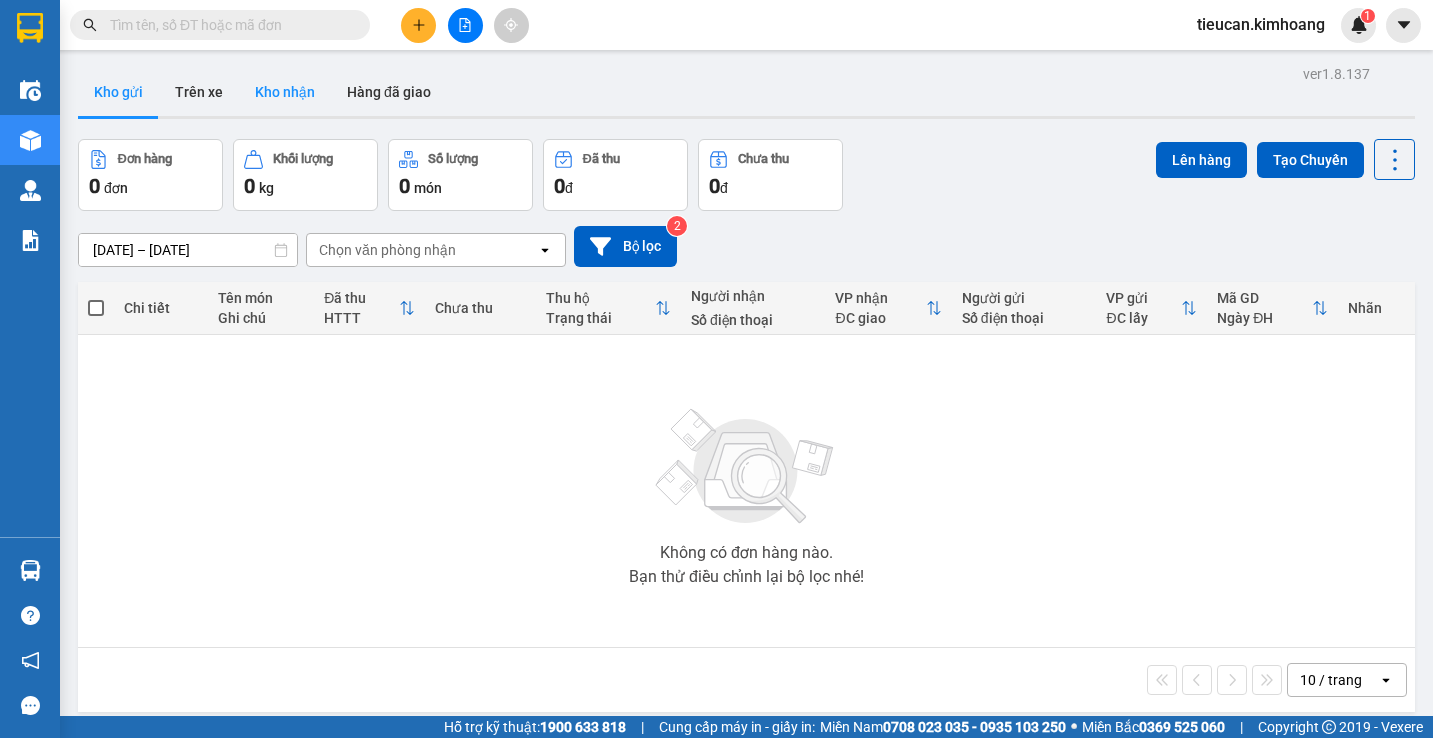 scroll, scrollTop: 0, scrollLeft: 0, axis: both 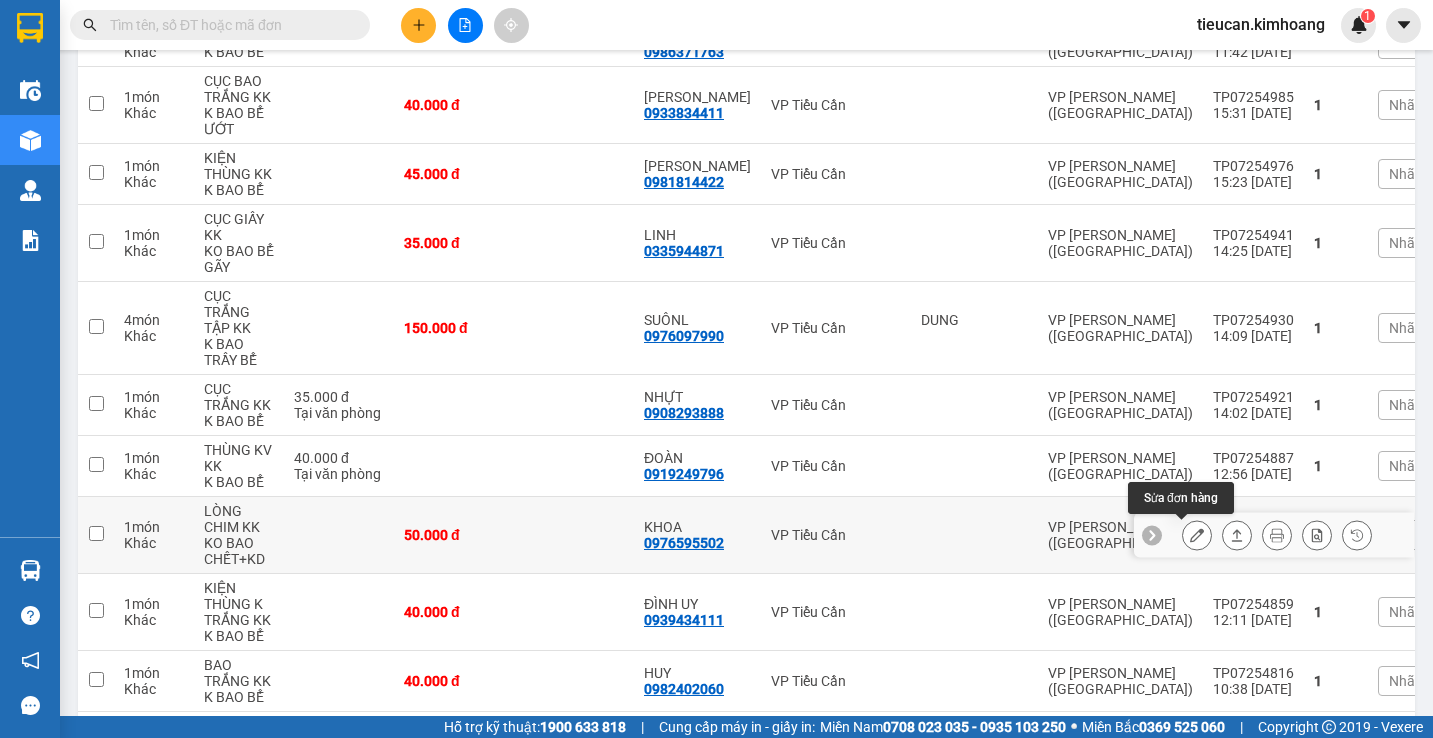 click 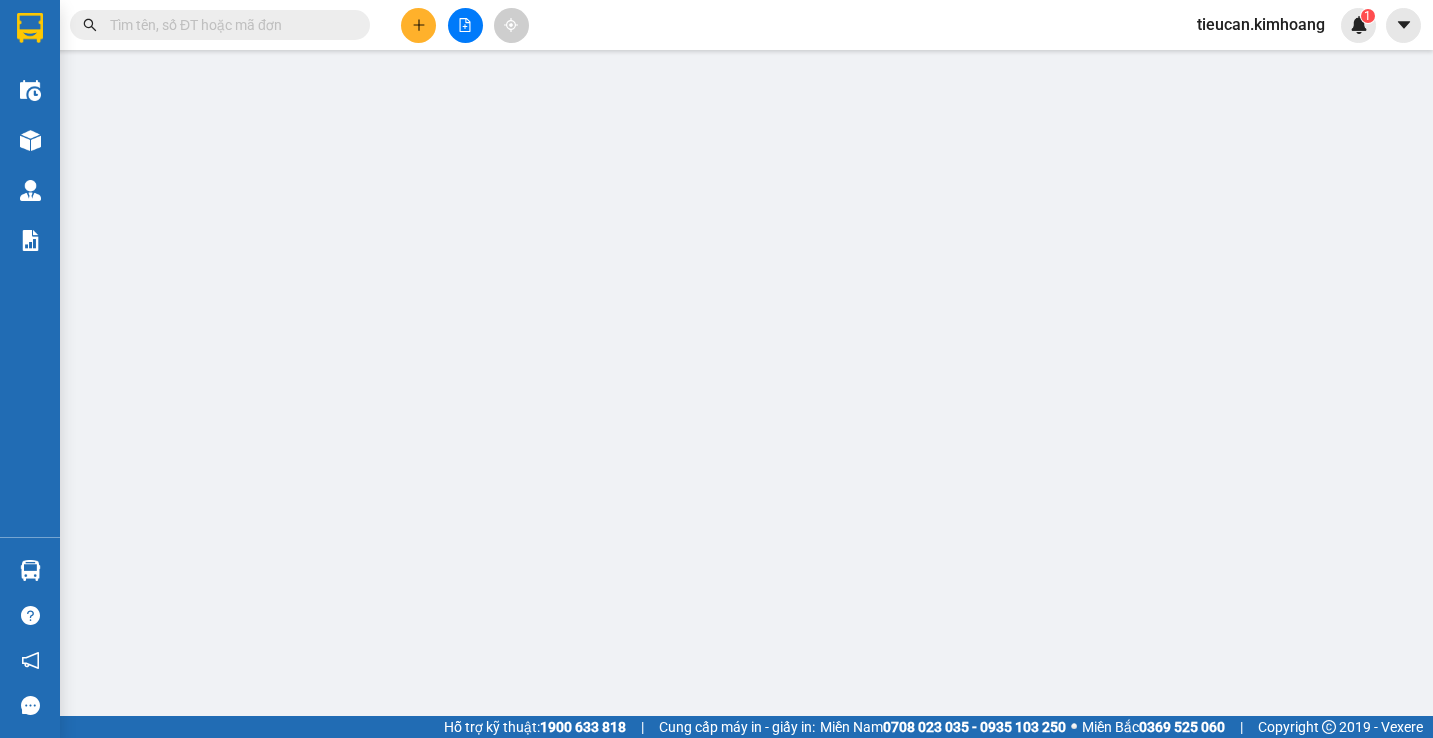 scroll, scrollTop: 0, scrollLeft: 0, axis: both 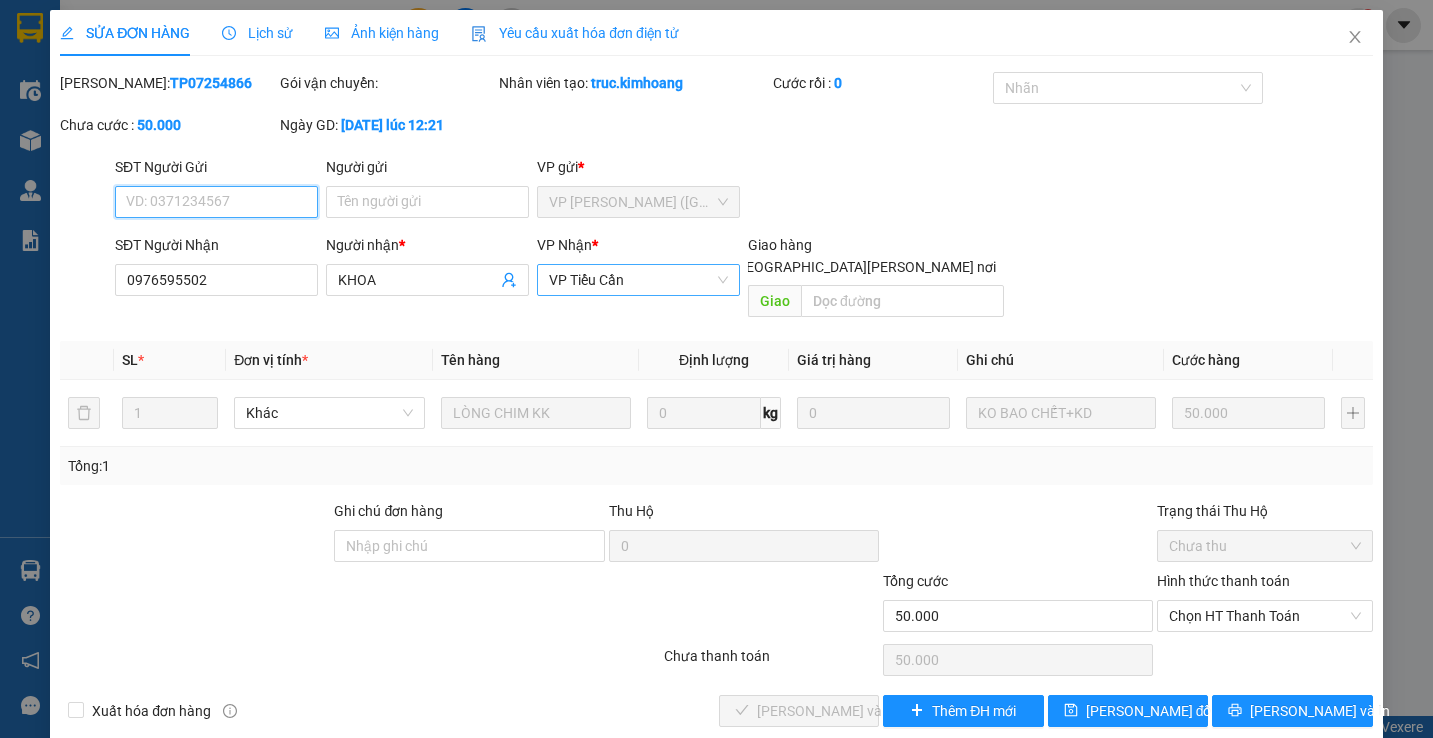 click on "VP Tiểu Cần" at bounding box center [638, 280] 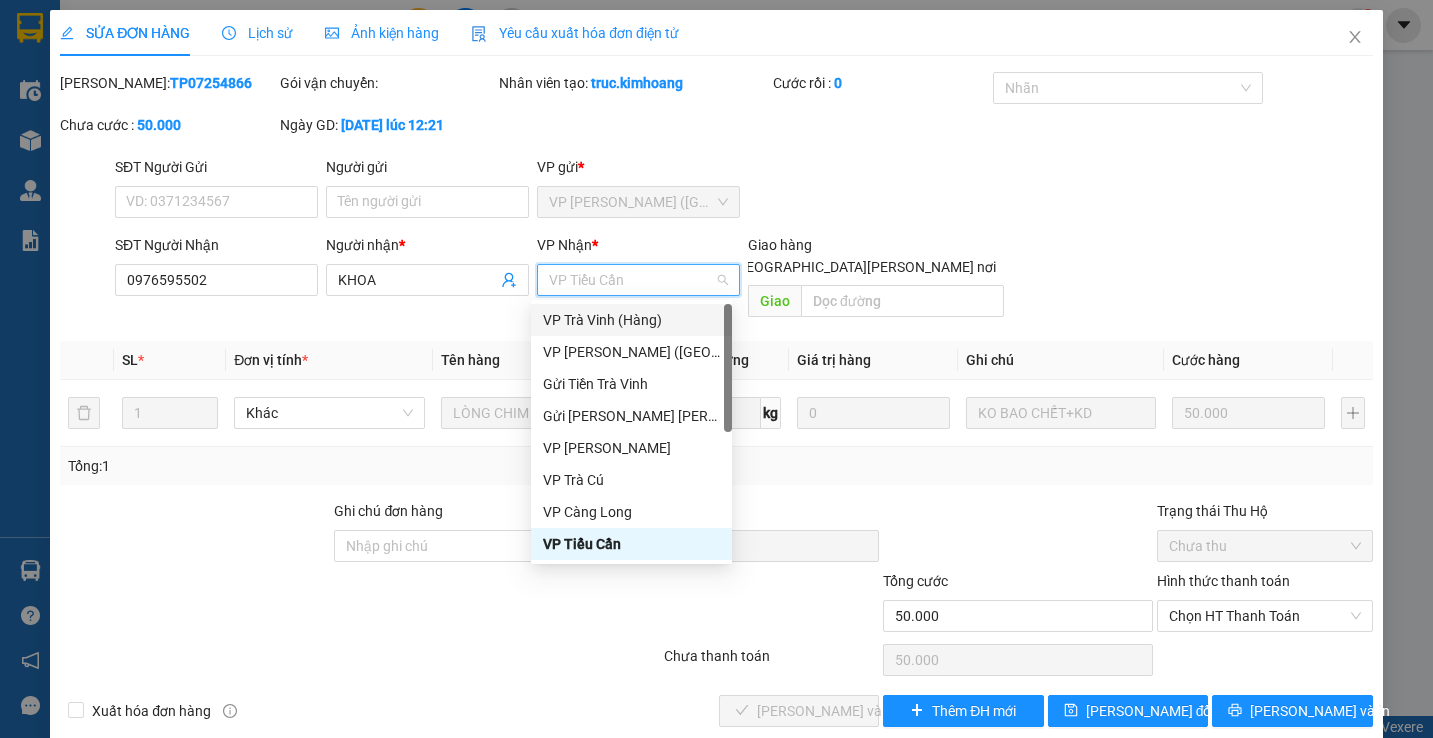 click on "VP Trà Vinh (Hàng)" at bounding box center [631, 320] 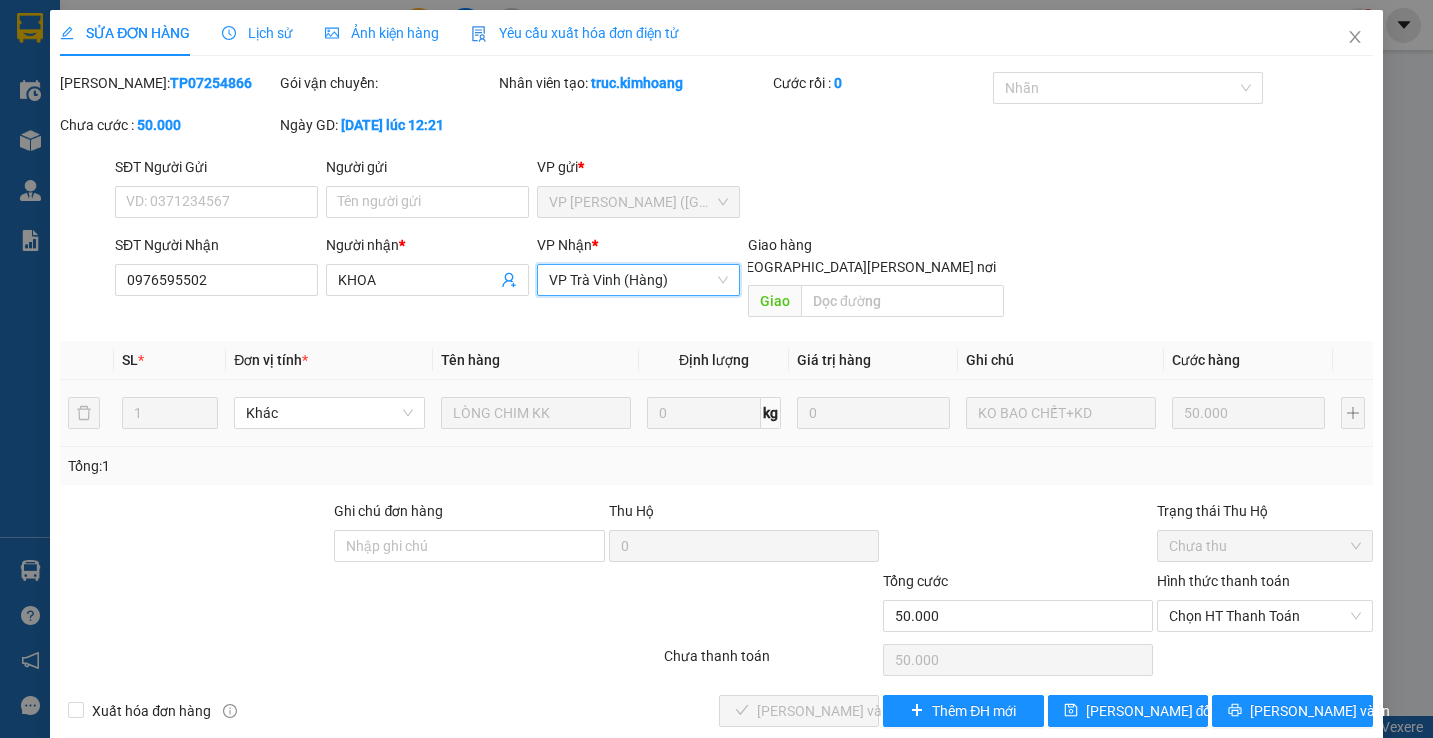 scroll, scrollTop: 6, scrollLeft: 0, axis: vertical 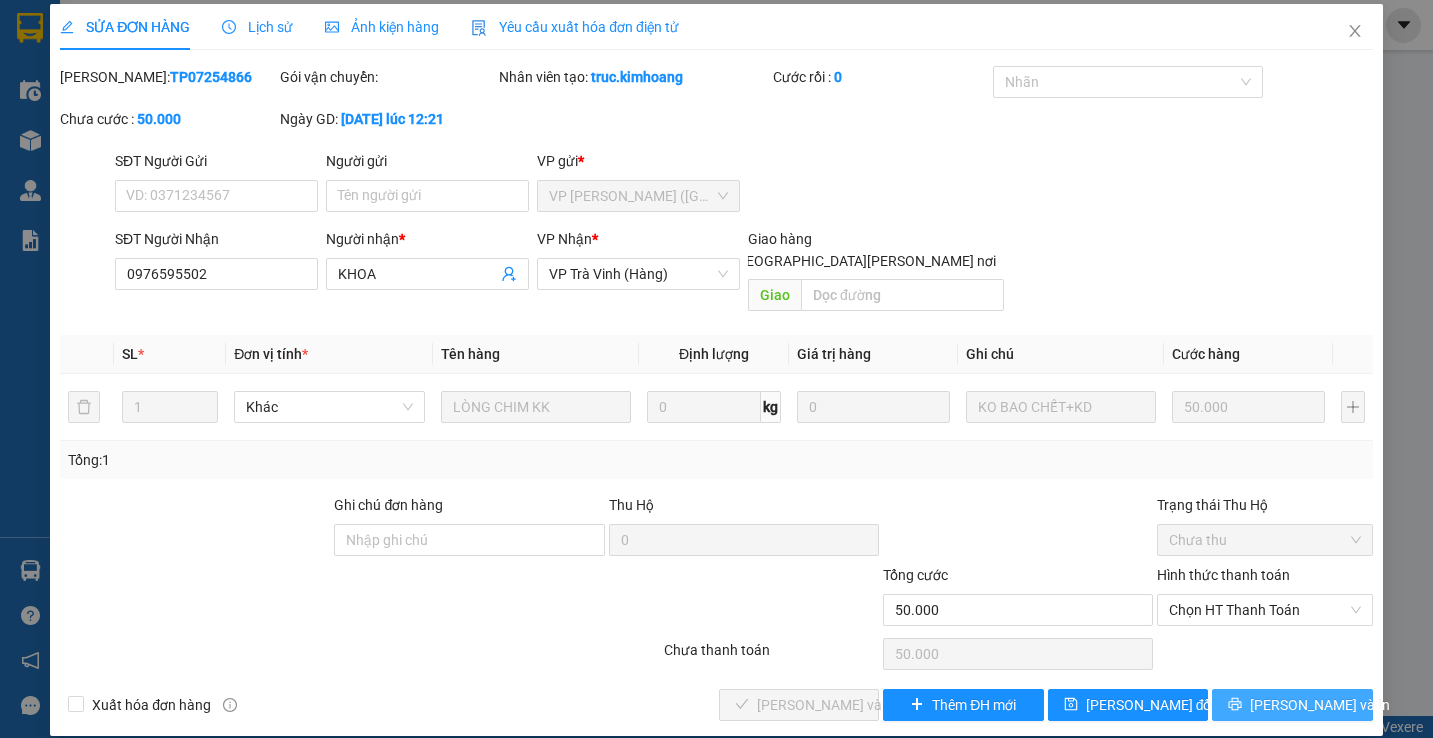 click on "[PERSON_NAME] và In" at bounding box center [1320, 705] 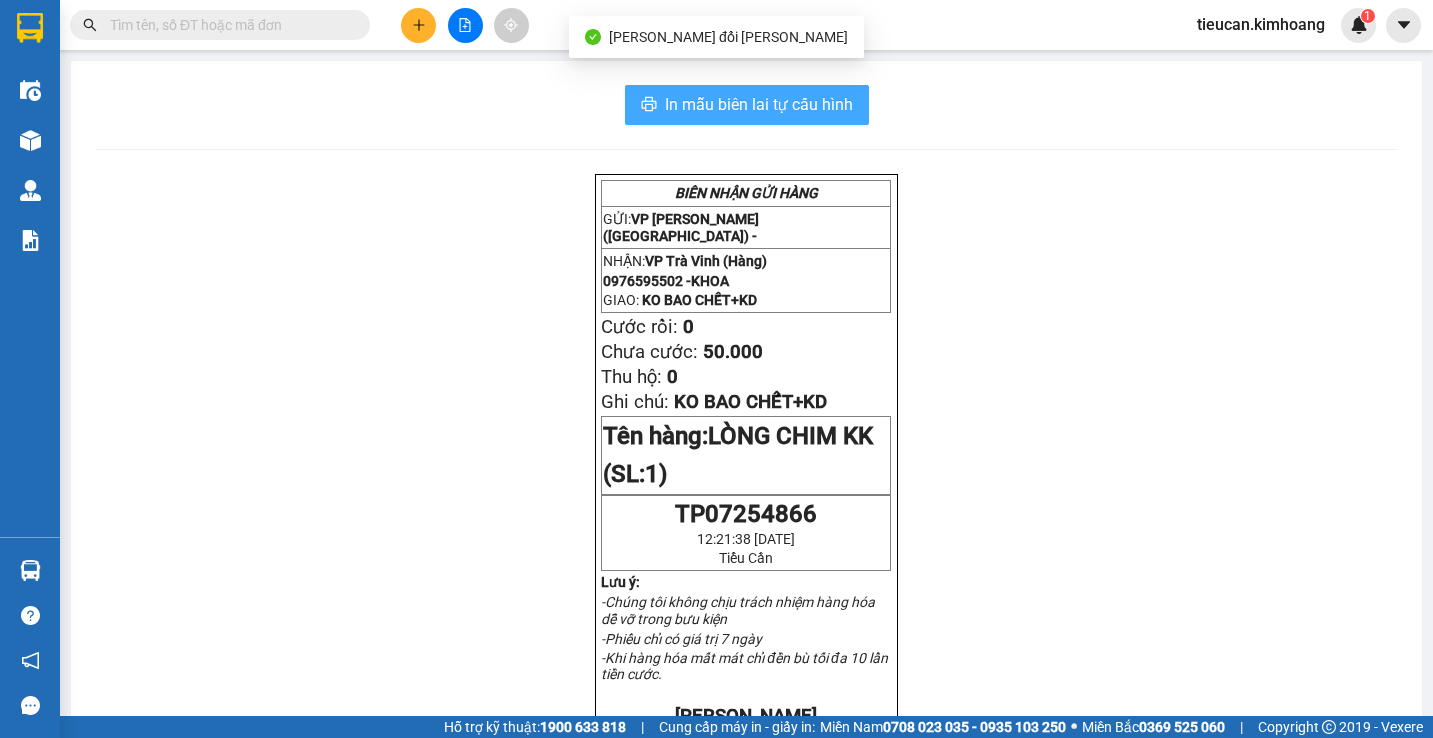 click on "In mẫu biên lai tự cấu hình" at bounding box center (759, 104) 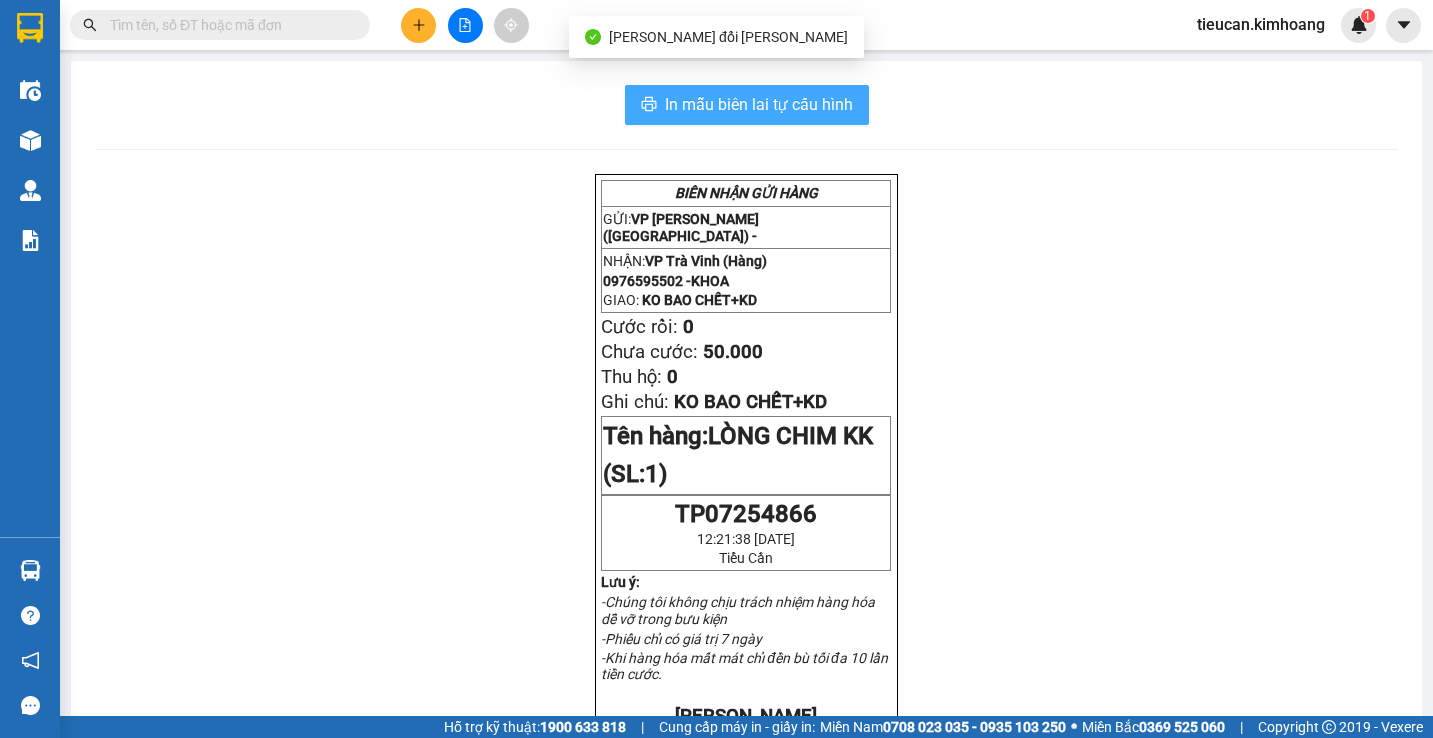 scroll, scrollTop: 0, scrollLeft: 0, axis: both 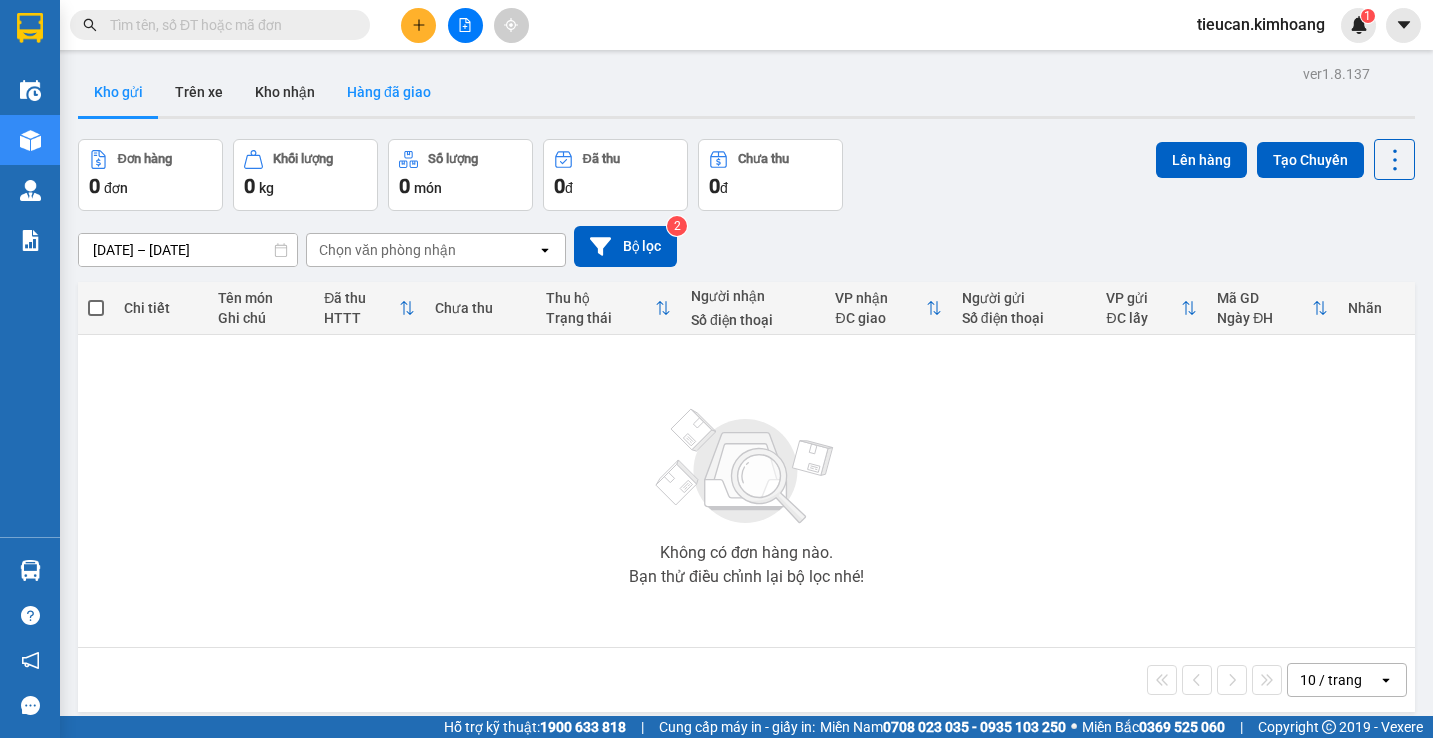 click on "Hàng đã giao" at bounding box center (389, 92) 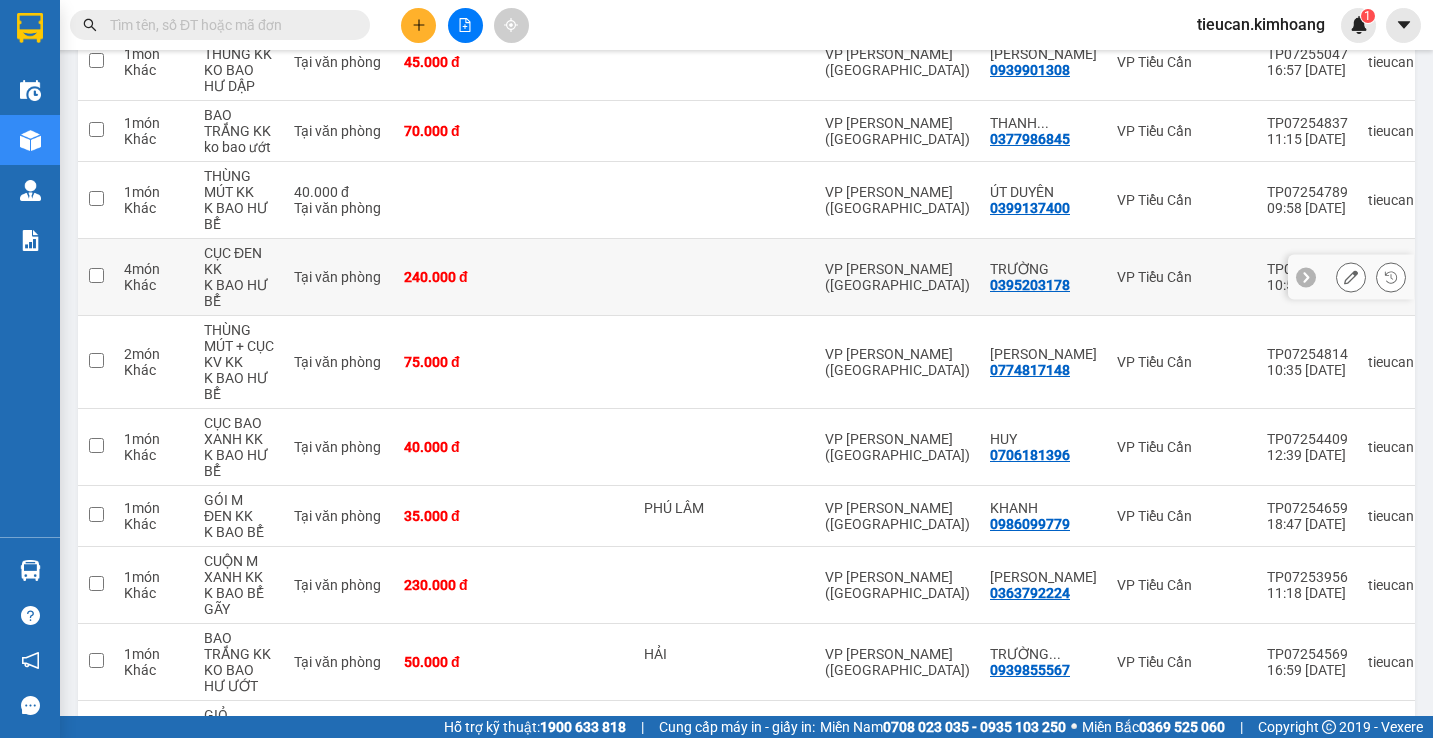 scroll, scrollTop: 0, scrollLeft: 0, axis: both 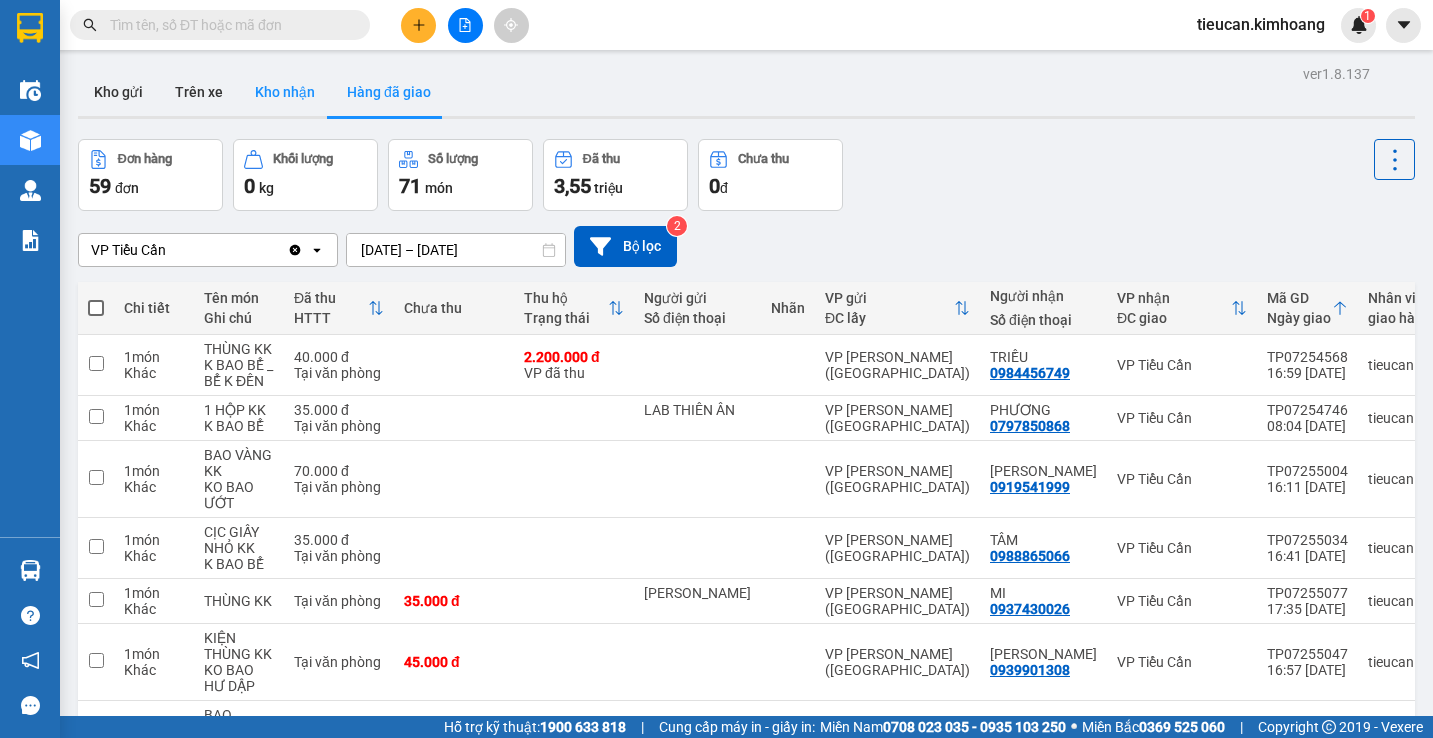 click on "Kho nhận" at bounding box center (285, 92) 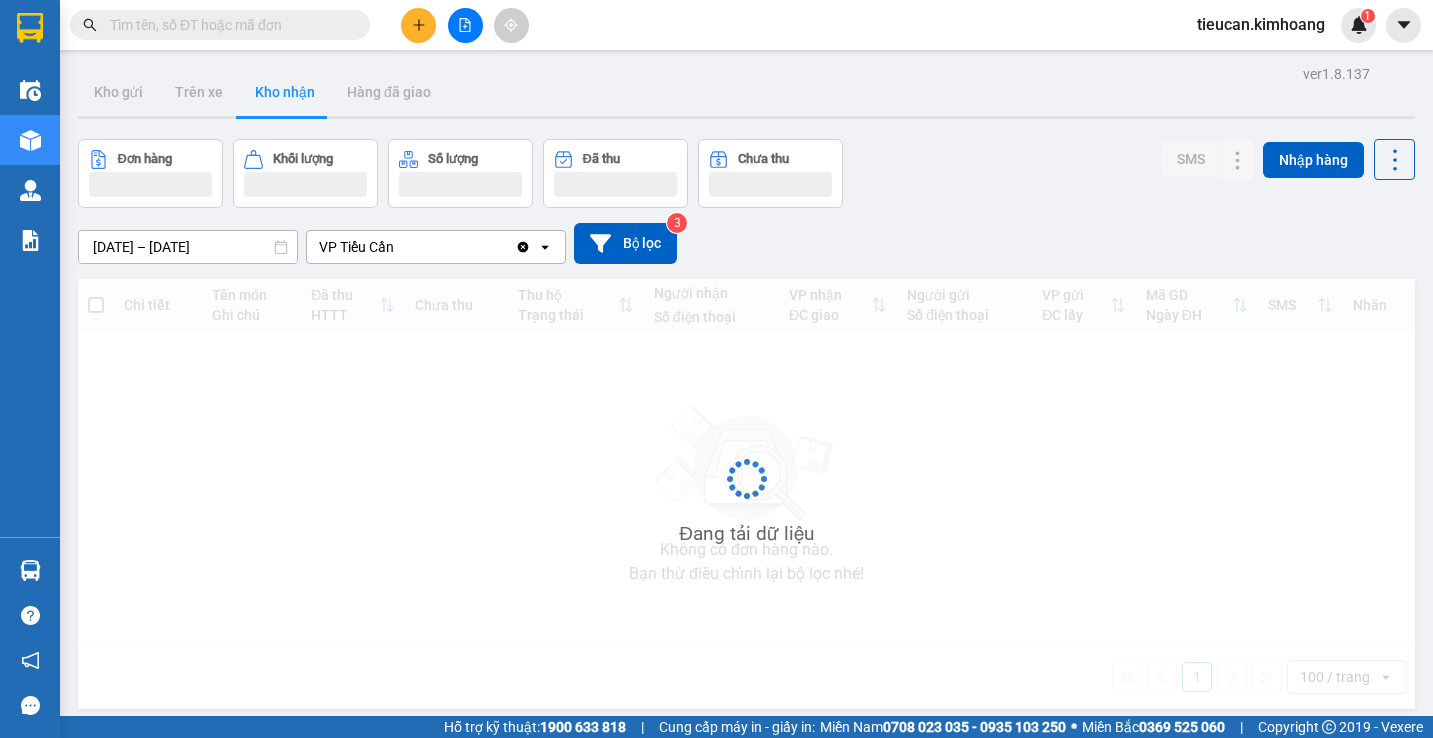 click on "Kho nhận" at bounding box center (285, 92) 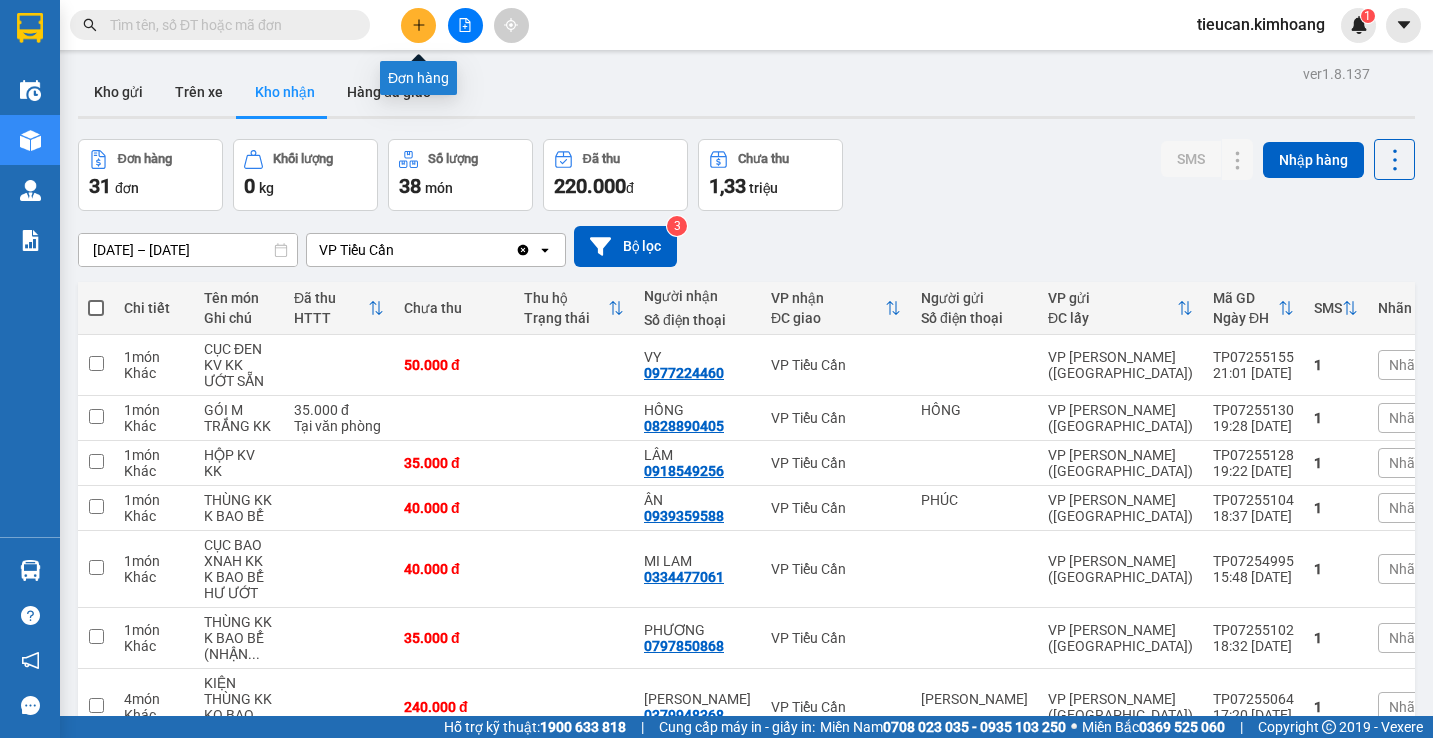 click 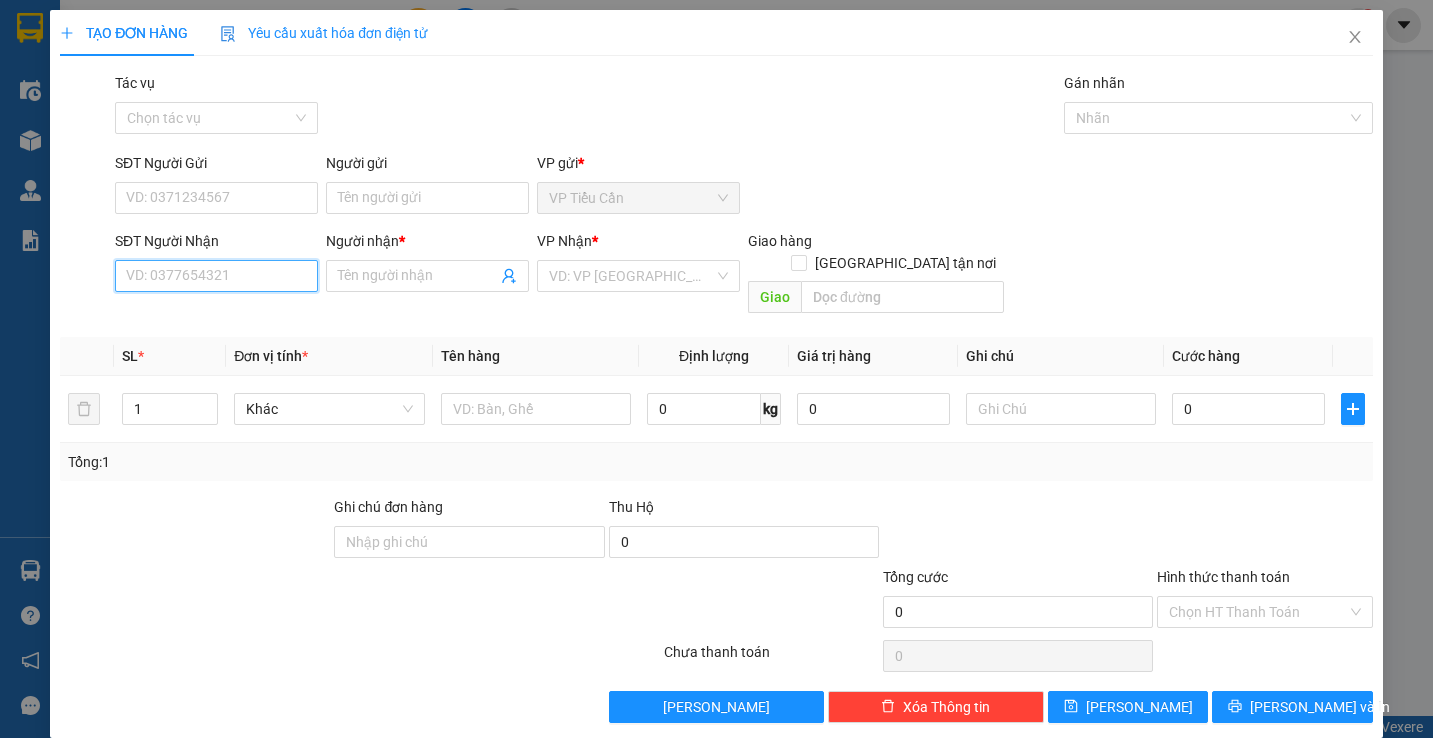 click on "SĐT Người Nhận" at bounding box center (216, 276) 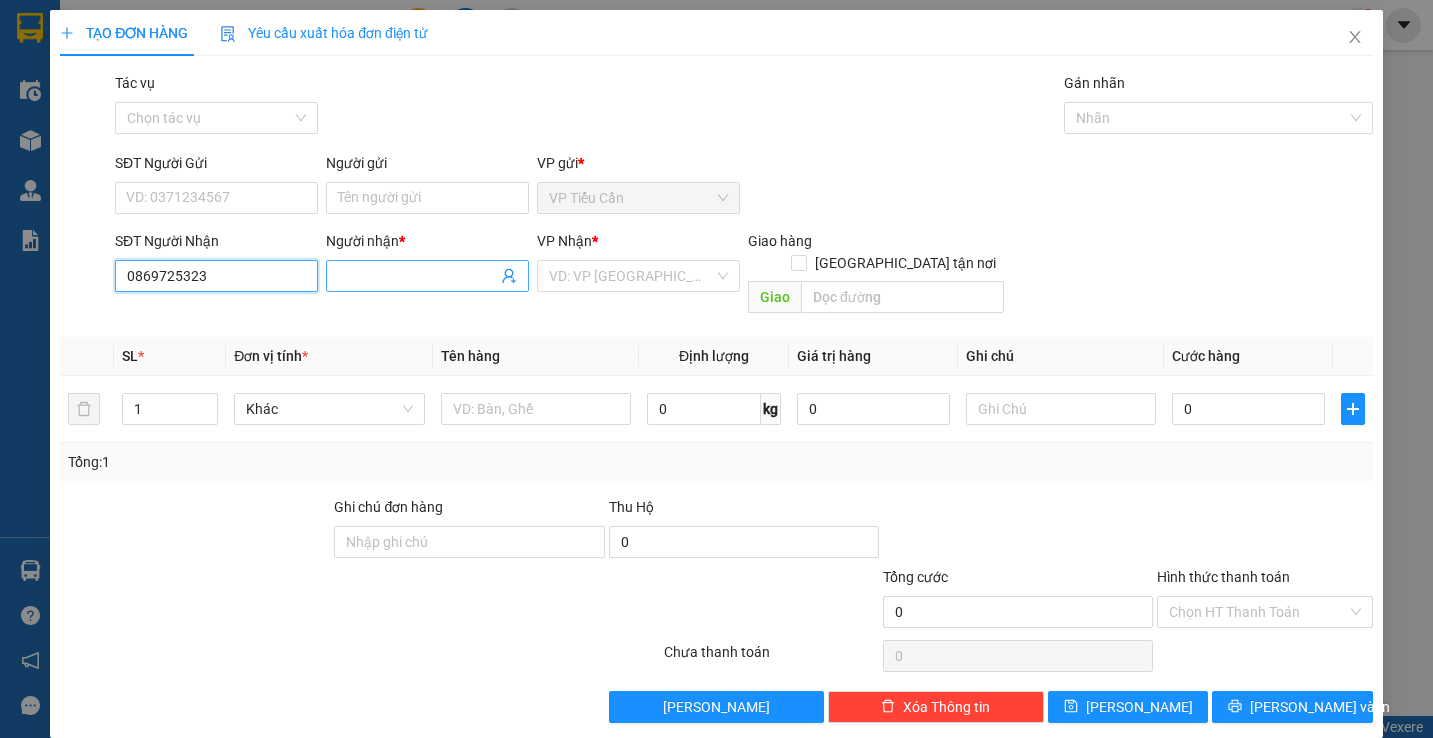 type on "0869725323" 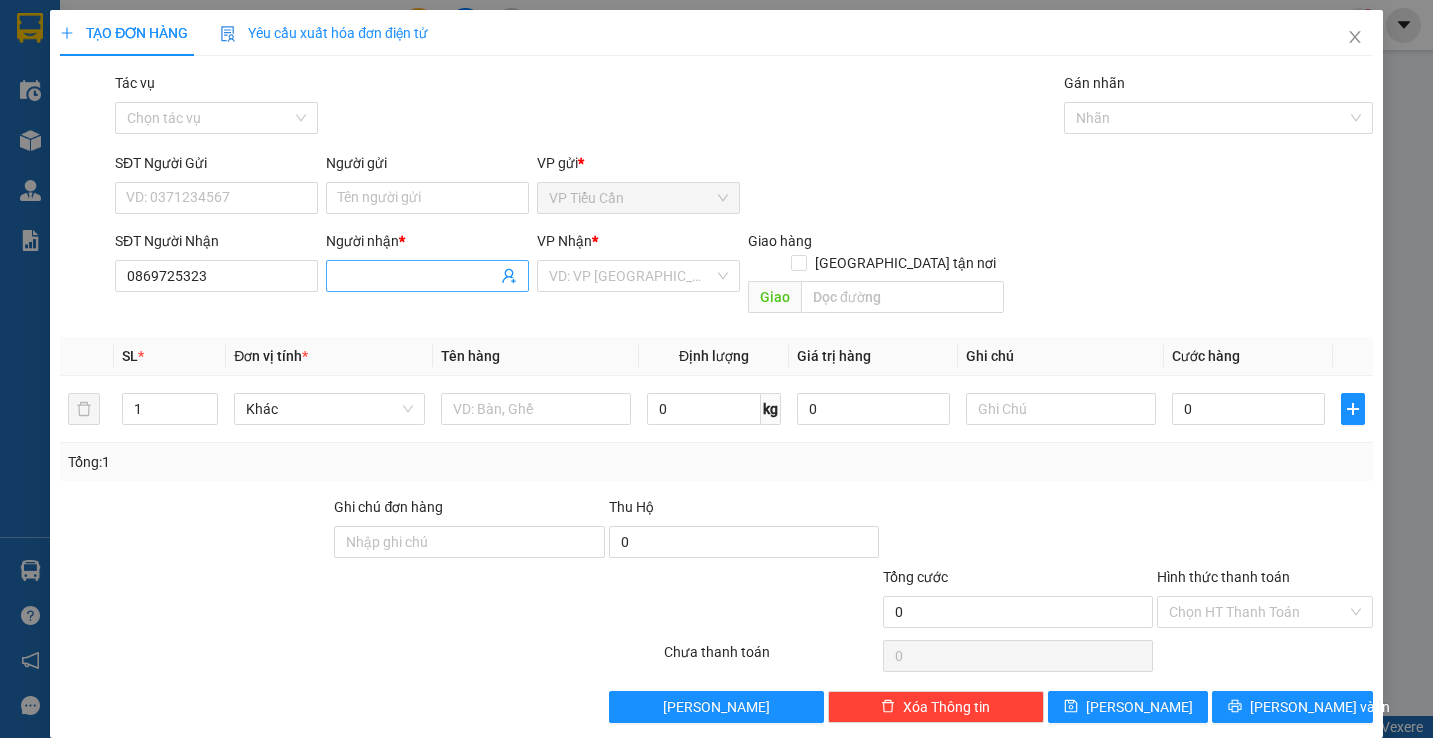 click on "Người nhận  *" at bounding box center [417, 276] 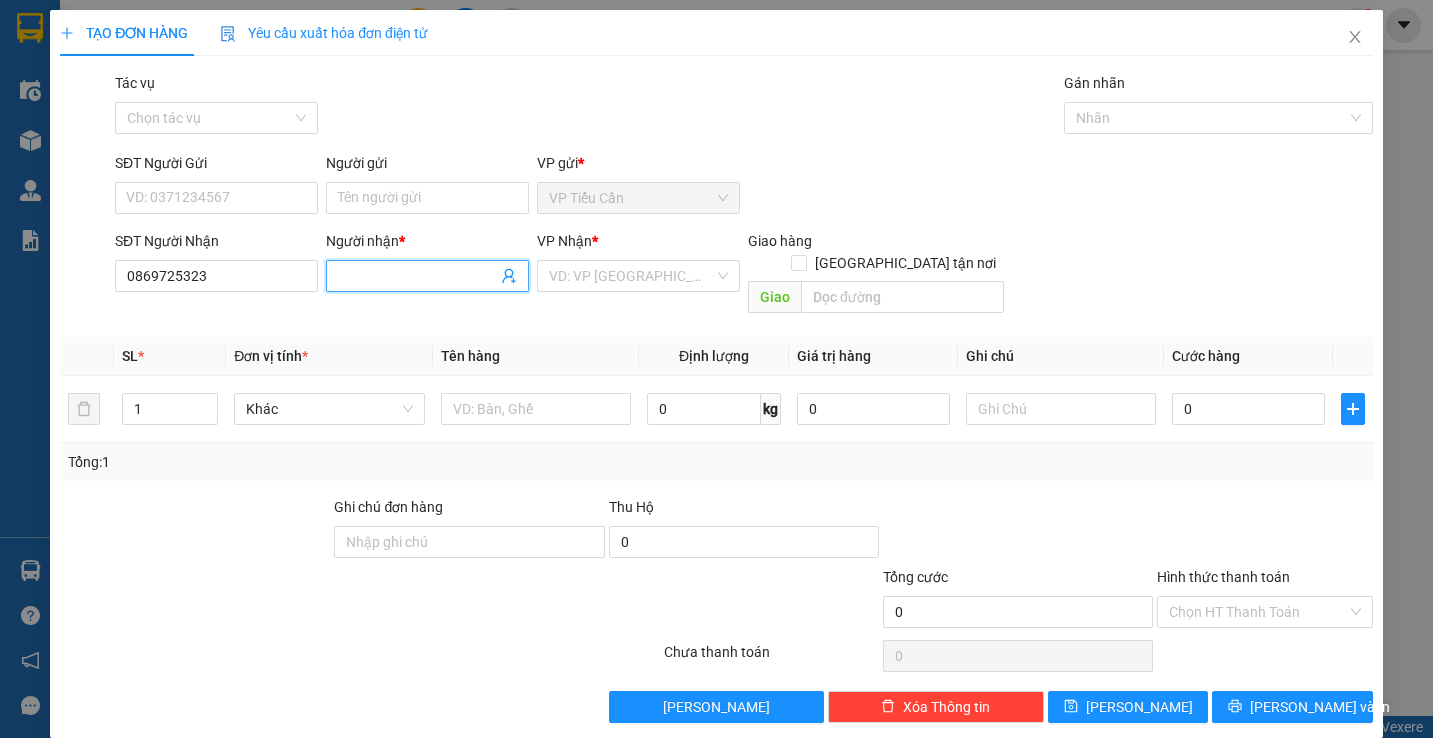click on "Người nhận  *" at bounding box center (417, 276) 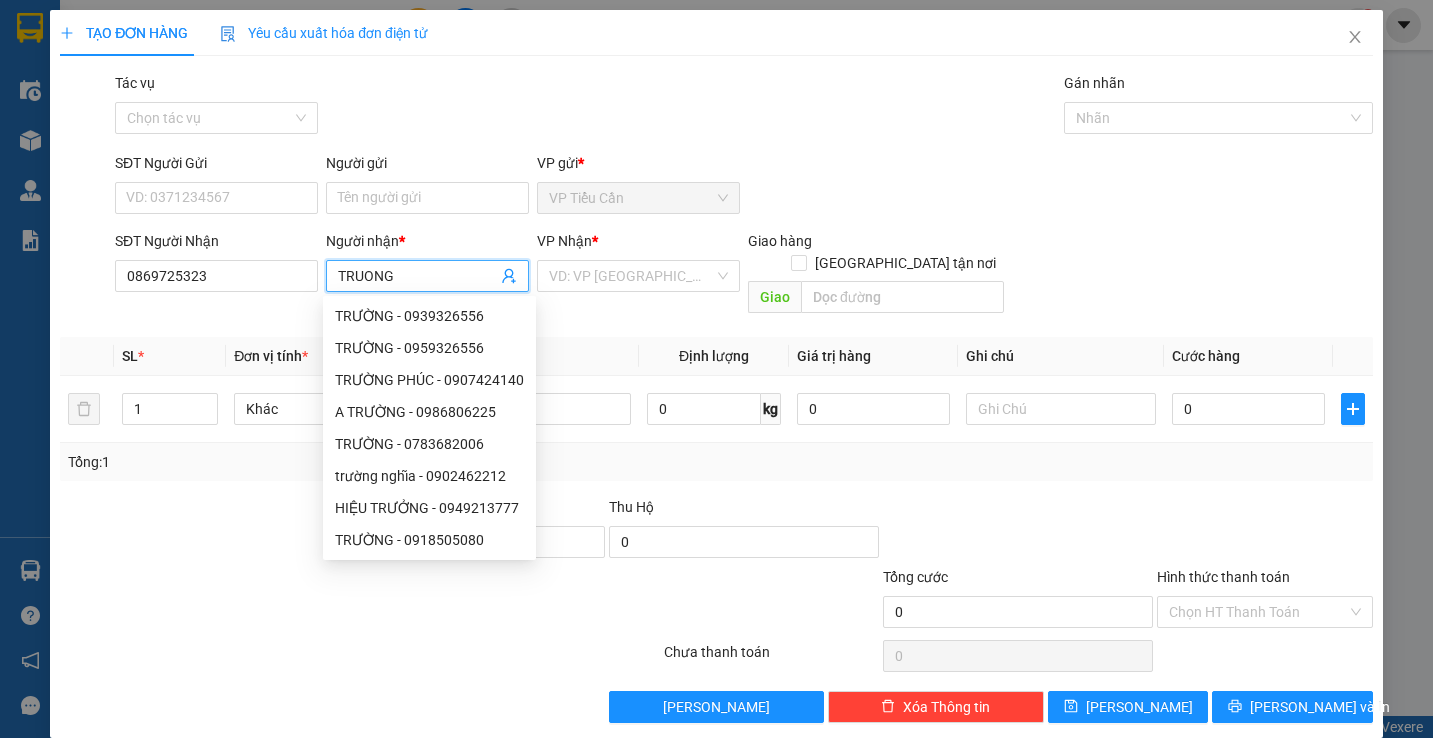 scroll, scrollTop: 2, scrollLeft: 0, axis: vertical 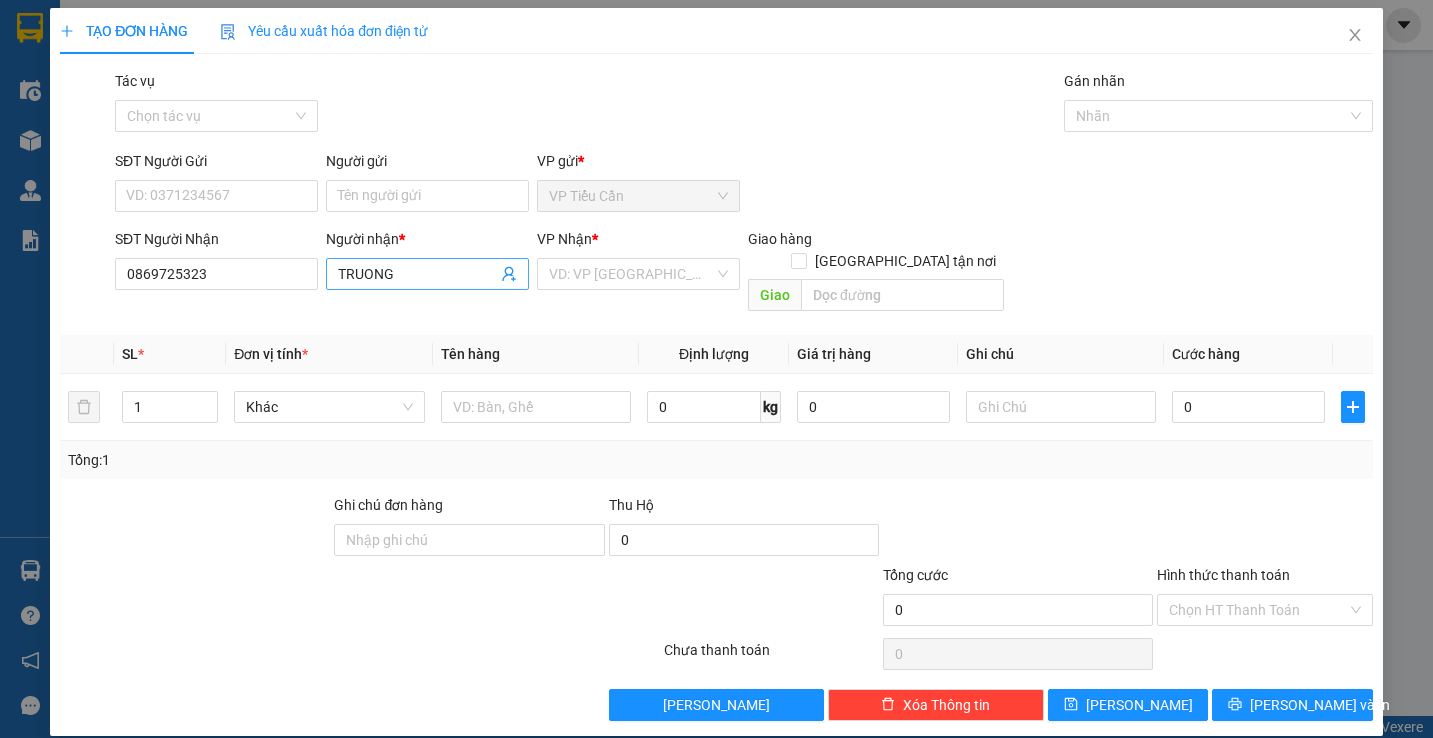 click on "TRUONG" at bounding box center (417, 274) 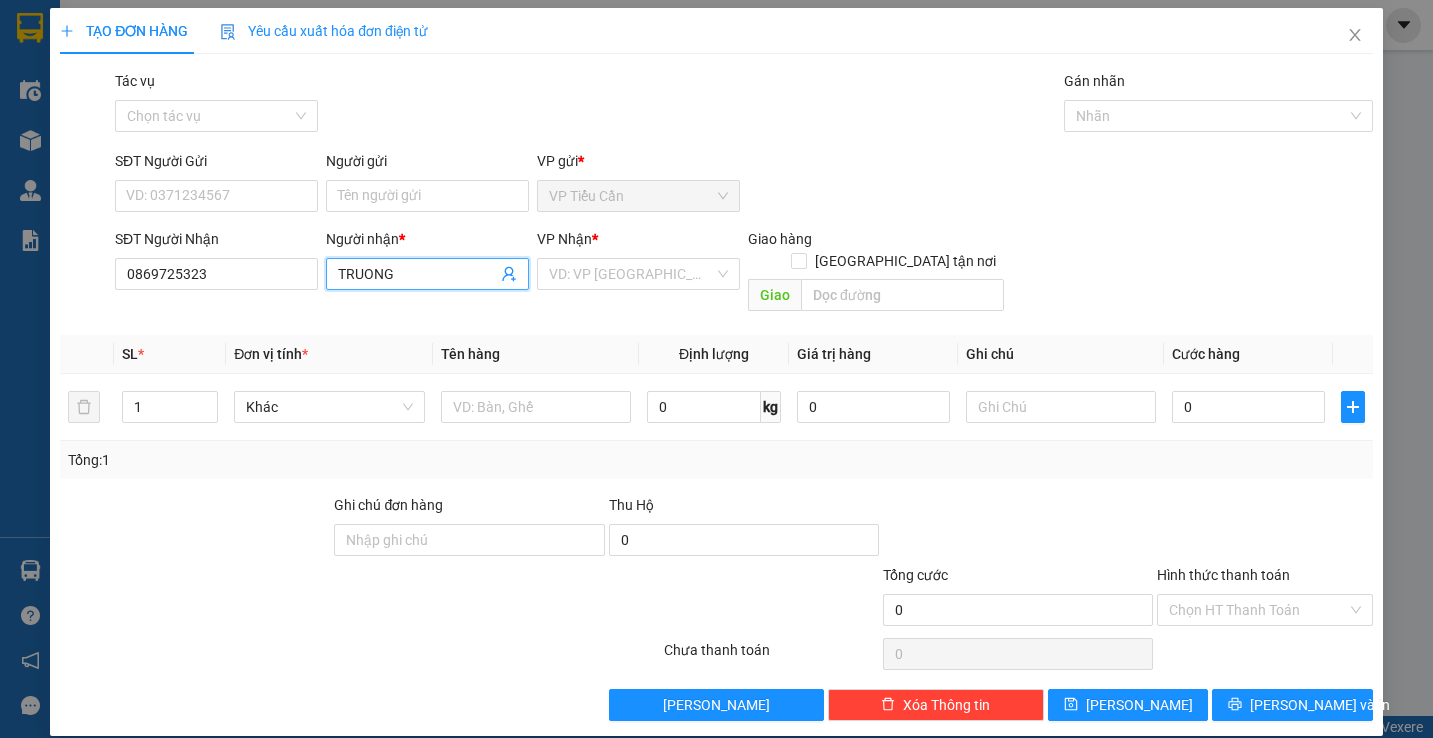 click on "TRUONG" at bounding box center (417, 274) 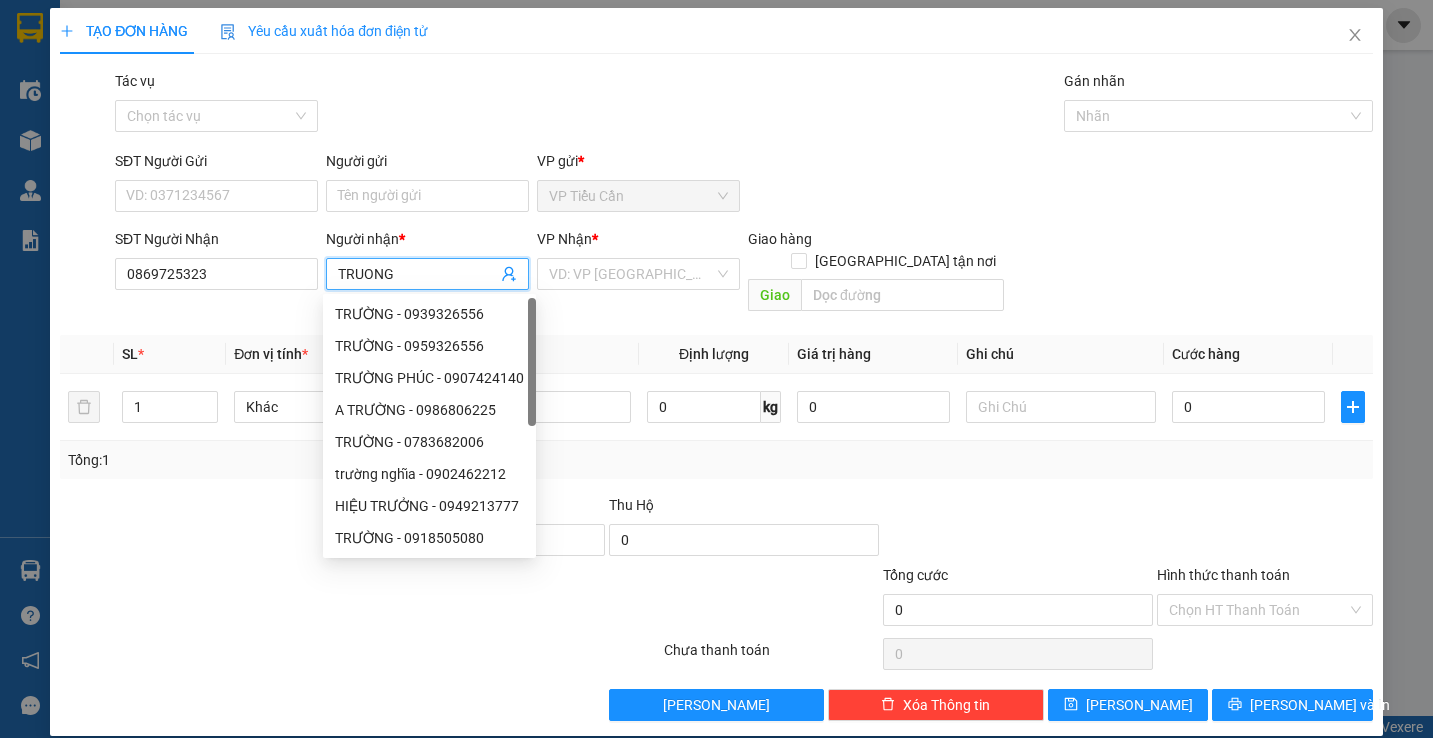 type on "Ư" 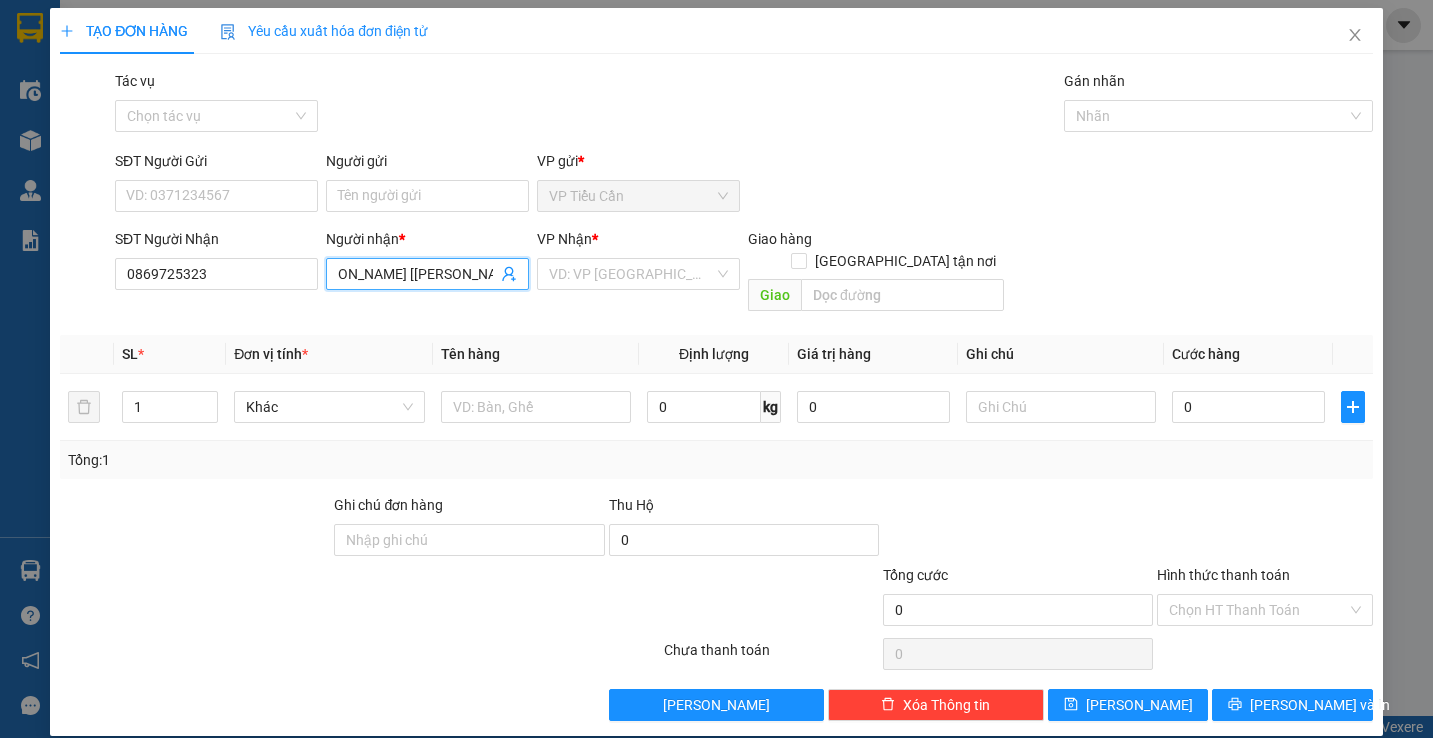 scroll, scrollTop: 0, scrollLeft: 42, axis: horizontal 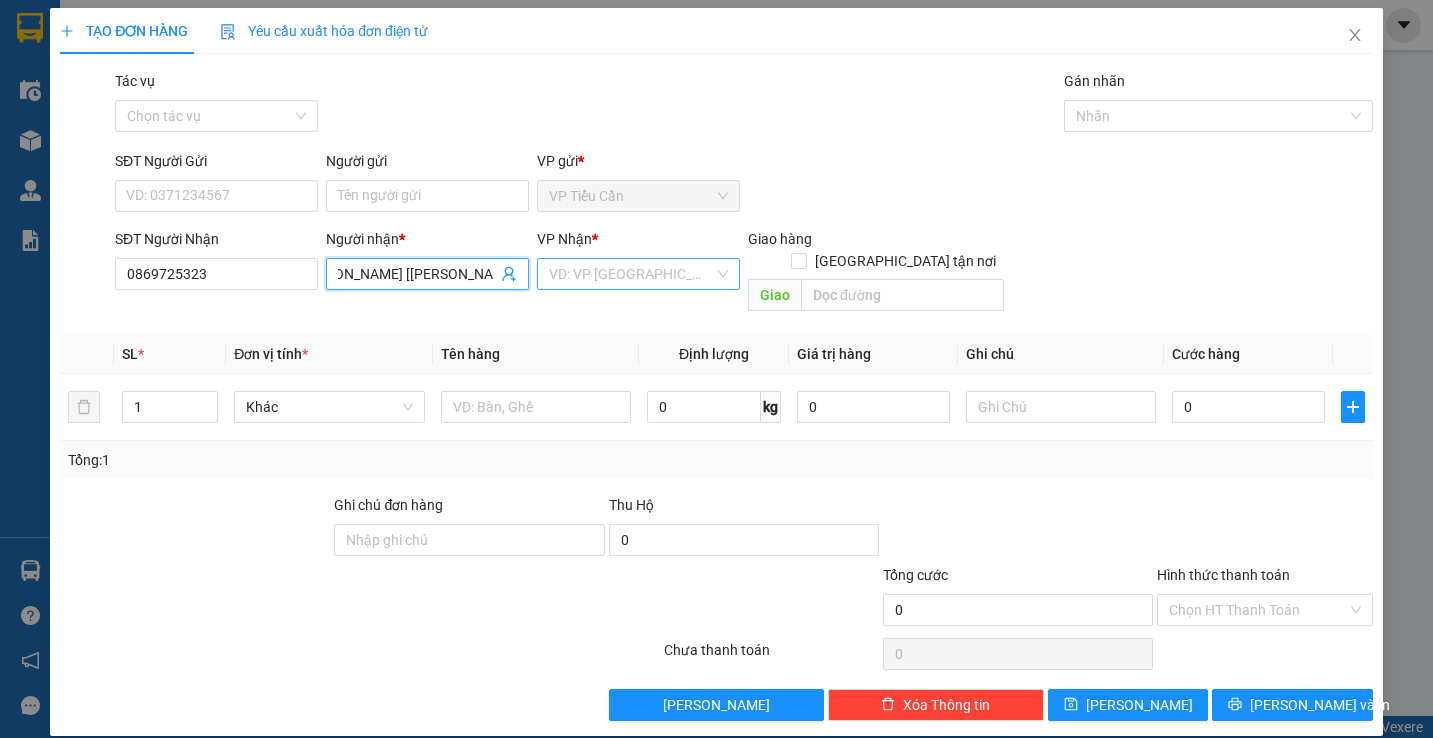 type on "TRƯƠNG HUYỀN [THANH VÂN]" 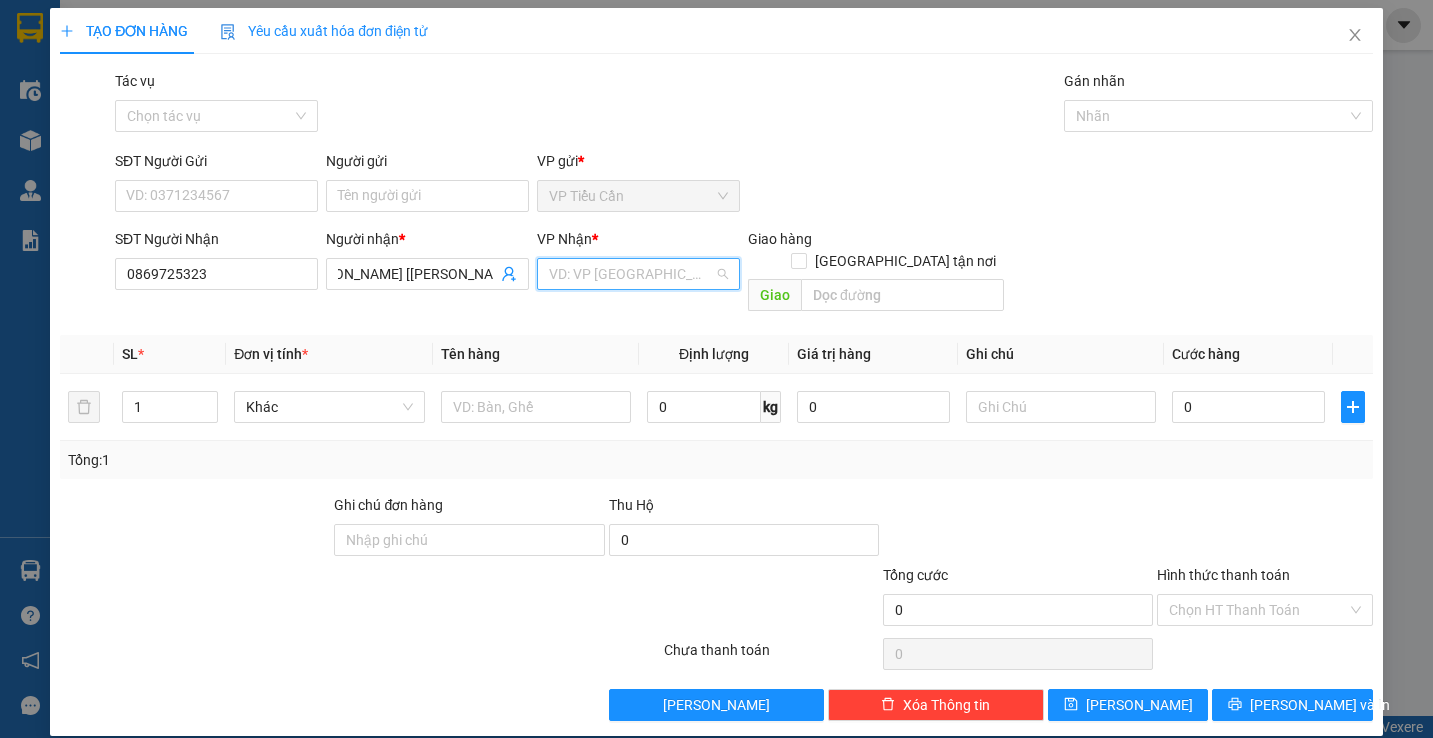 scroll, scrollTop: 0, scrollLeft: 0, axis: both 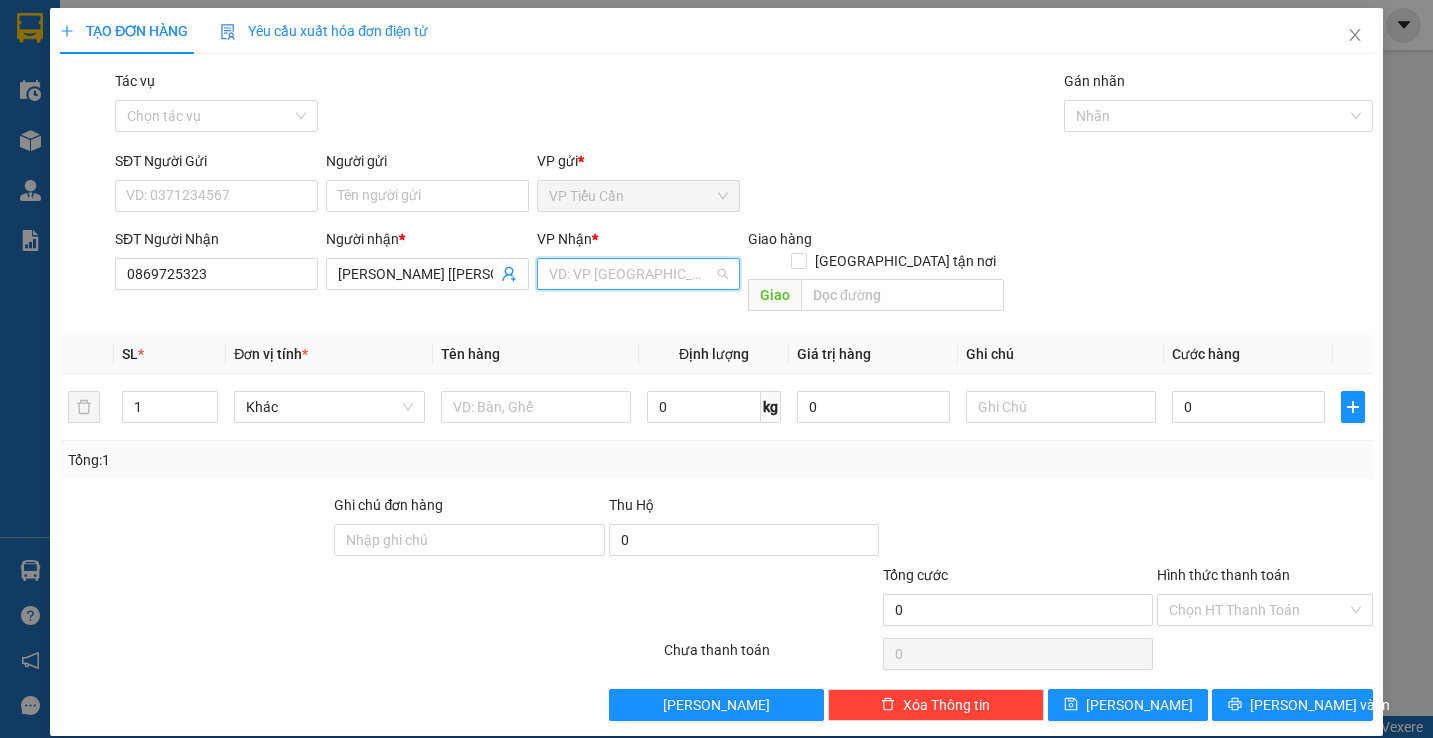 click at bounding box center (631, 274) 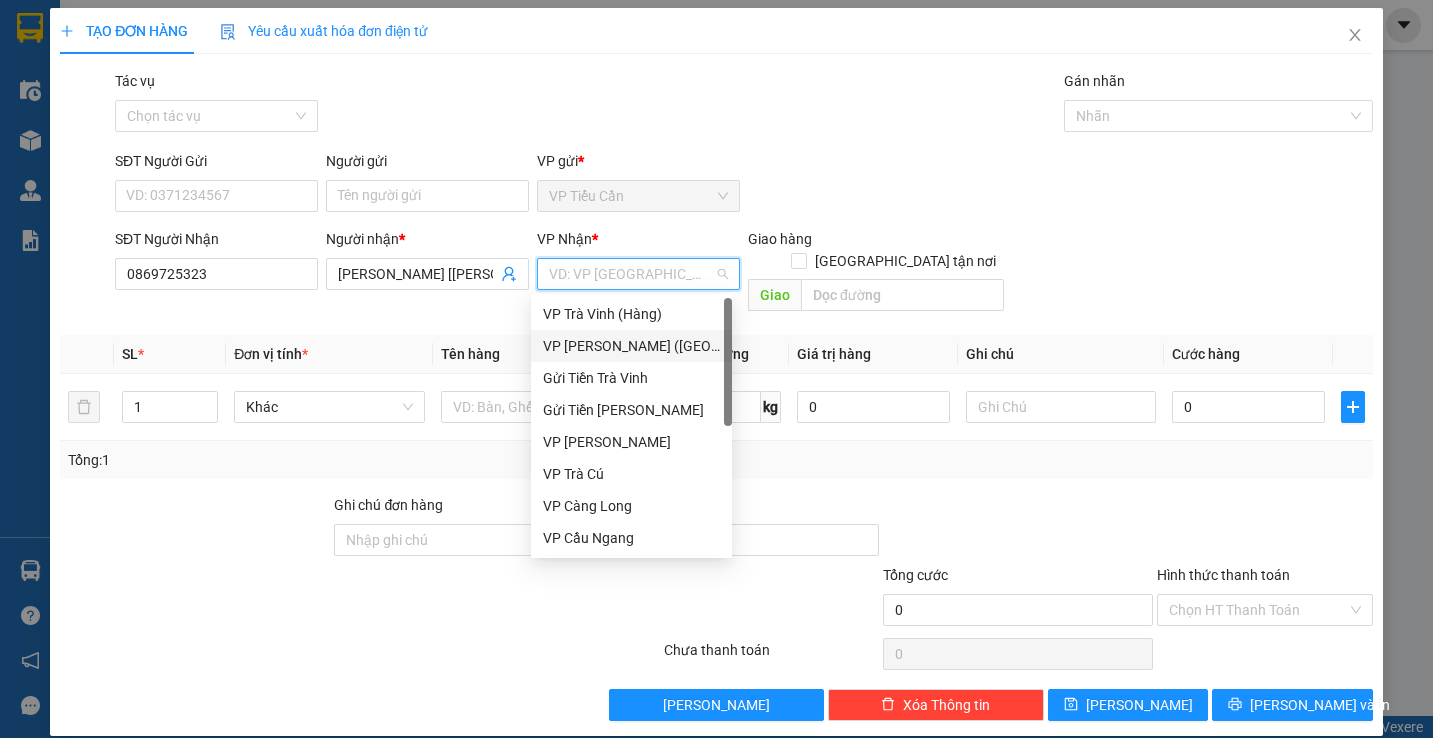 click on "VP [PERSON_NAME] ([GEOGRAPHIC_DATA])" at bounding box center (631, 346) 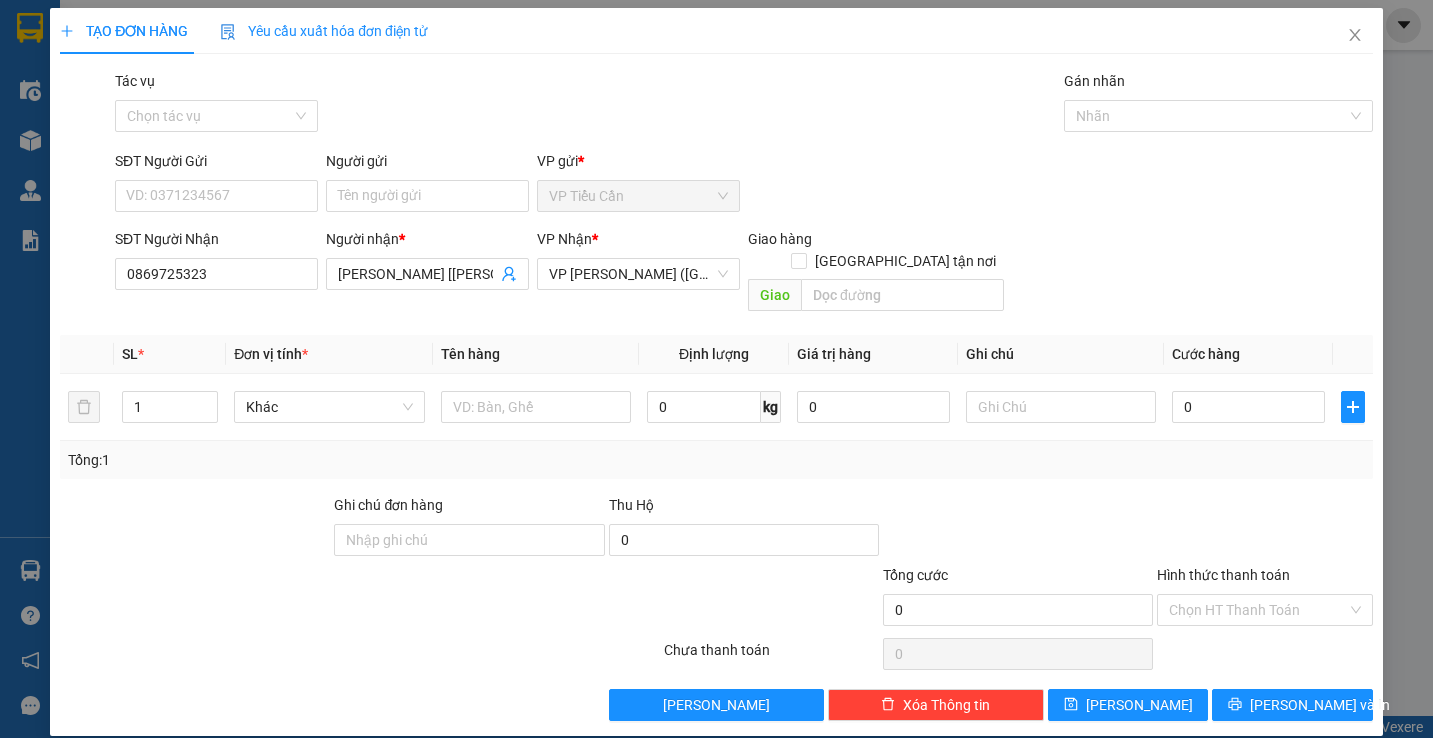 click on "Tên hàng" at bounding box center [536, 354] 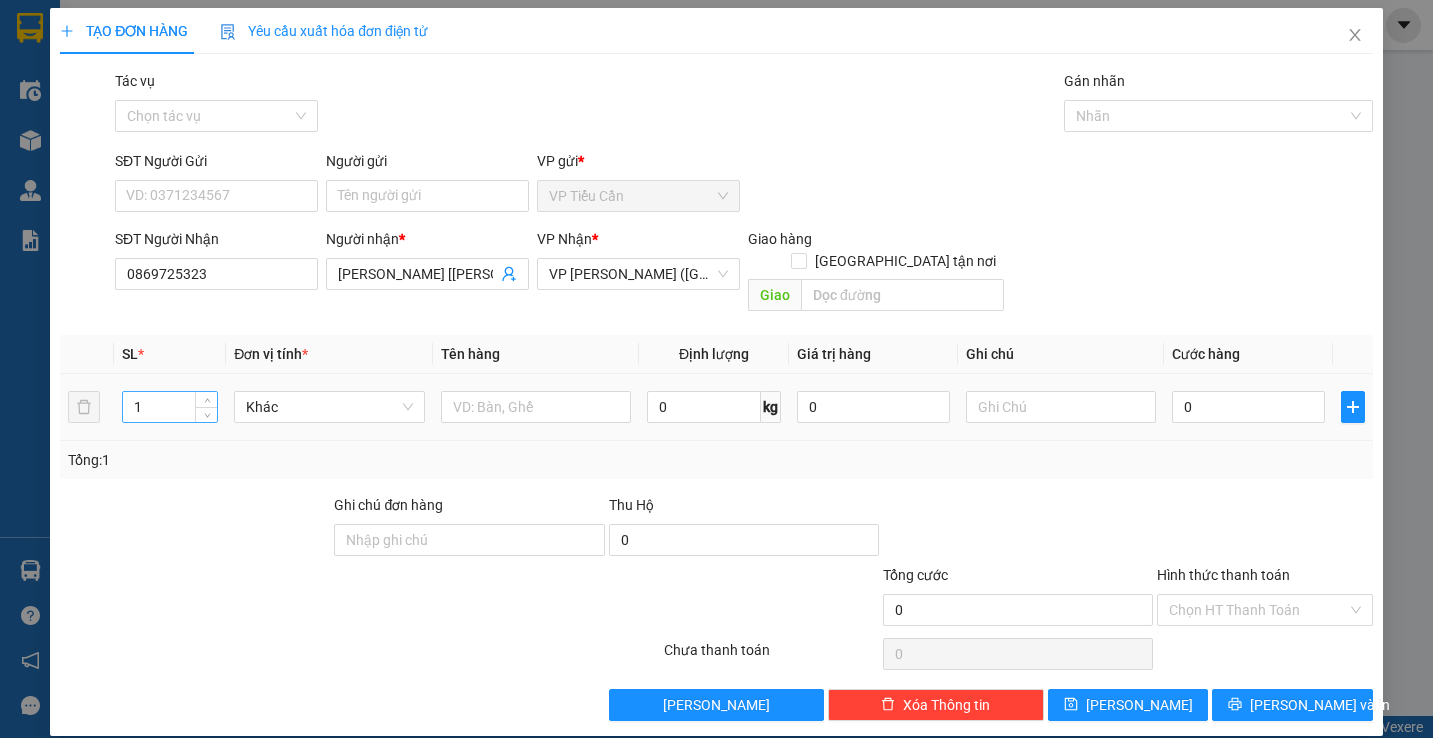 click on "1" at bounding box center [170, 407] 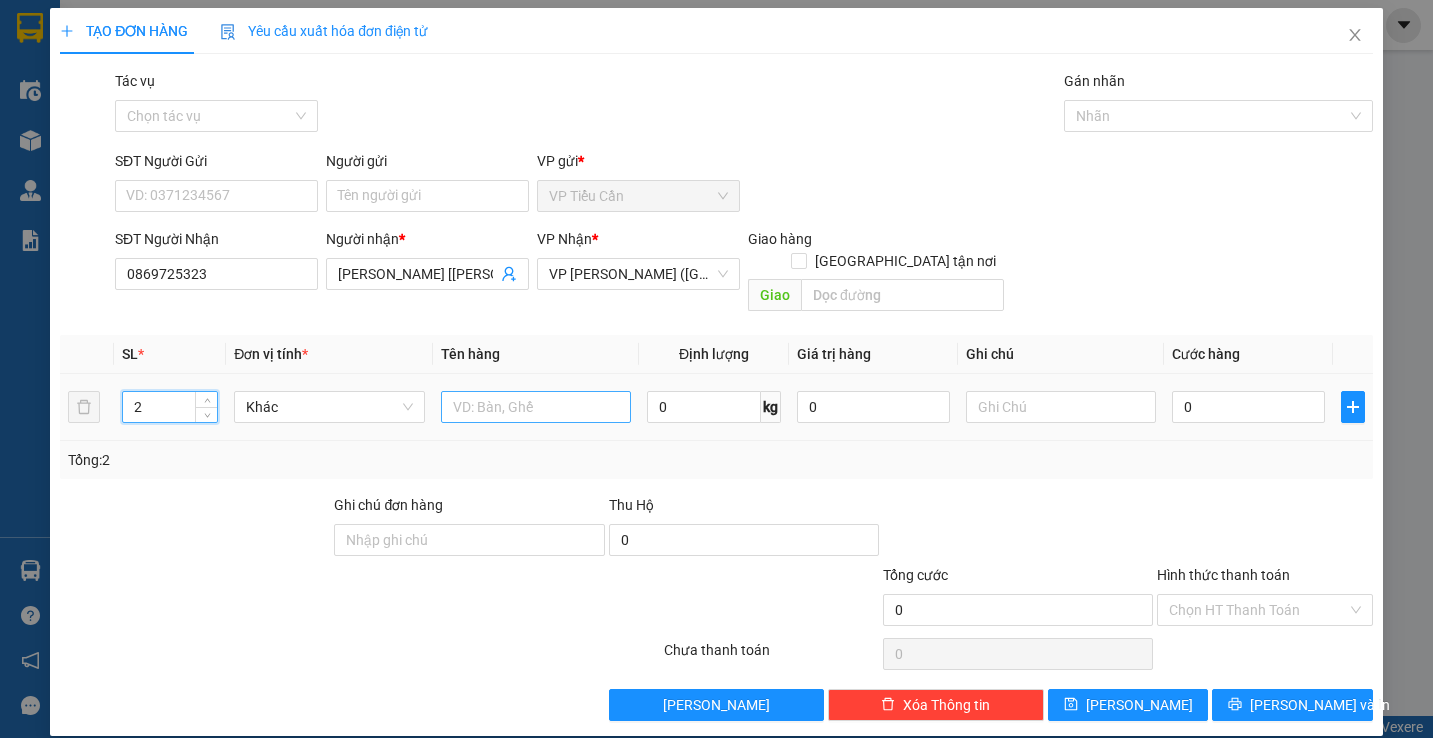 type on "2" 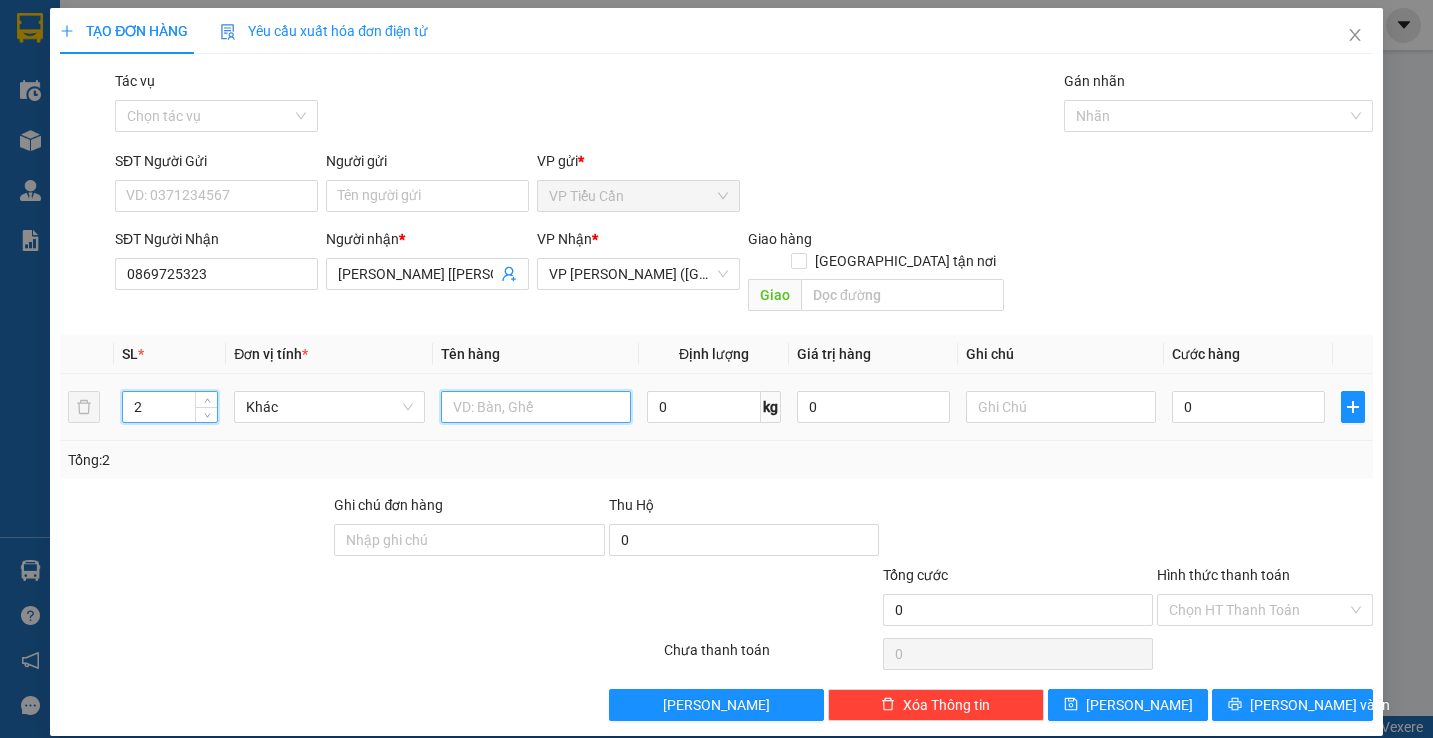 click at bounding box center (536, 407) 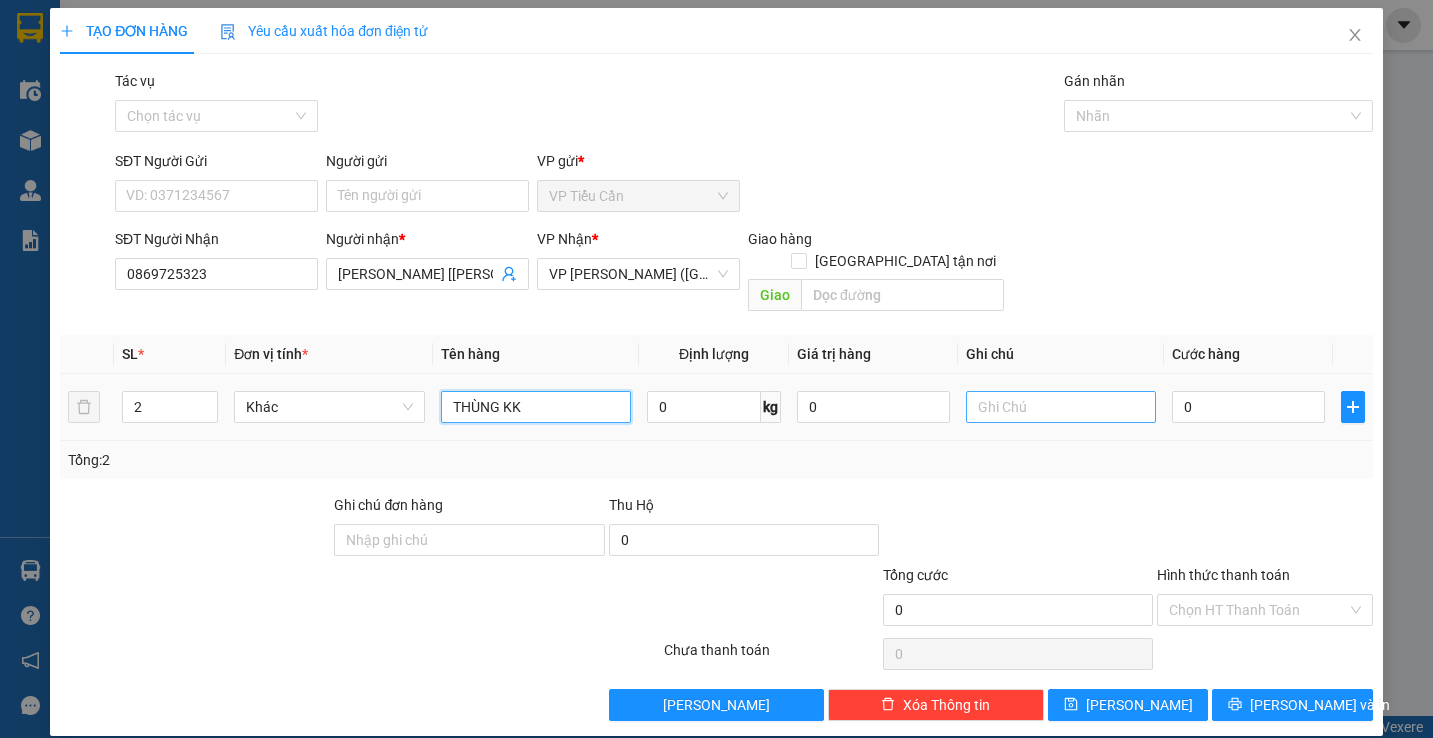 type on "THÙNG KK" 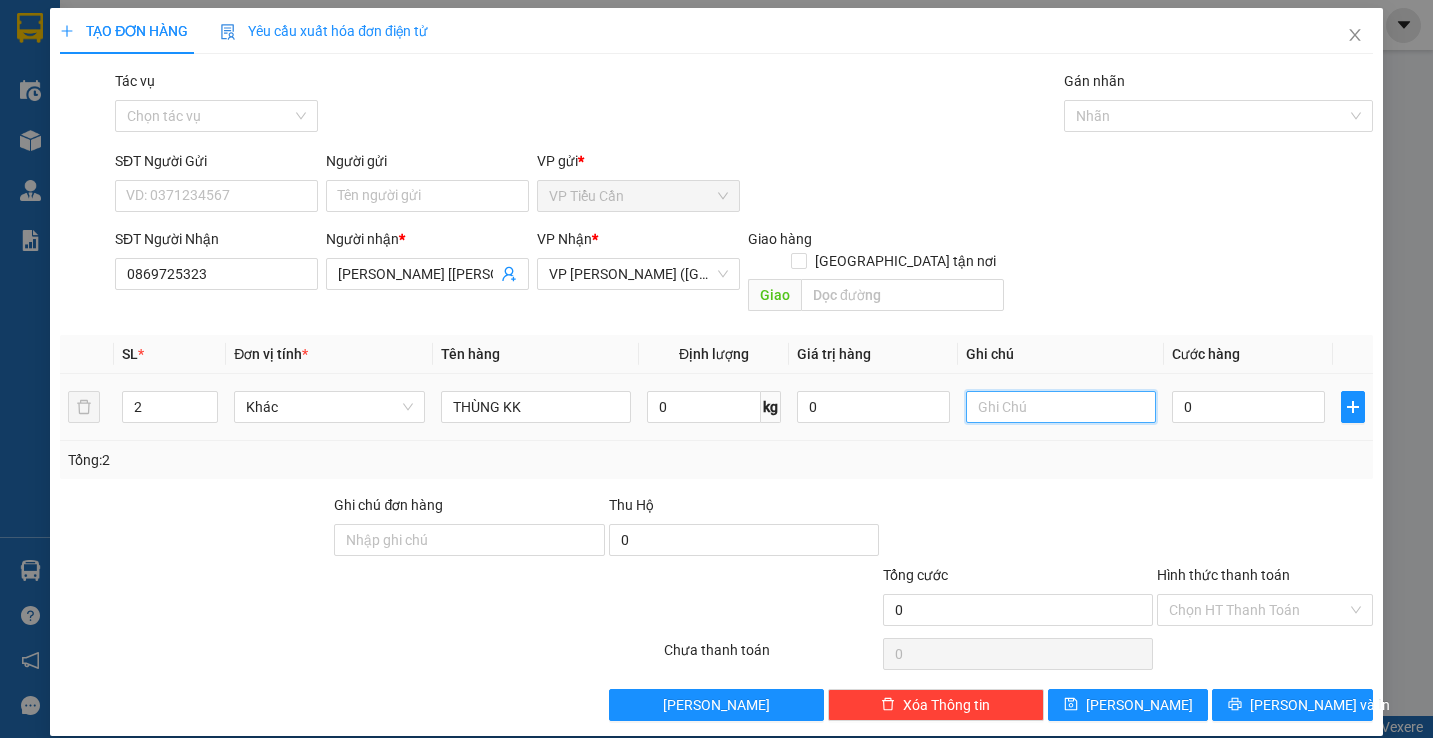 click at bounding box center [1061, 407] 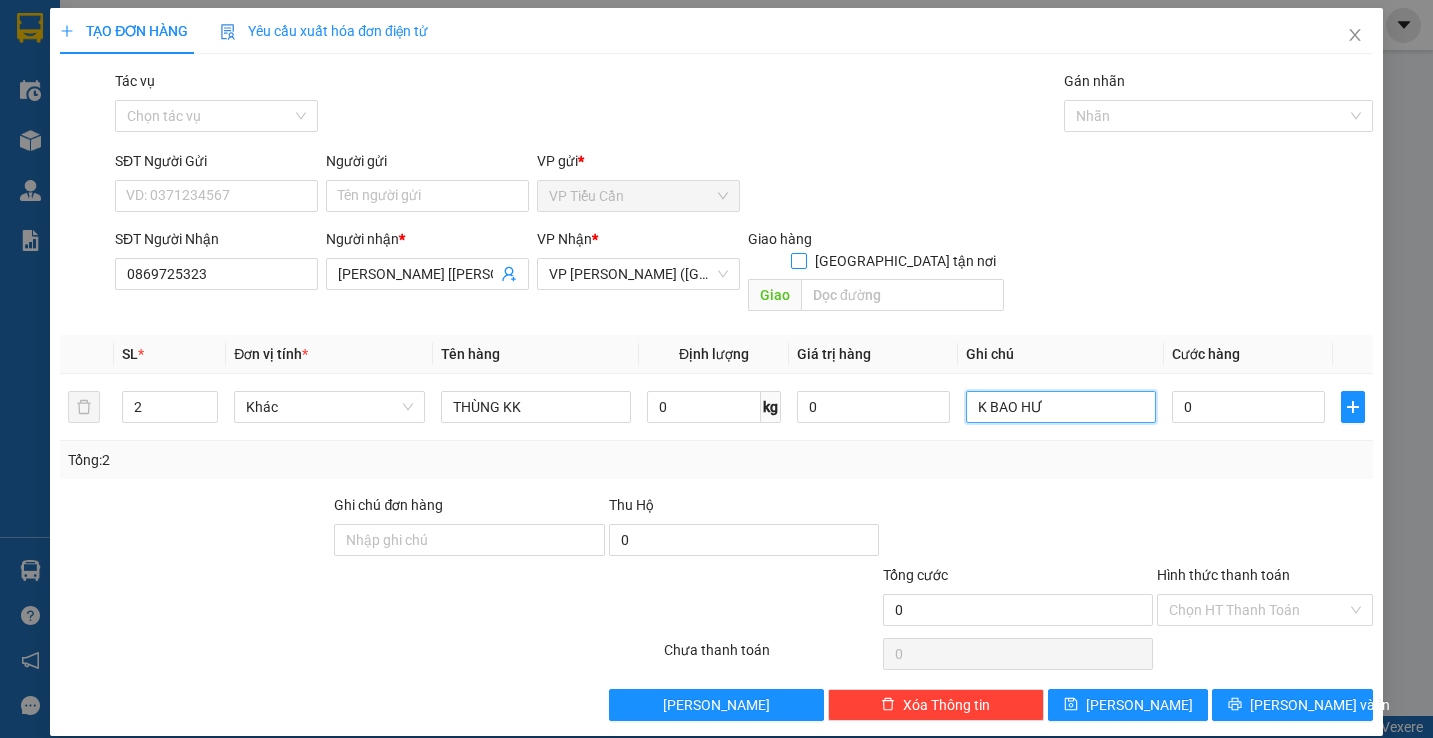 type on "K BAO HƯ" 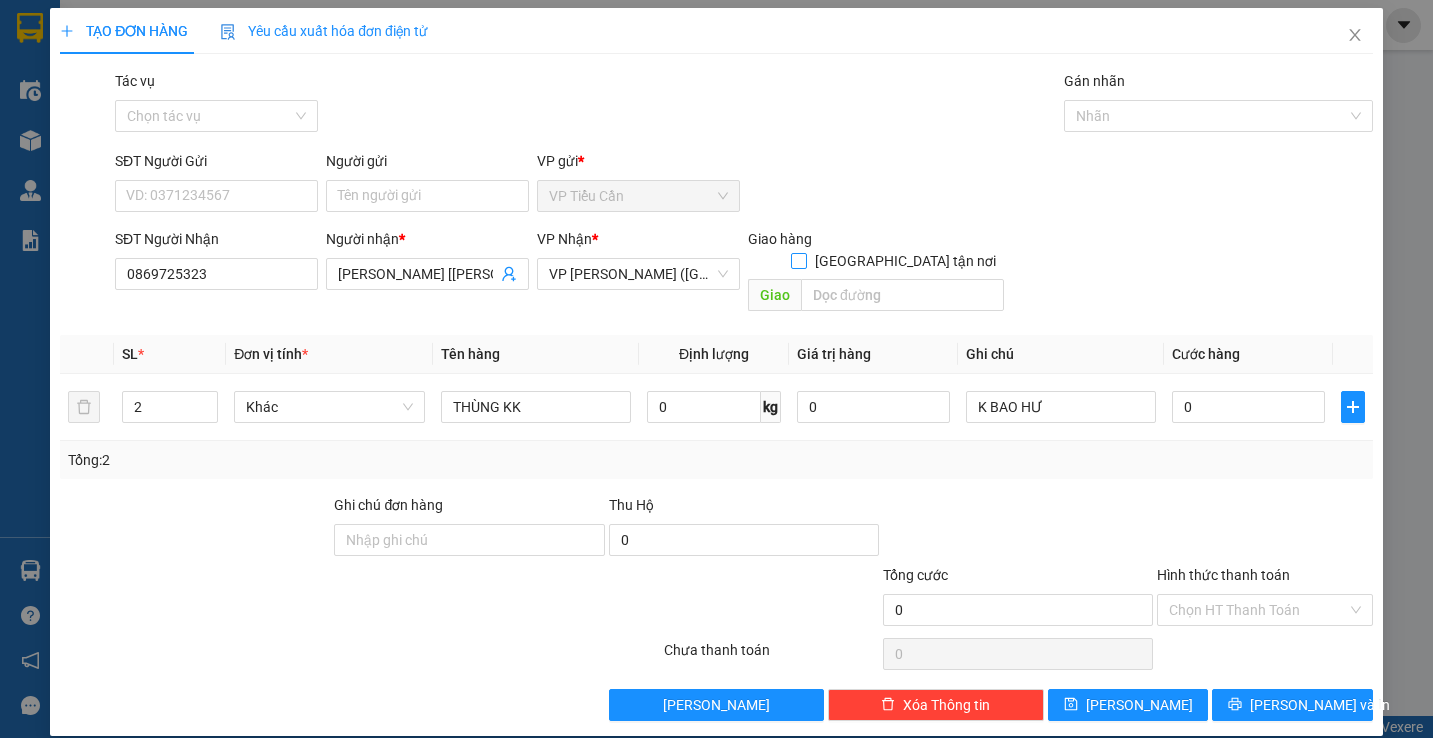 click at bounding box center (799, 261) 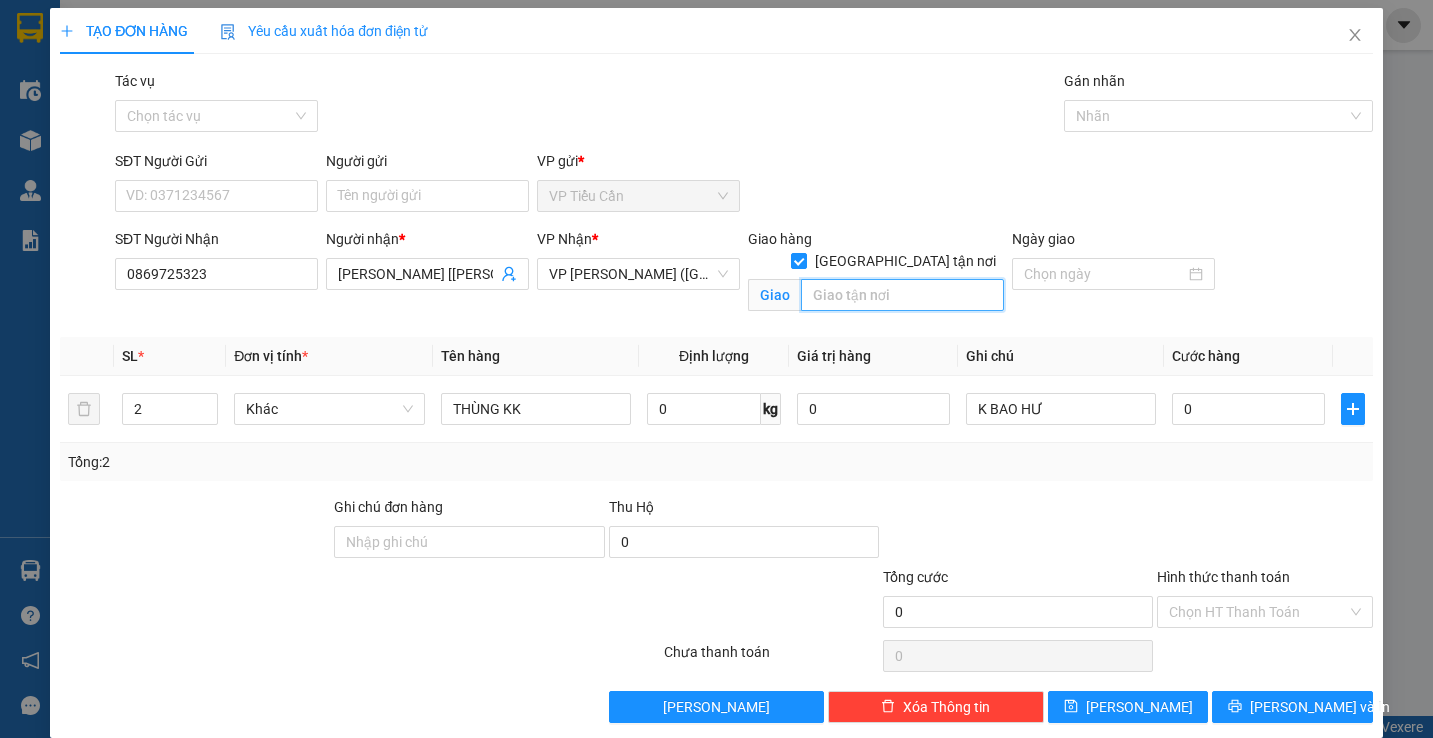 click at bounding box center (902, 295) 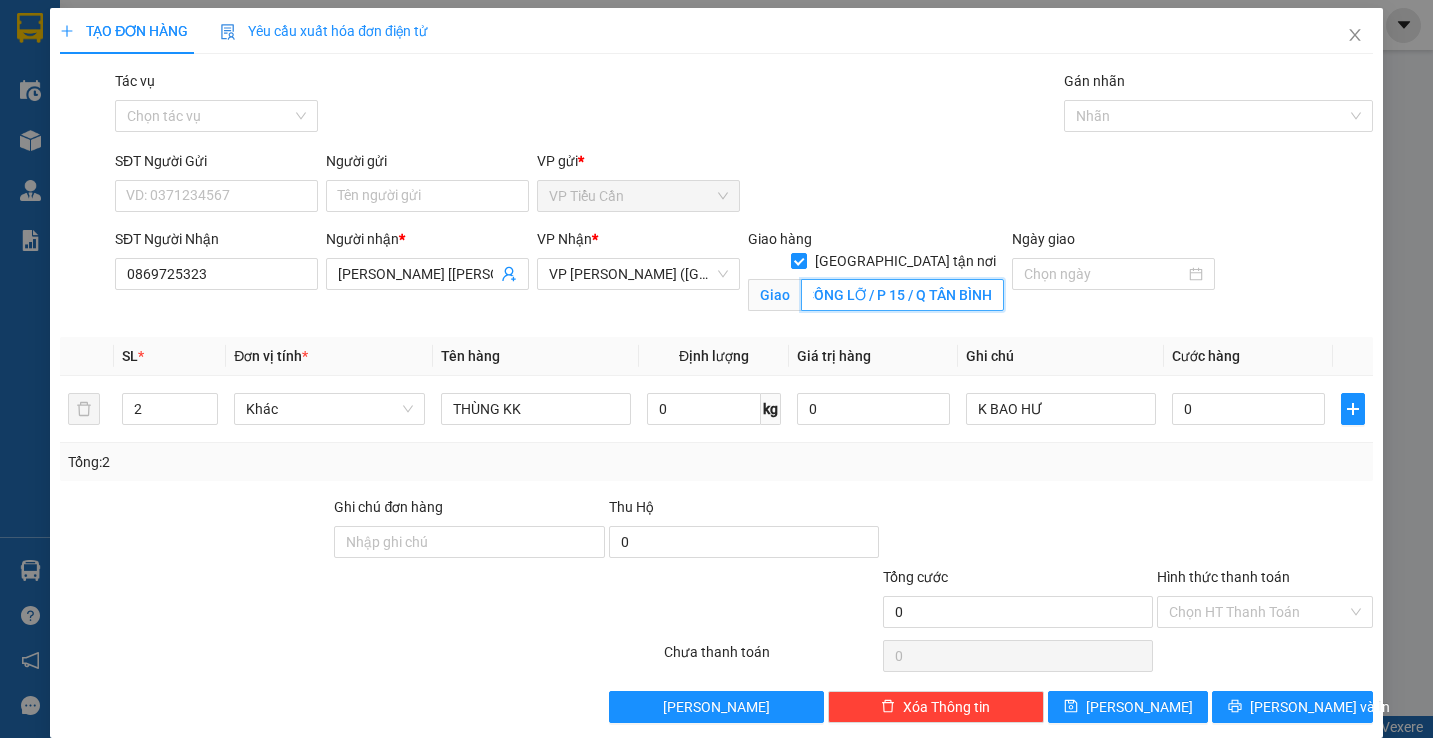 scroll, scrollTop: 0, scrollLeft: 37, axis: horizontal 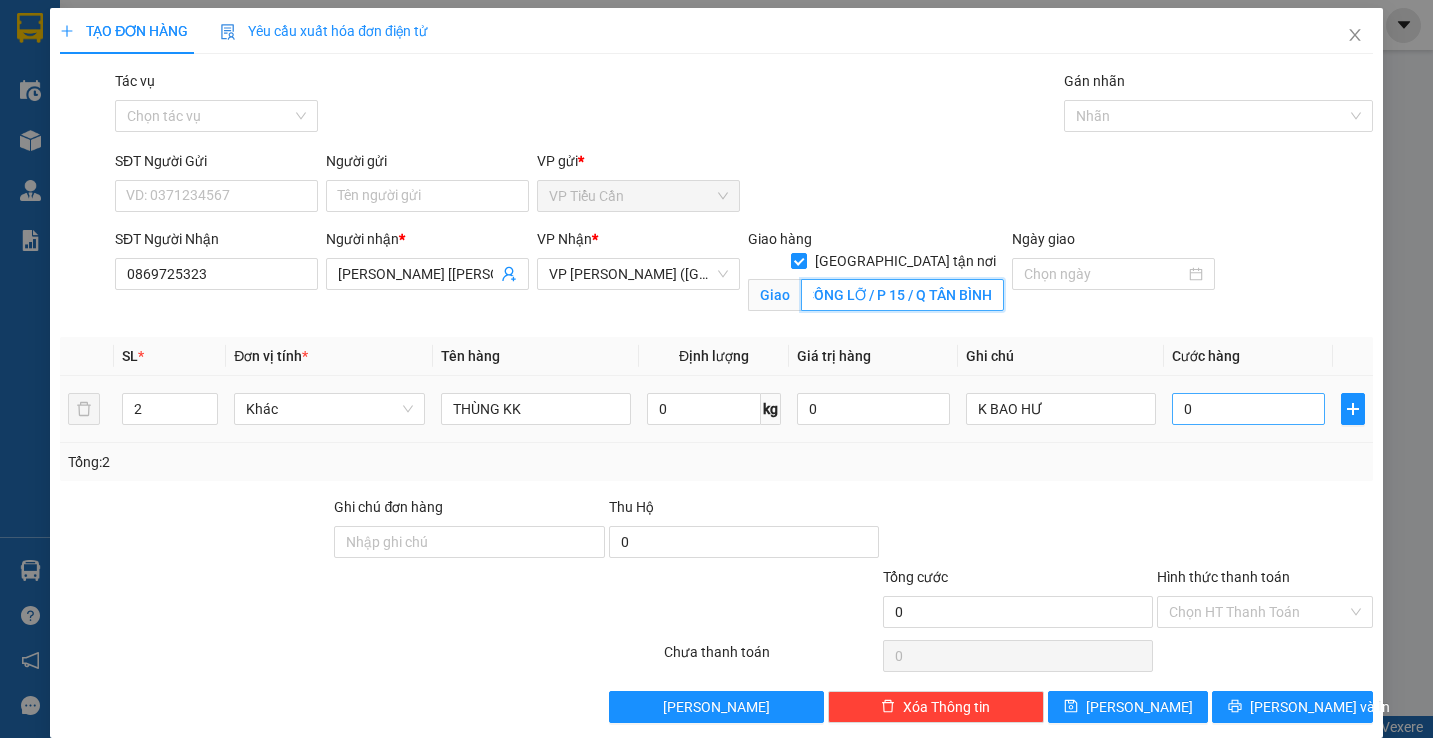 type on "98 CỐNG LỠ / P 15 / Q TÂN BÌNH" 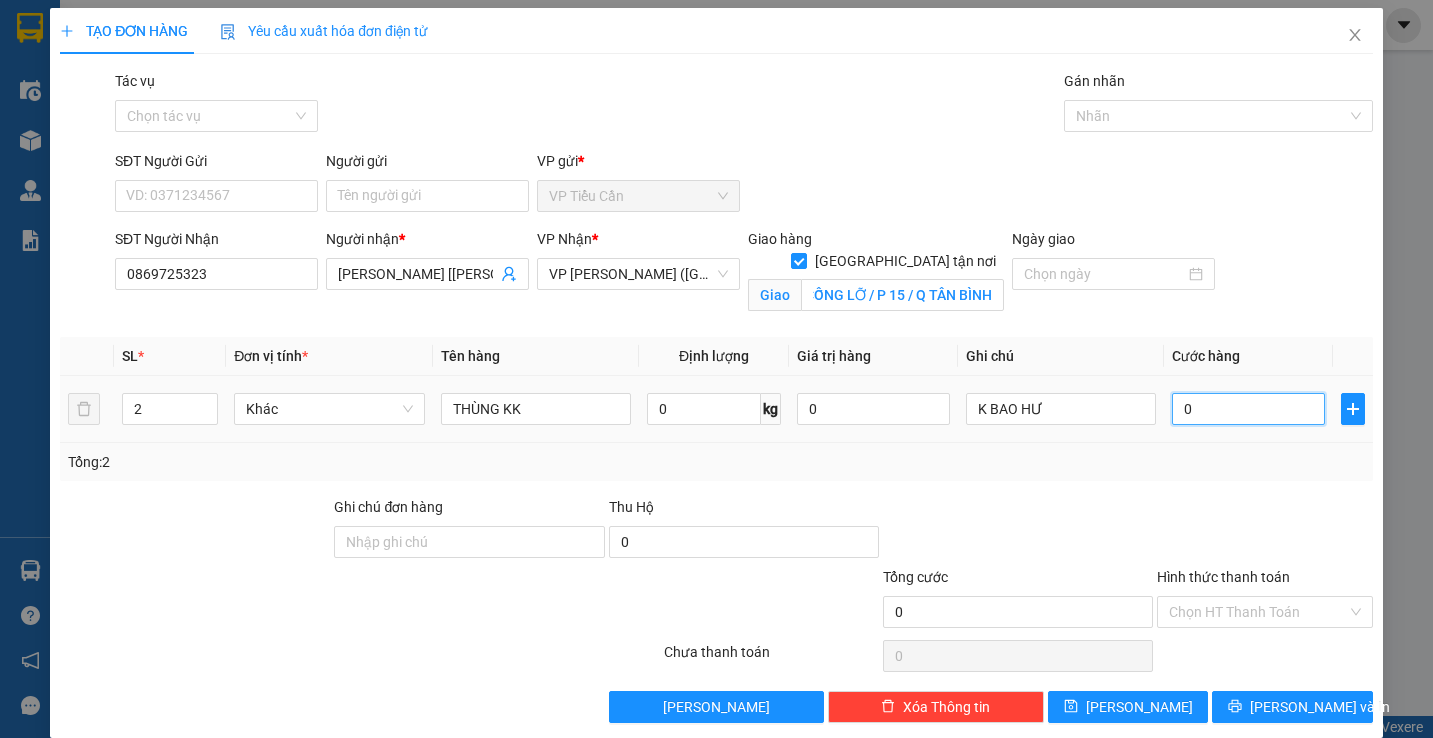 scroll, scrollTop: 0, scrollLeft: 0, axis: both 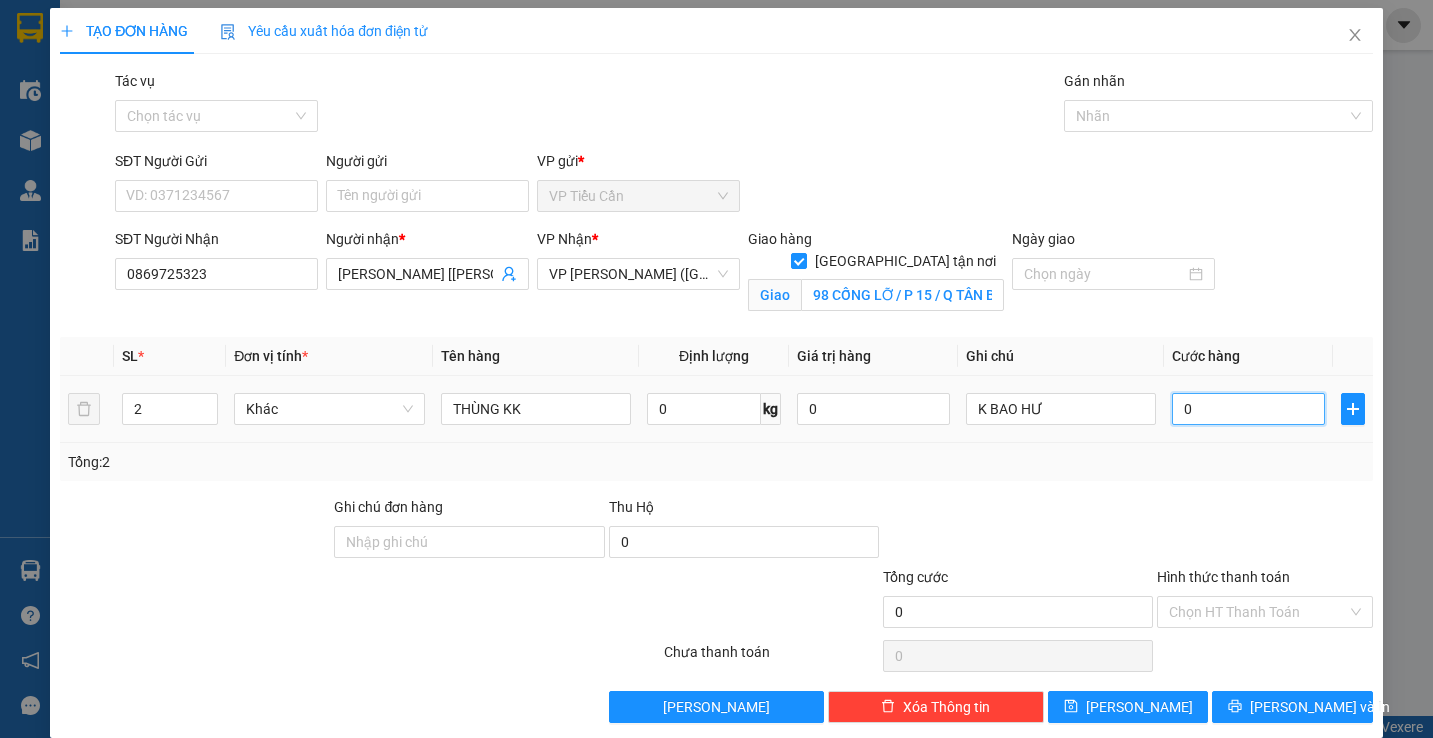 click on "0" at bounding box center (1248, 409) 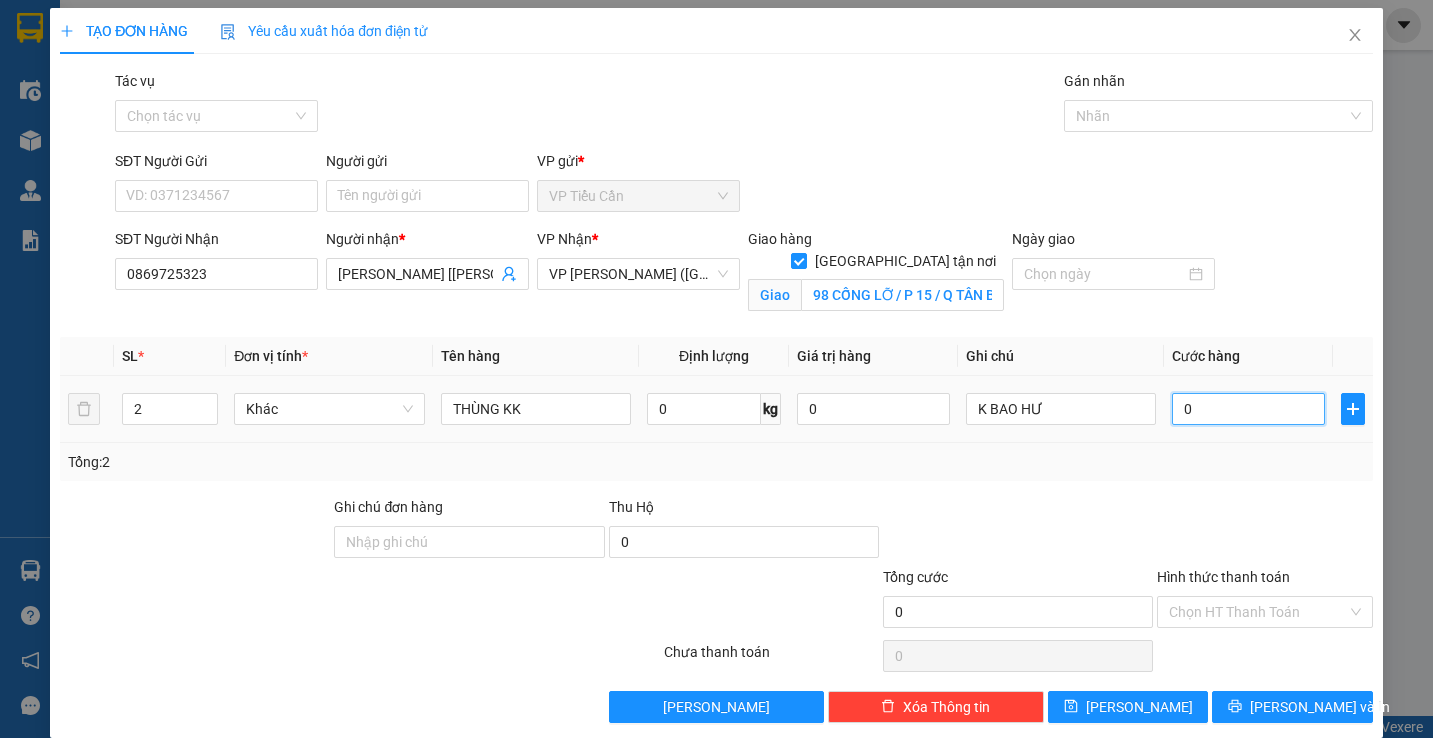 type on "2" 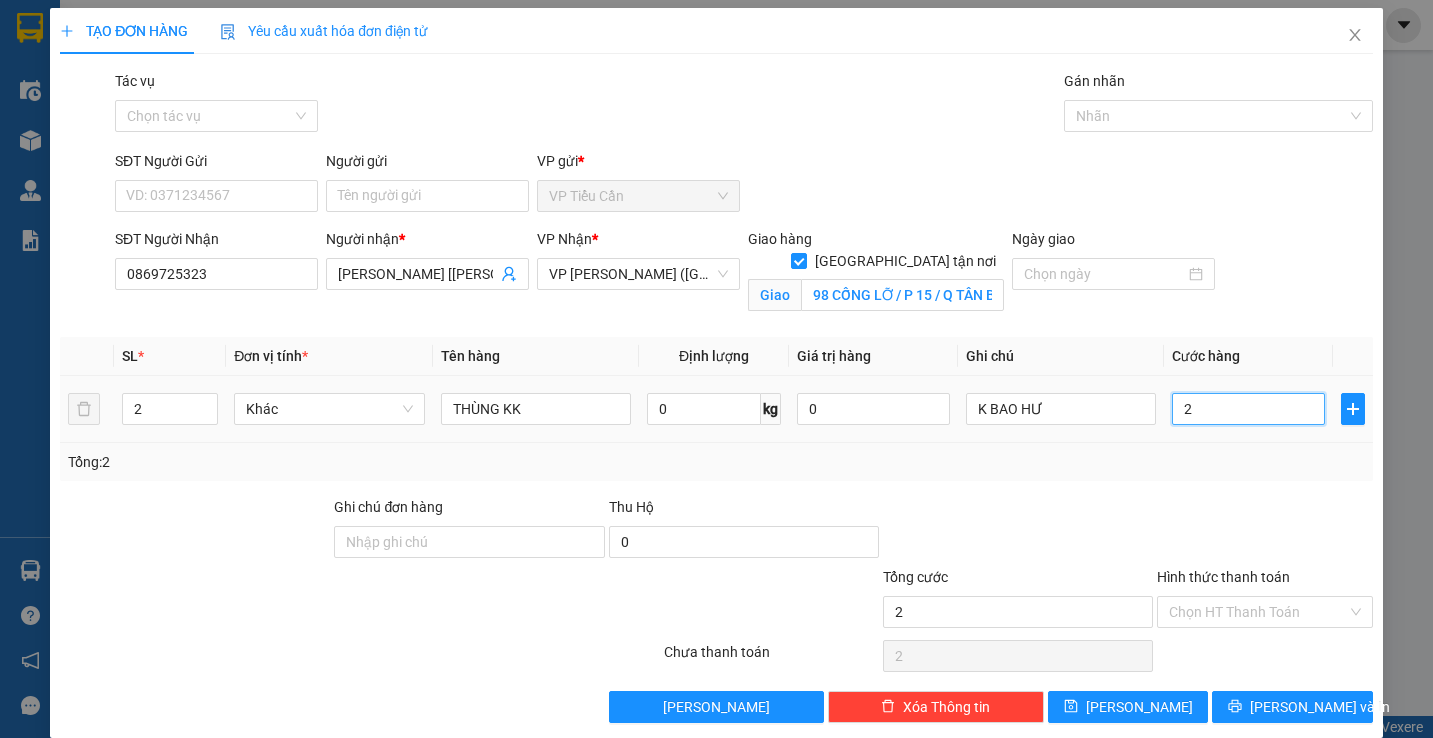 type on "20" 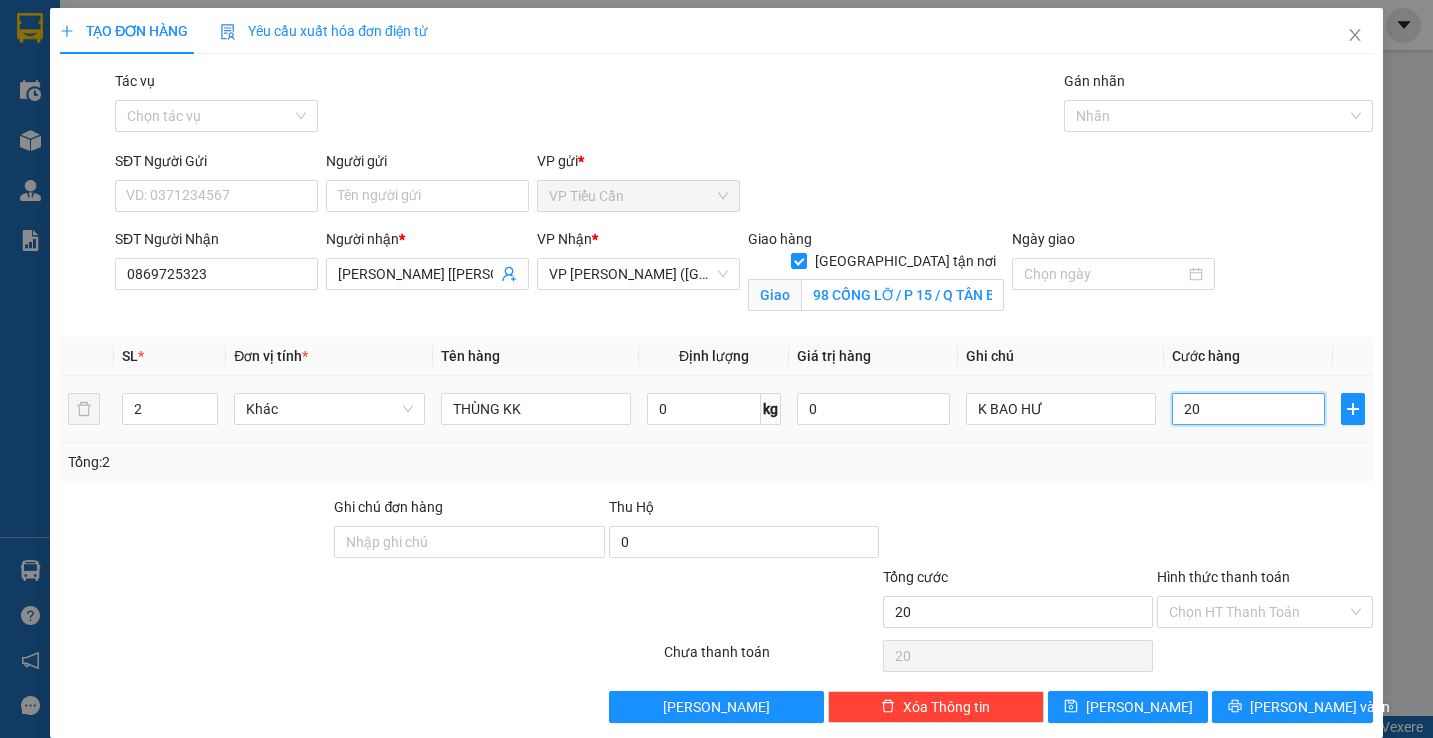 type on "200" 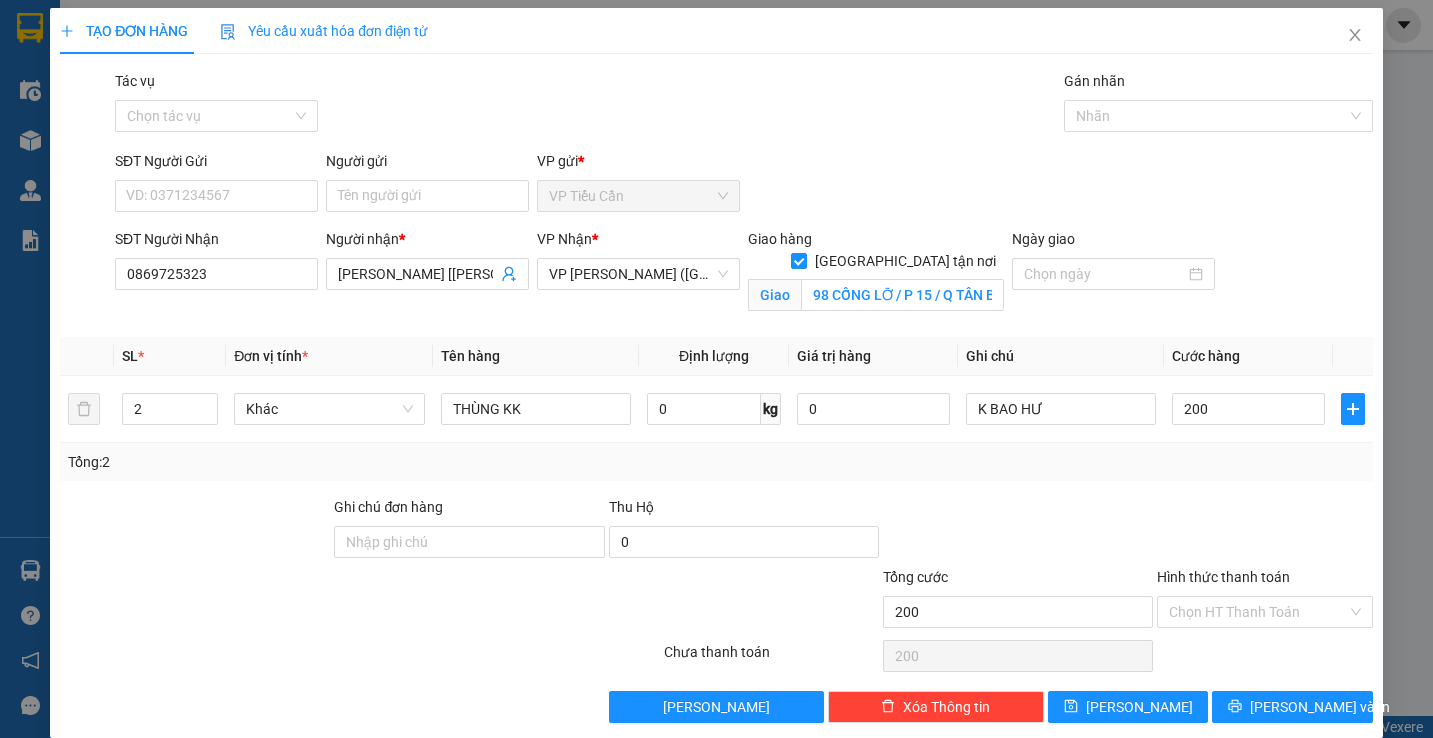 type on "200.000" 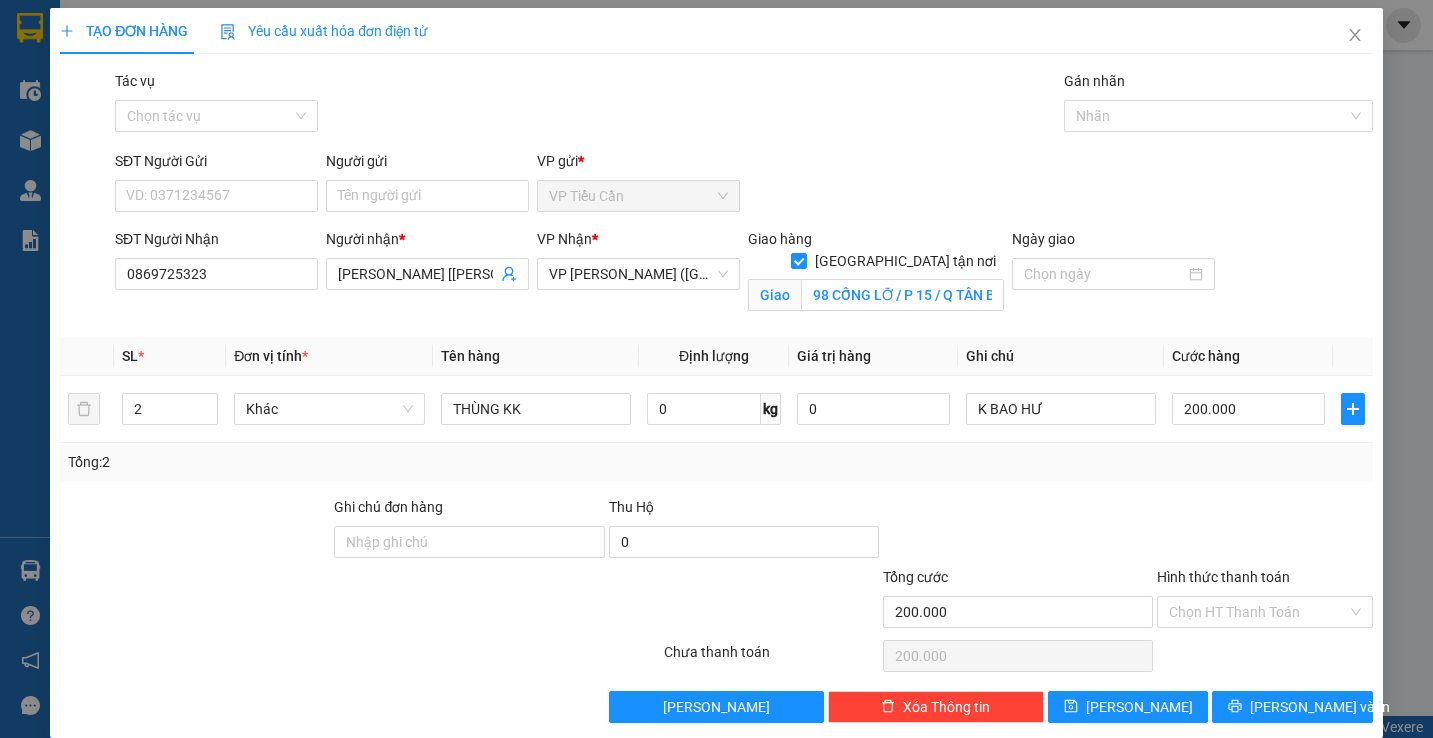 click on "Tổng:  2" at bounding box center (716, 462) 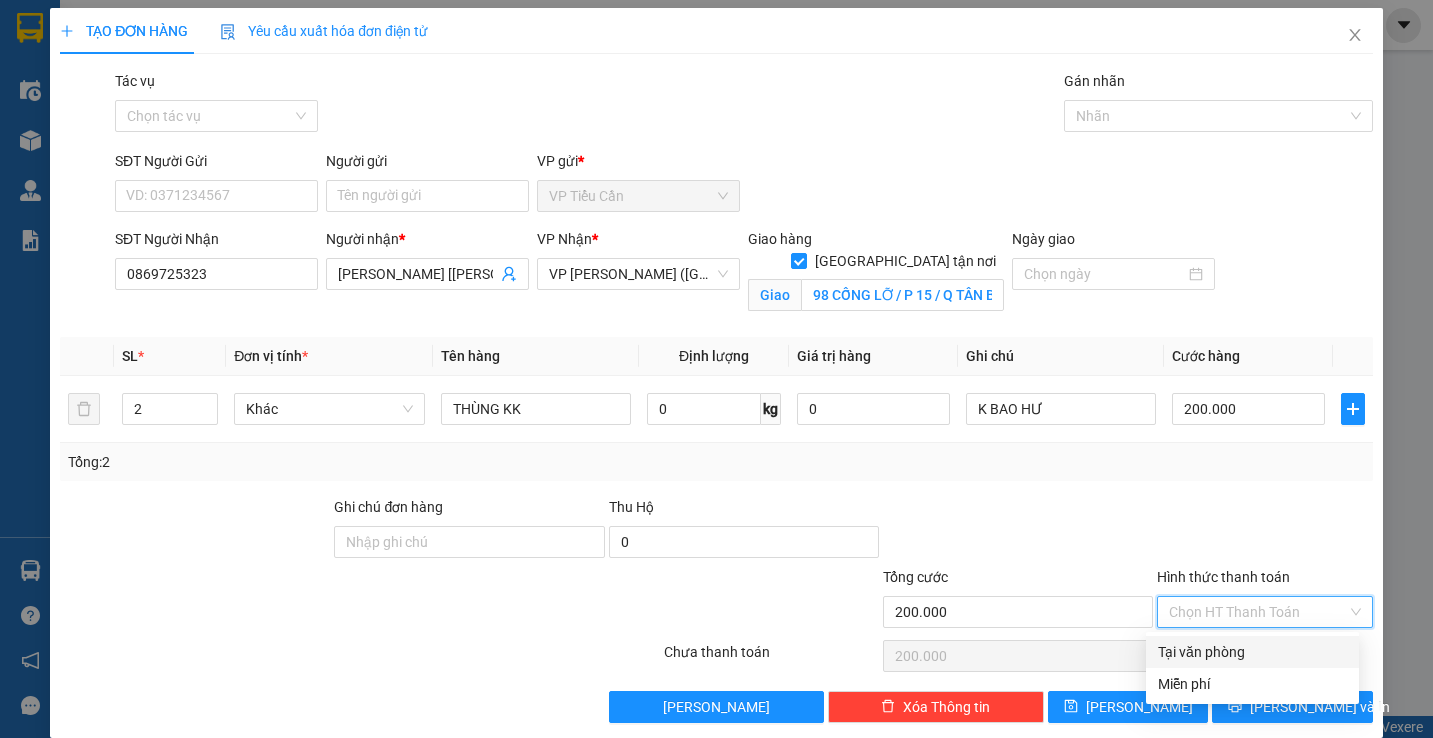 click on "Hình thức thanh toán" at bounding box center [1257, 612] 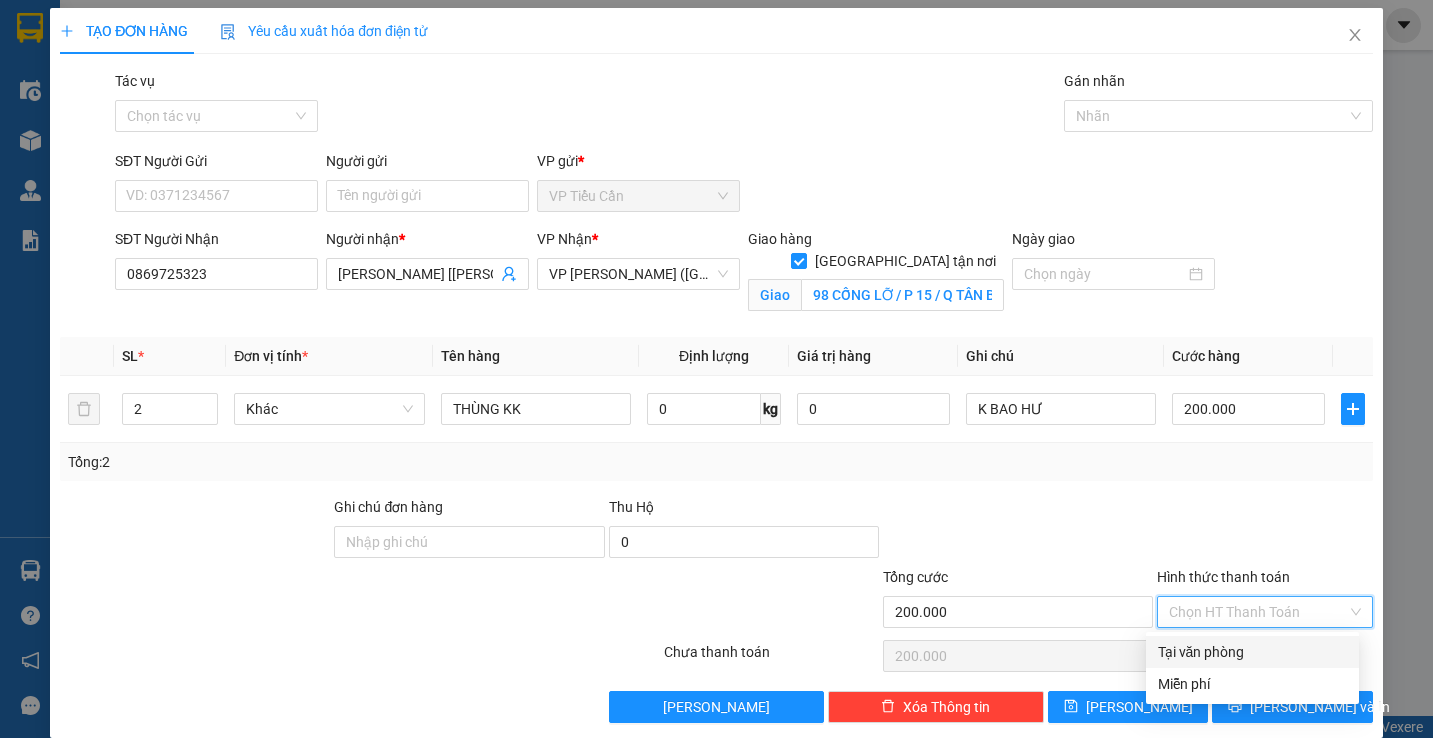 click on "Tại văn phòng" at bounding box center (1252, 652) 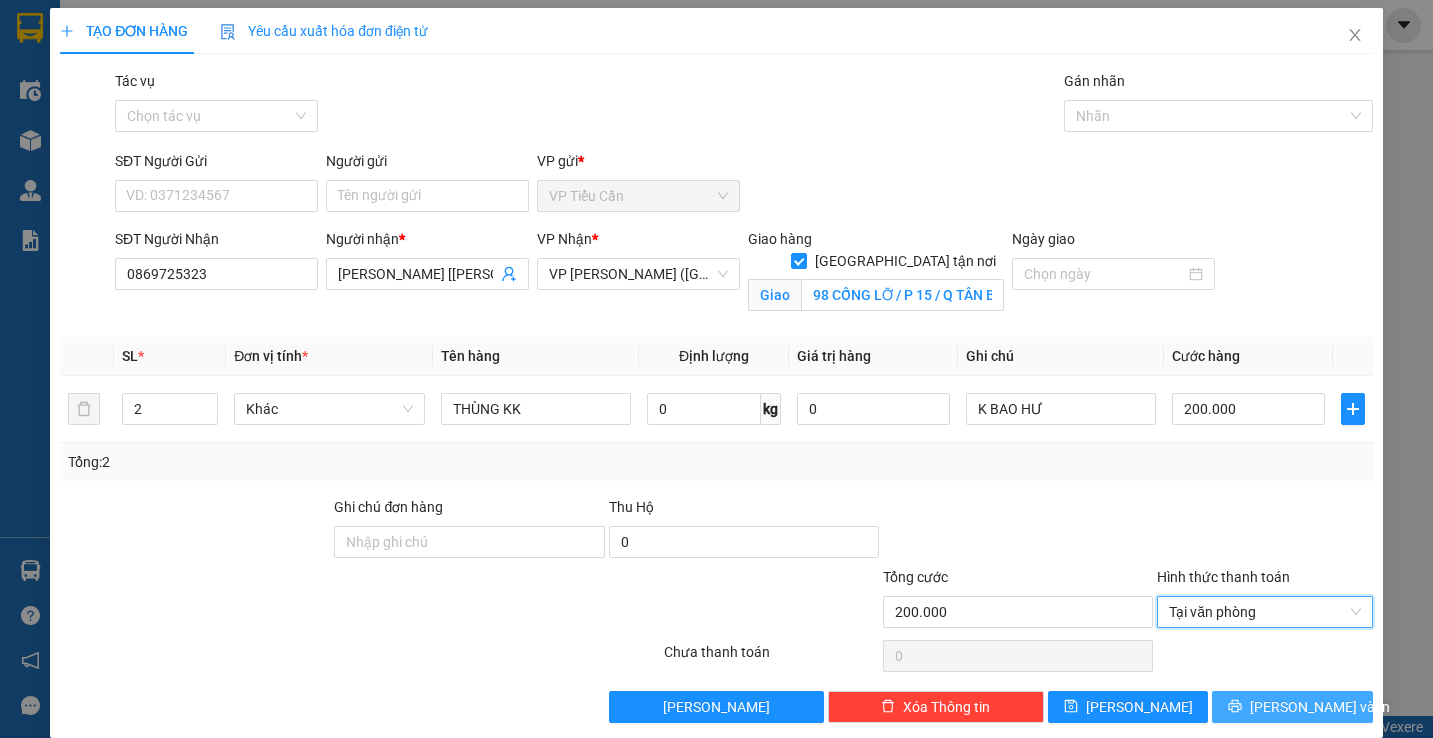 click on "[PERSON_NAME] và In" at bounding box center (1320, 707) 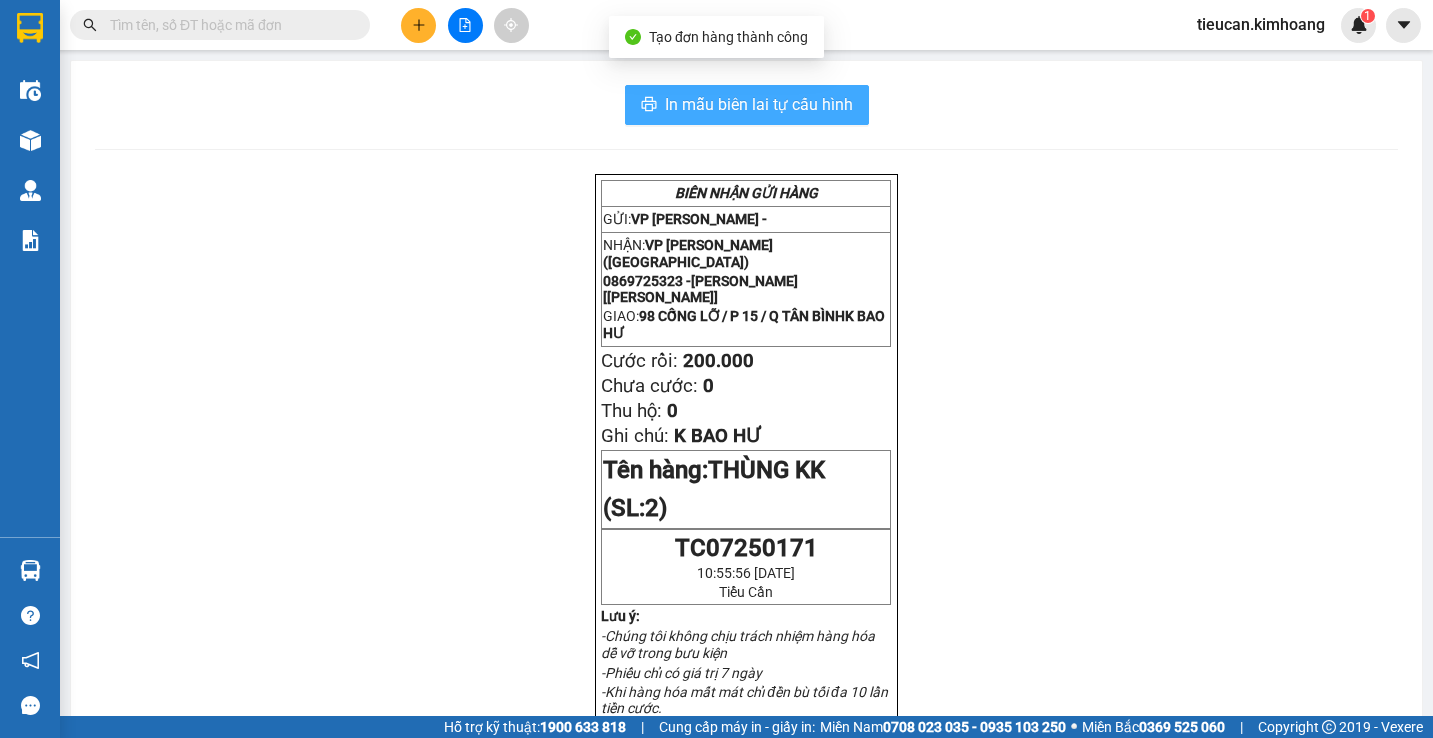 click on "In mẫu biên lai tự cấu hình" at bounding box center (759, 104) 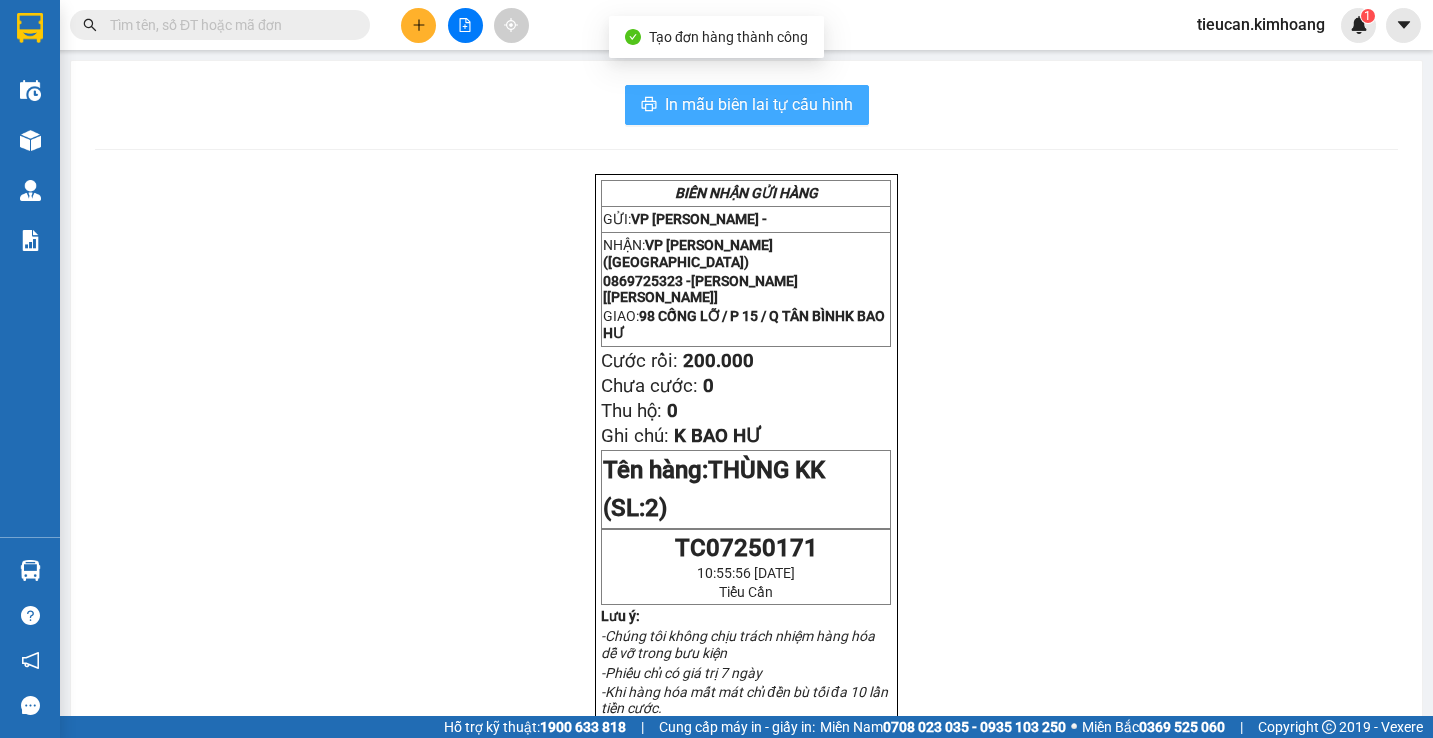 scroll, scrollTop: 0, scrollLeft: 0, axis: both 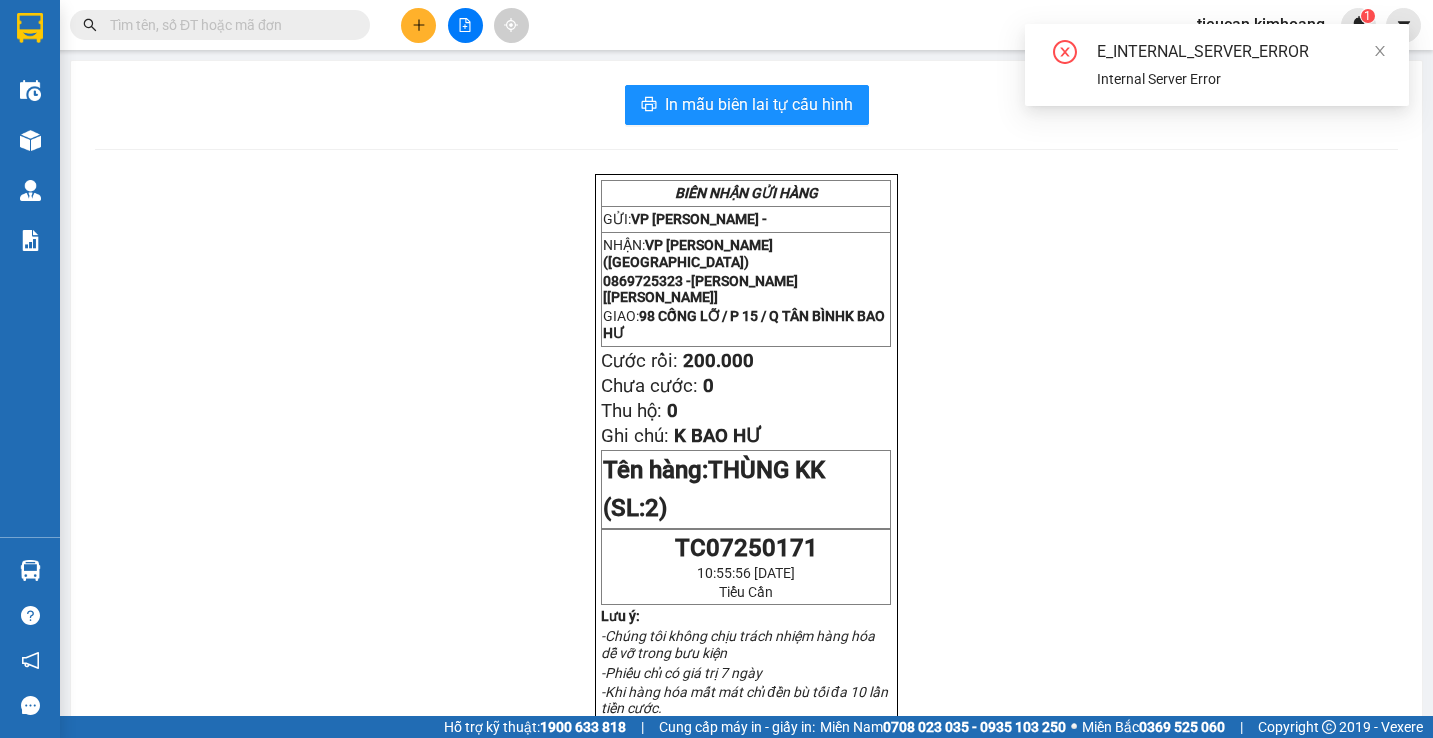 click 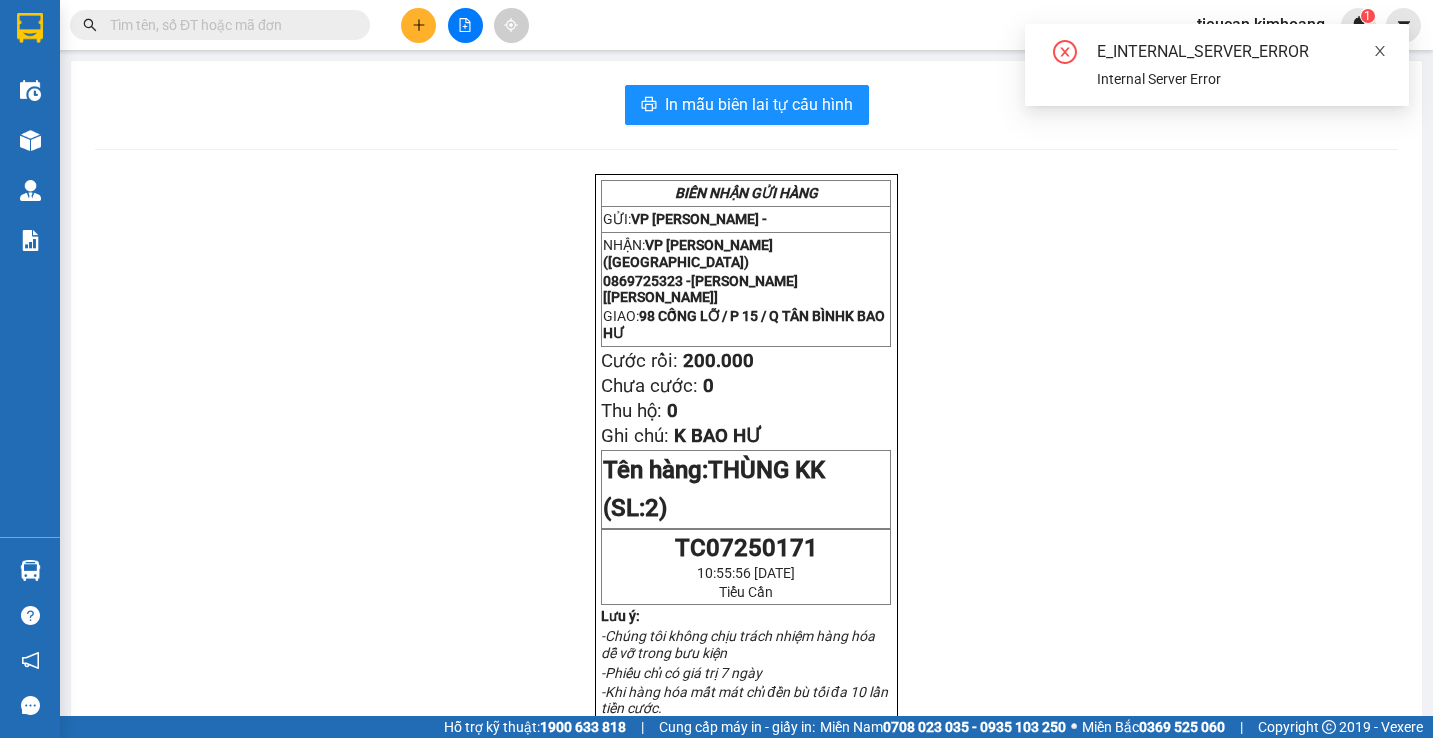 click 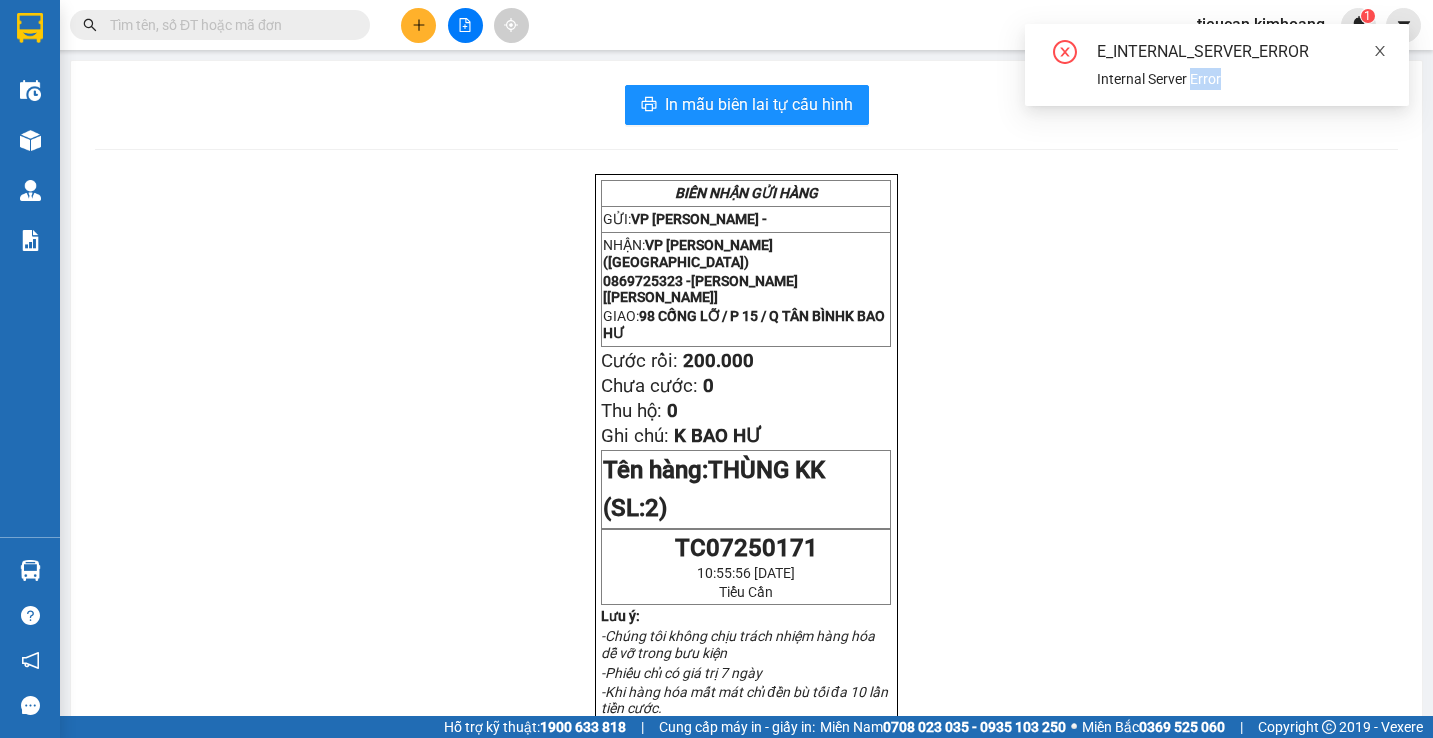 click 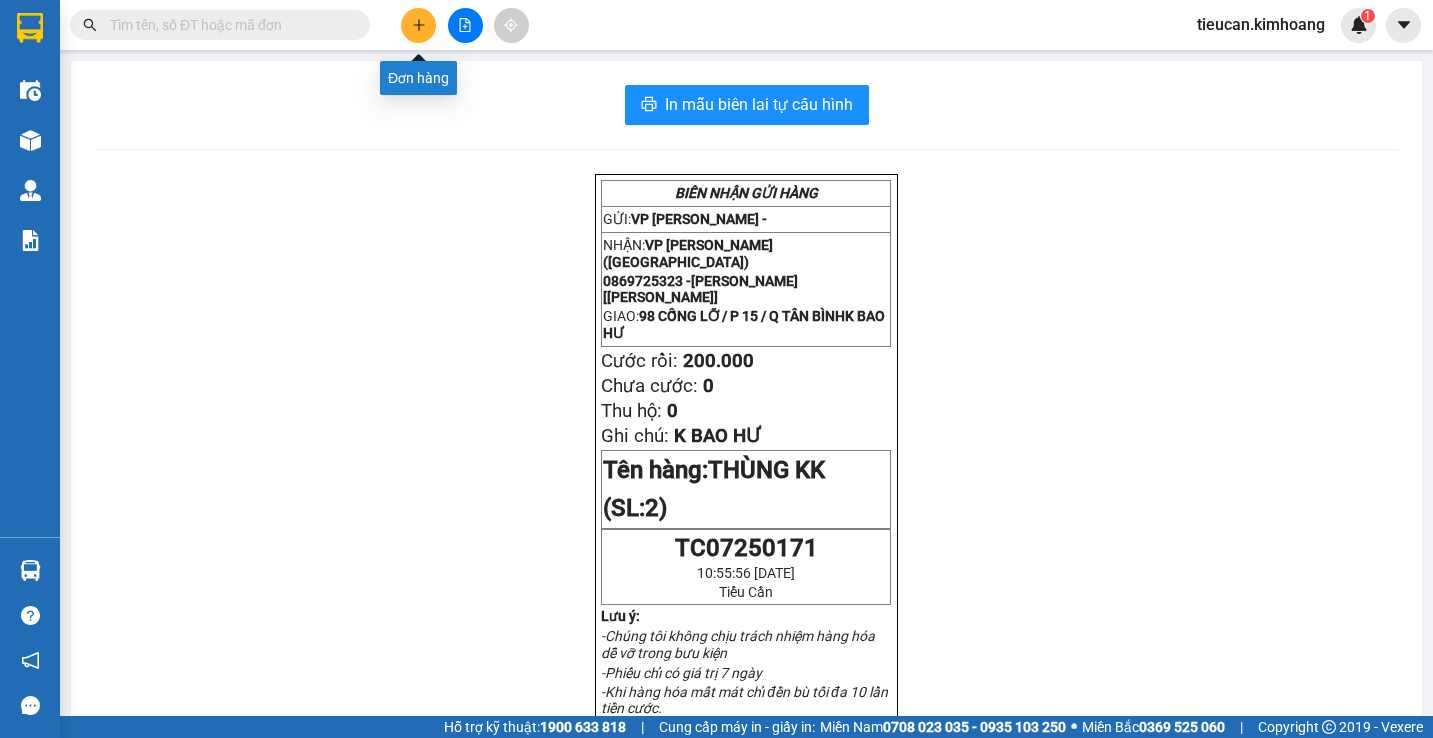 click 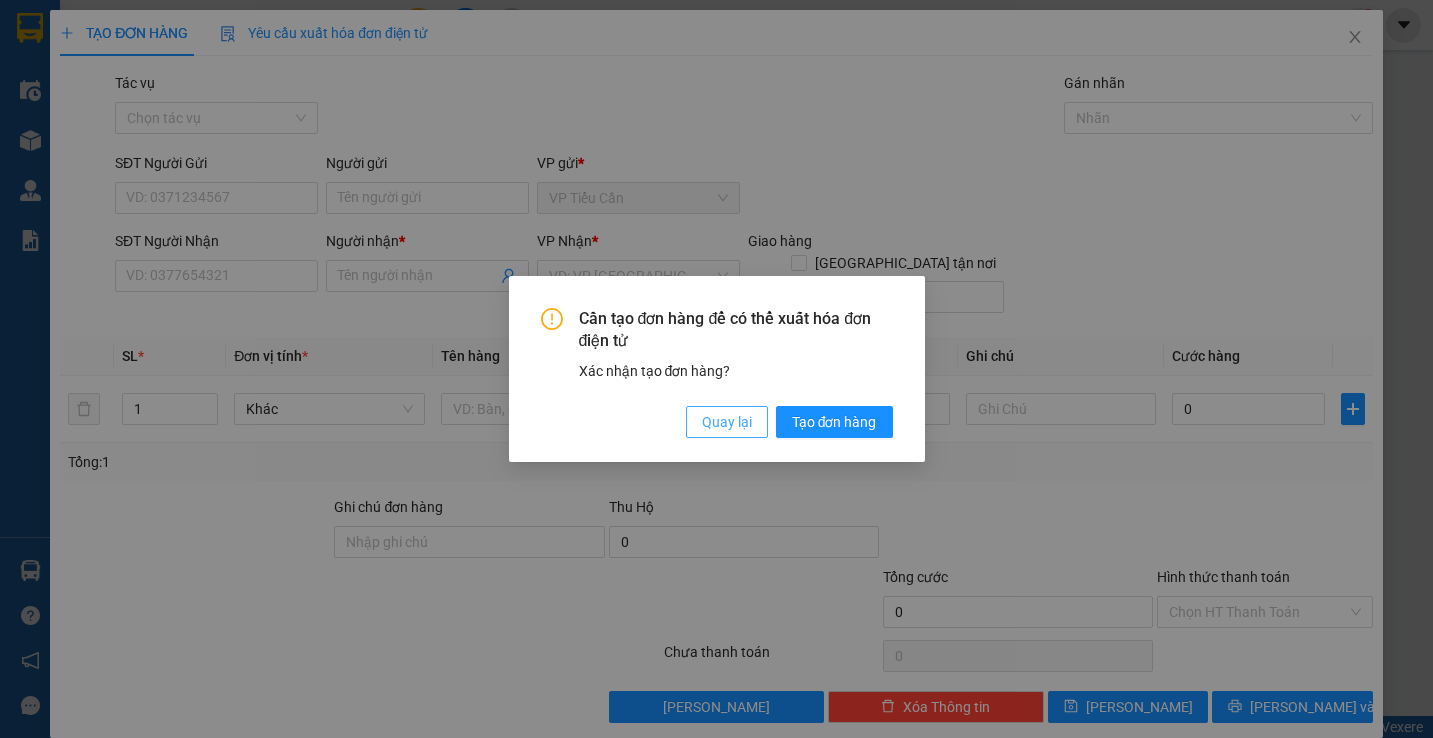 click on "Quay lại" at bounding box center (727, 422) 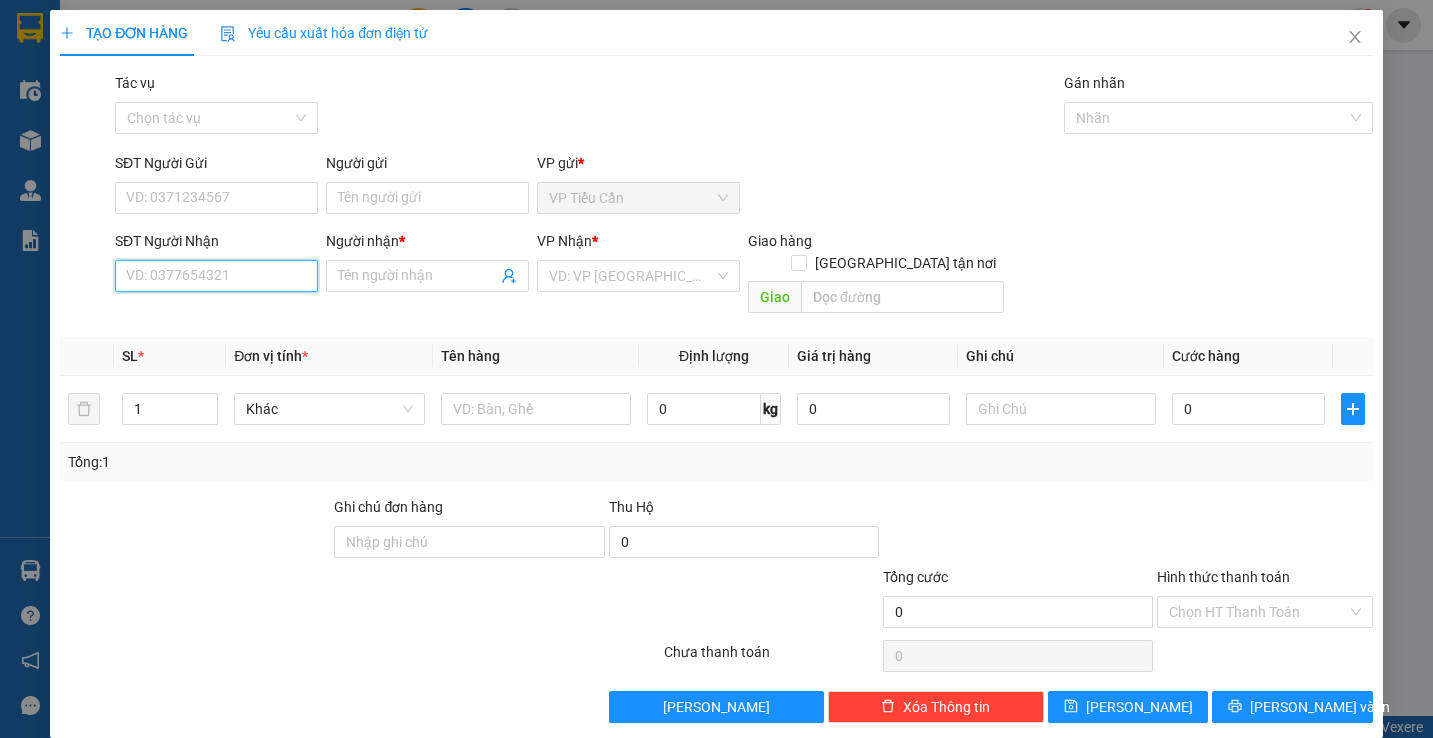 click on "SĐT Người Nhận" at bounding box center [216, 276] 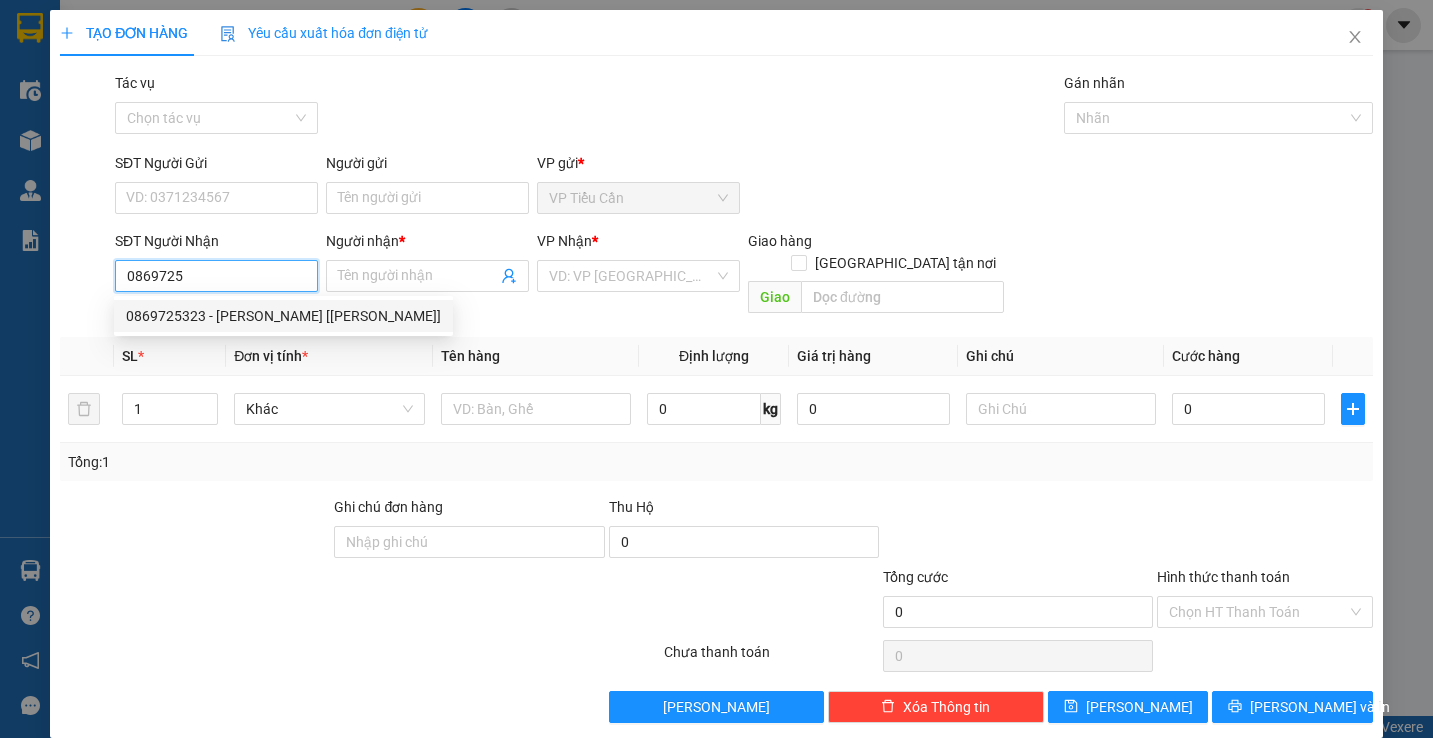 click on "0869725323 - TRƯƠNG HUYỀN [THANH VÂN]" at bounding box center [283, 316] 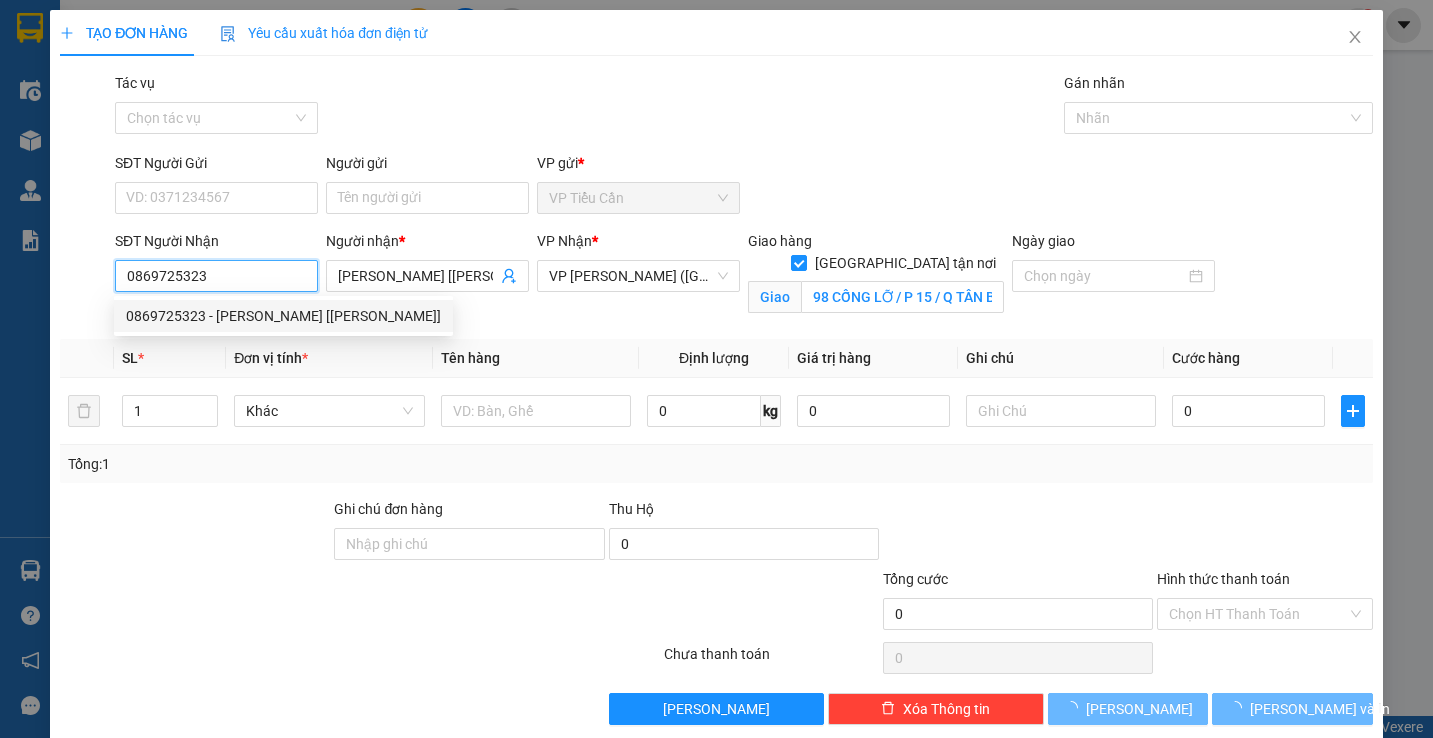 type on "200.000" 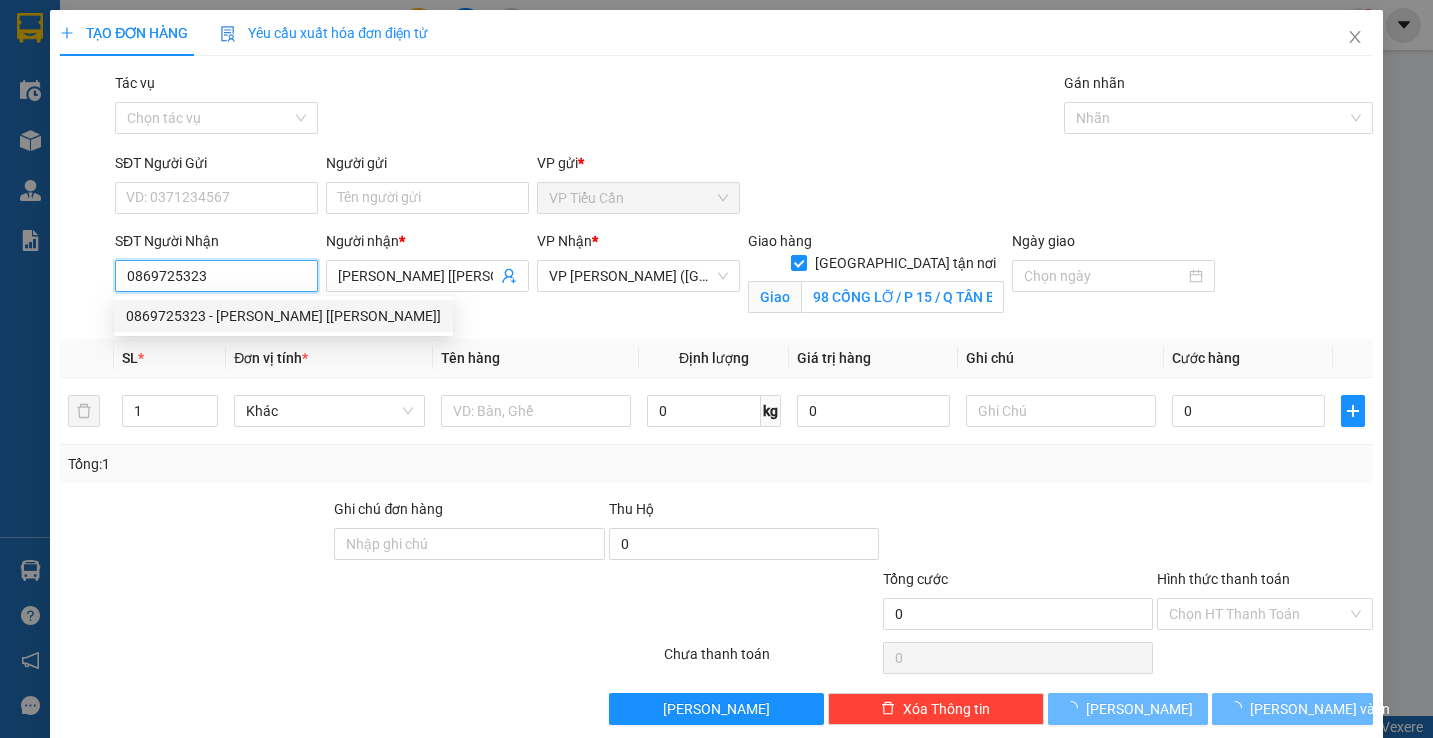 type on "200.000" 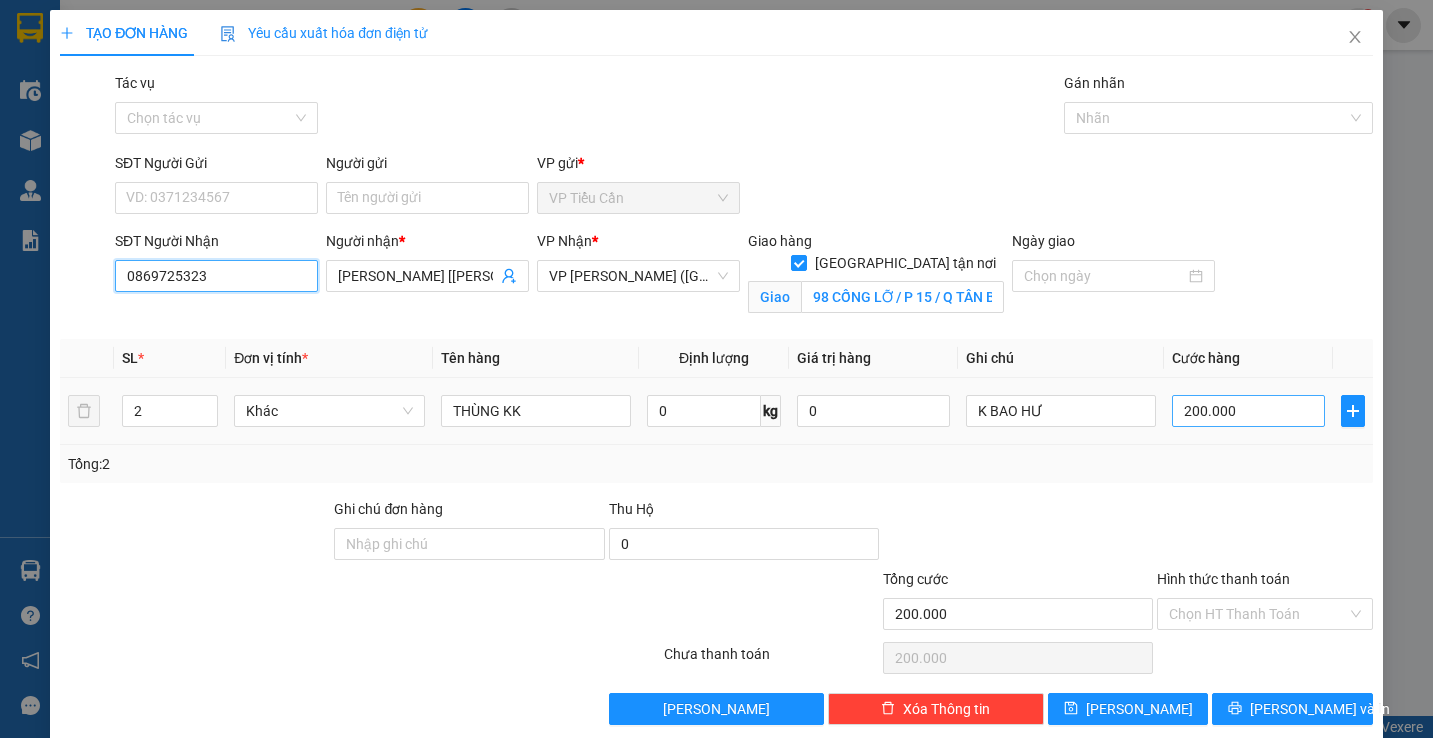 type on "0869725323" 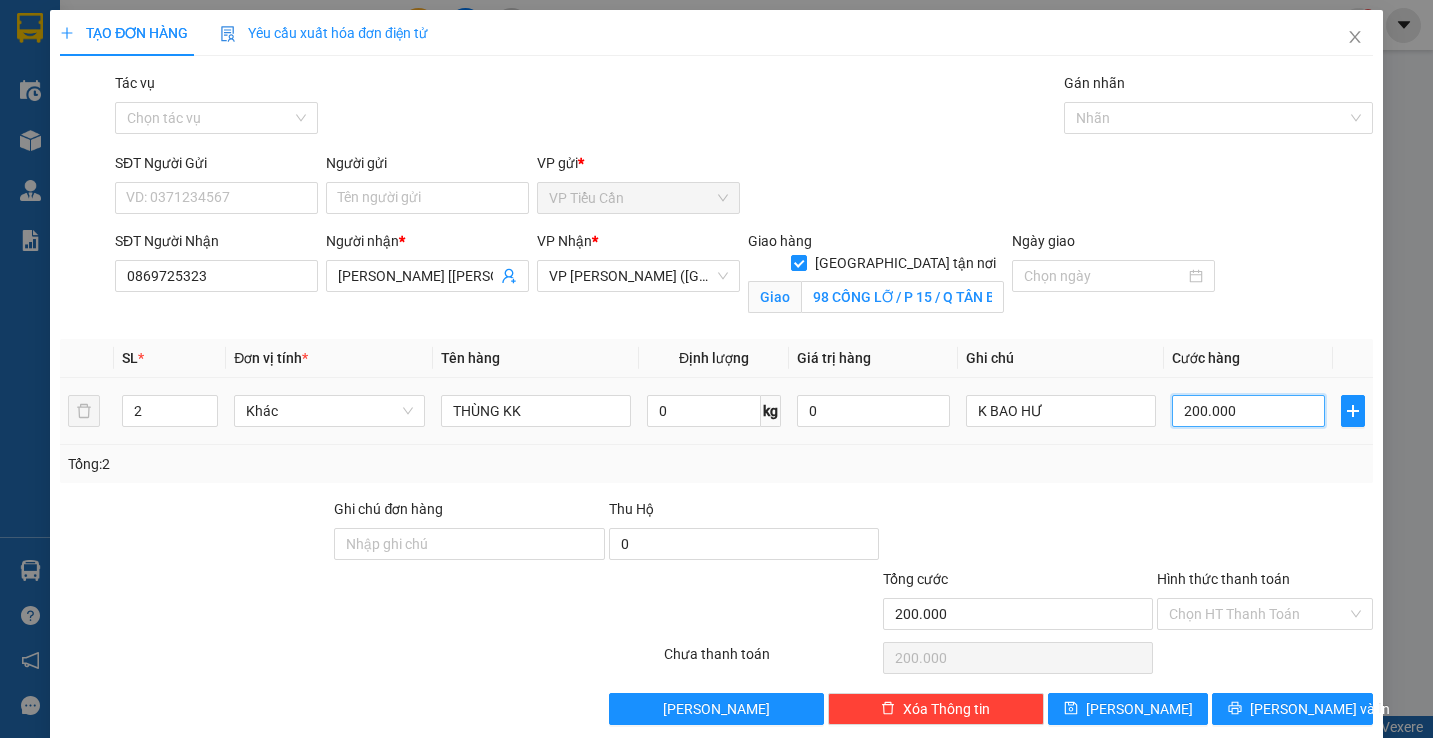 click on "200.000" at bounding box center [1248, 411] 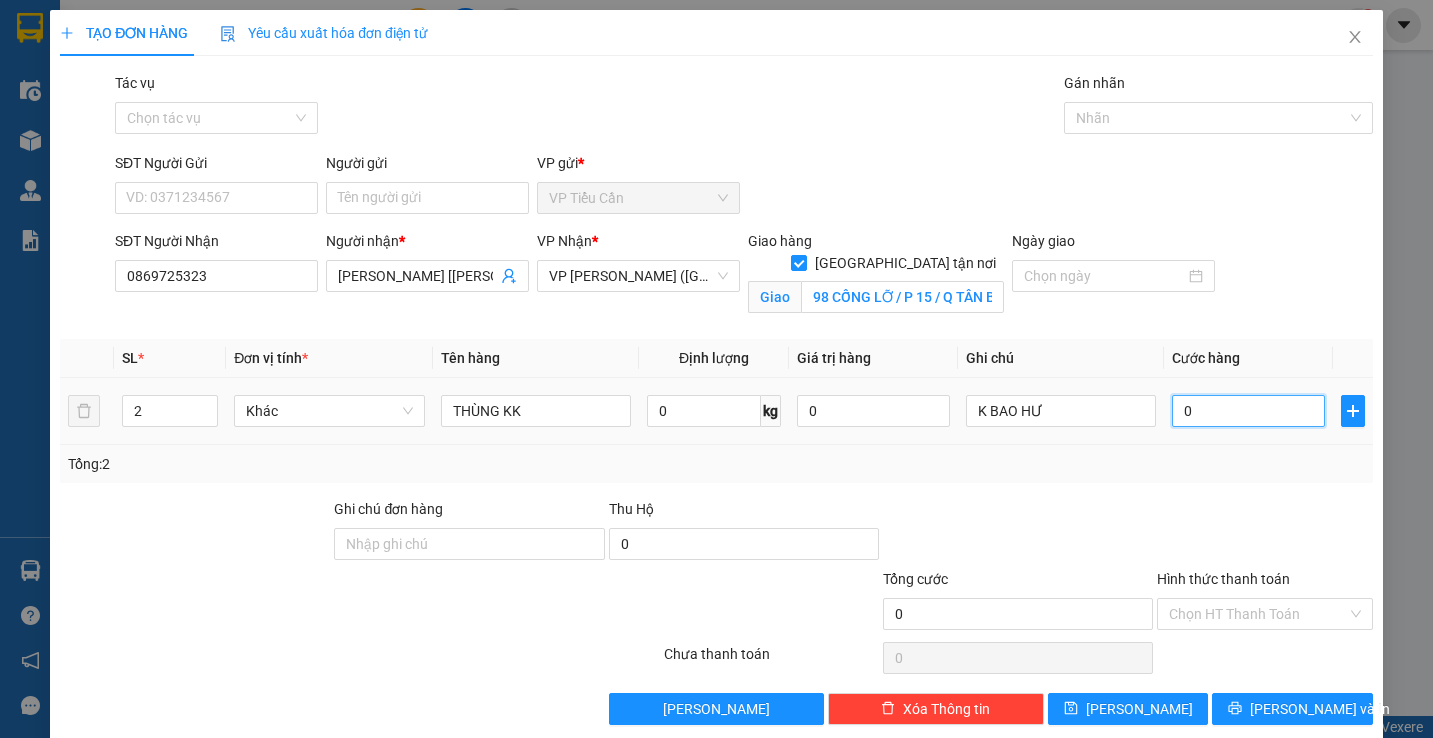 type on "1" 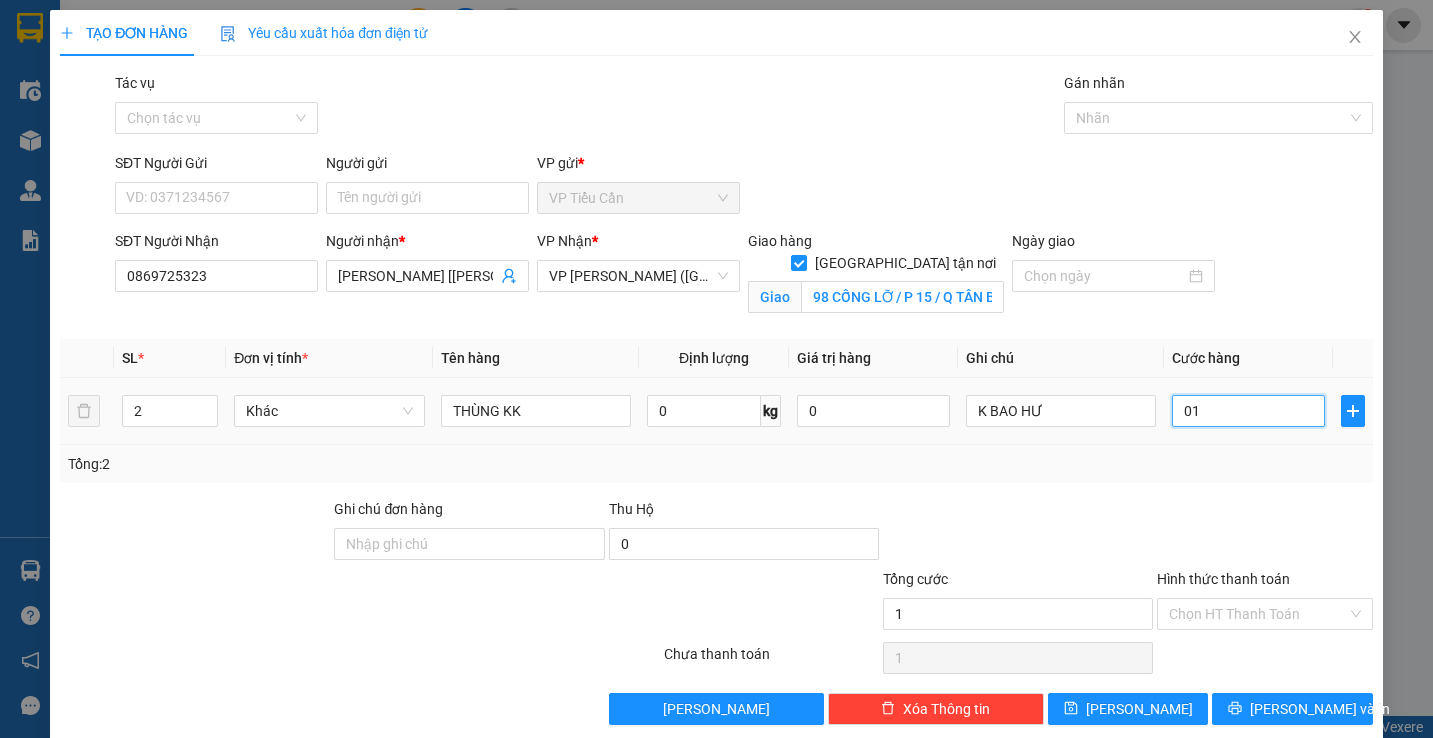 type on "0" 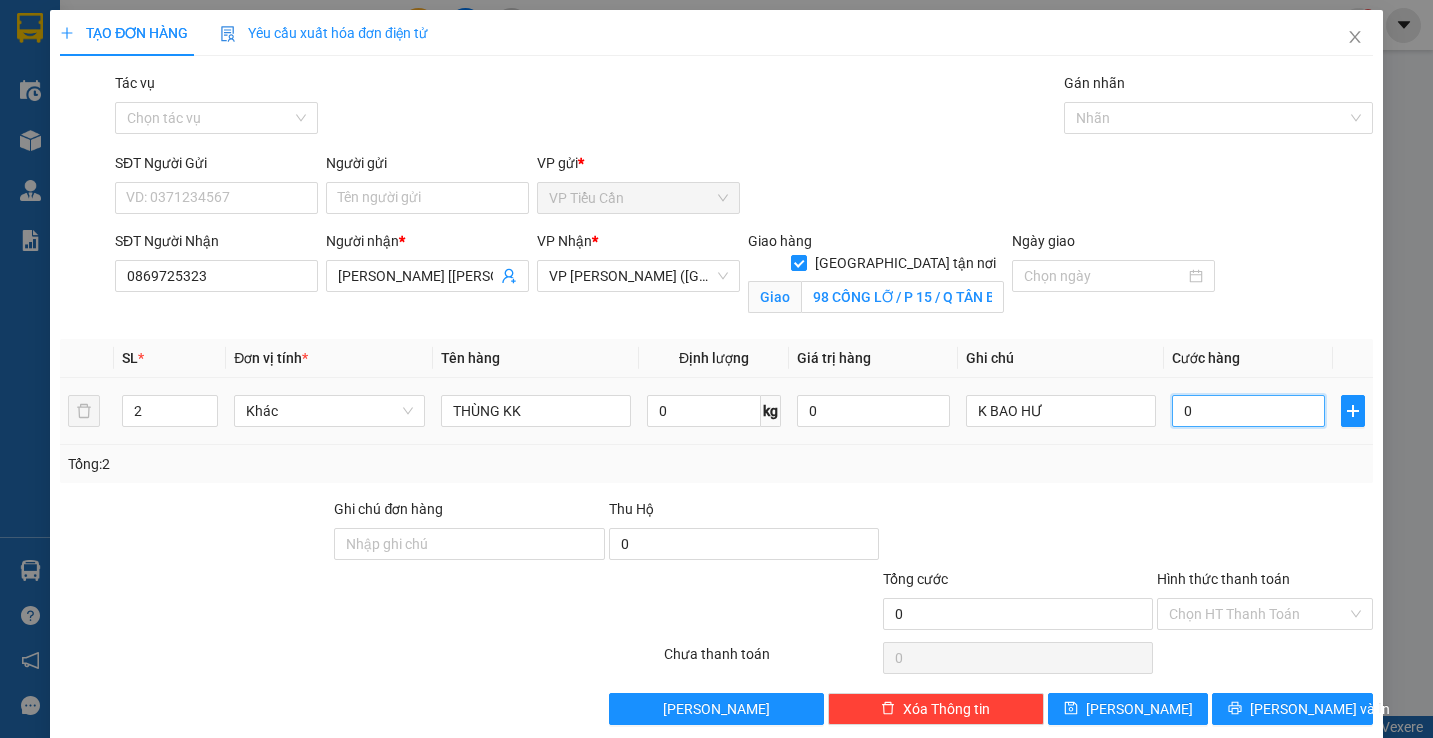 click on "0" at bounding box center (1248, 411) 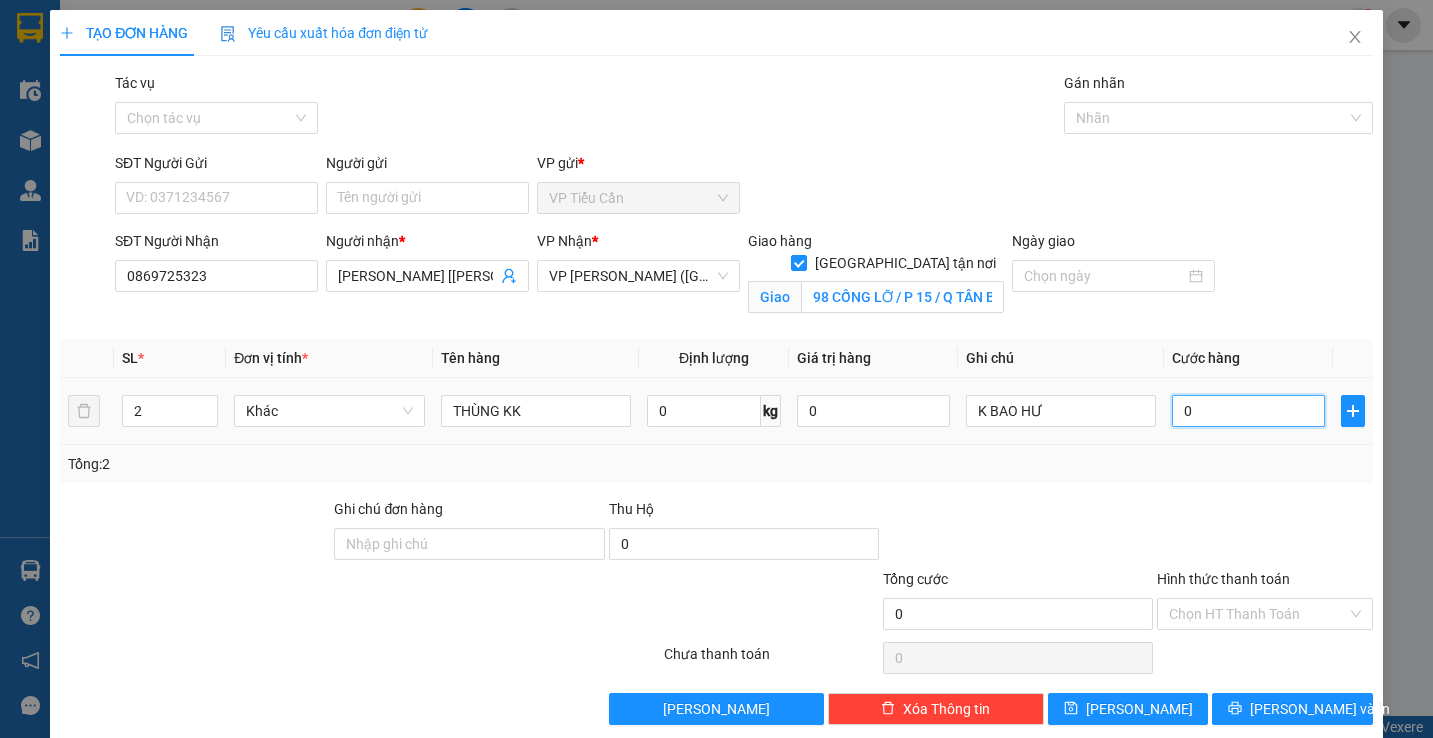 type on "10" 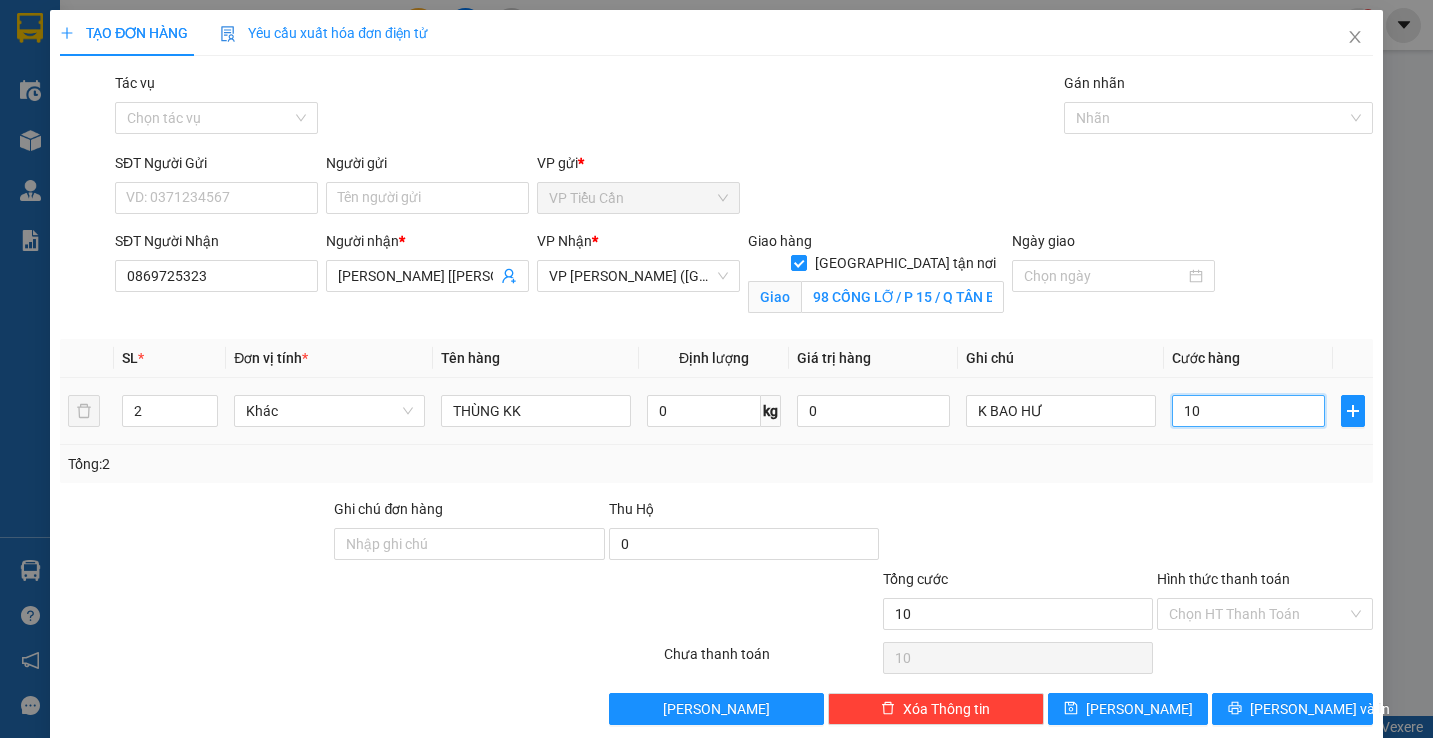 type on "170" 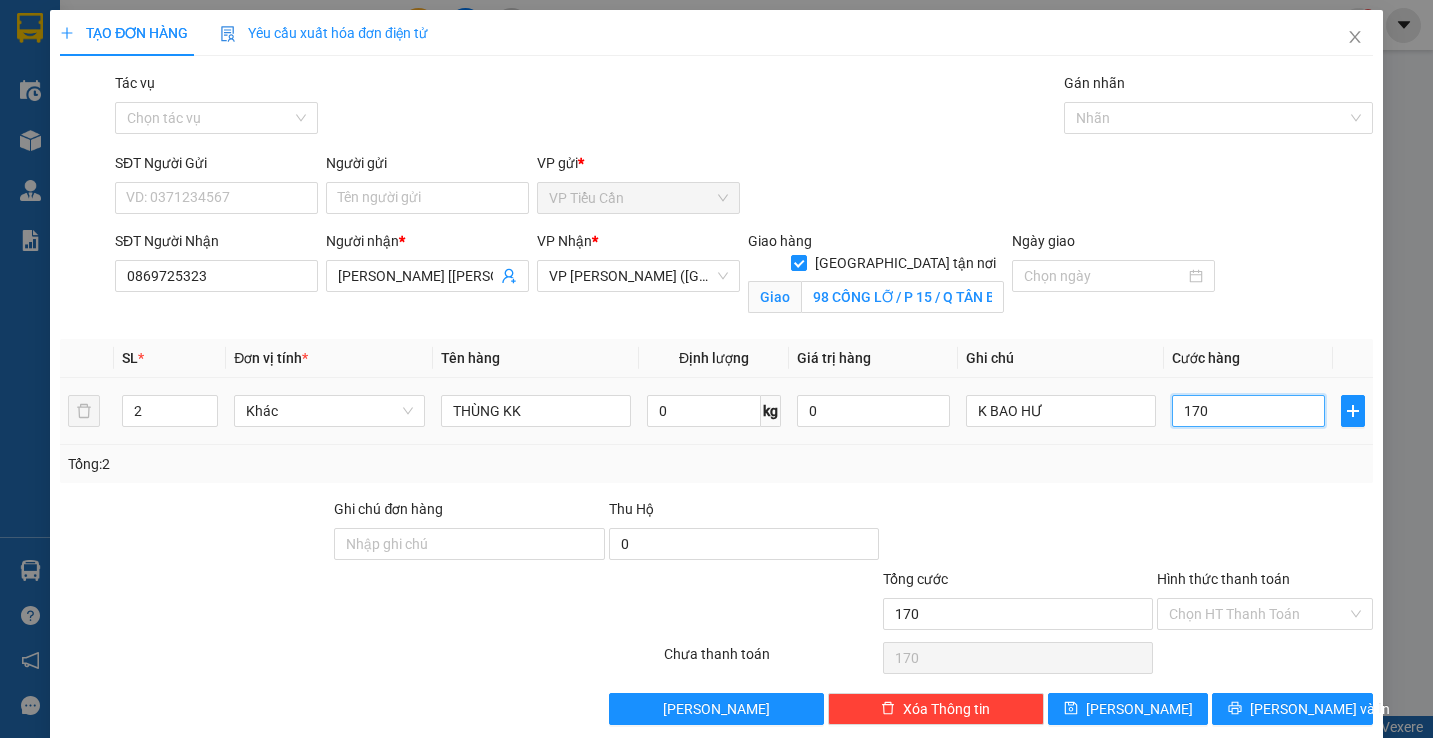 type on "1.700" 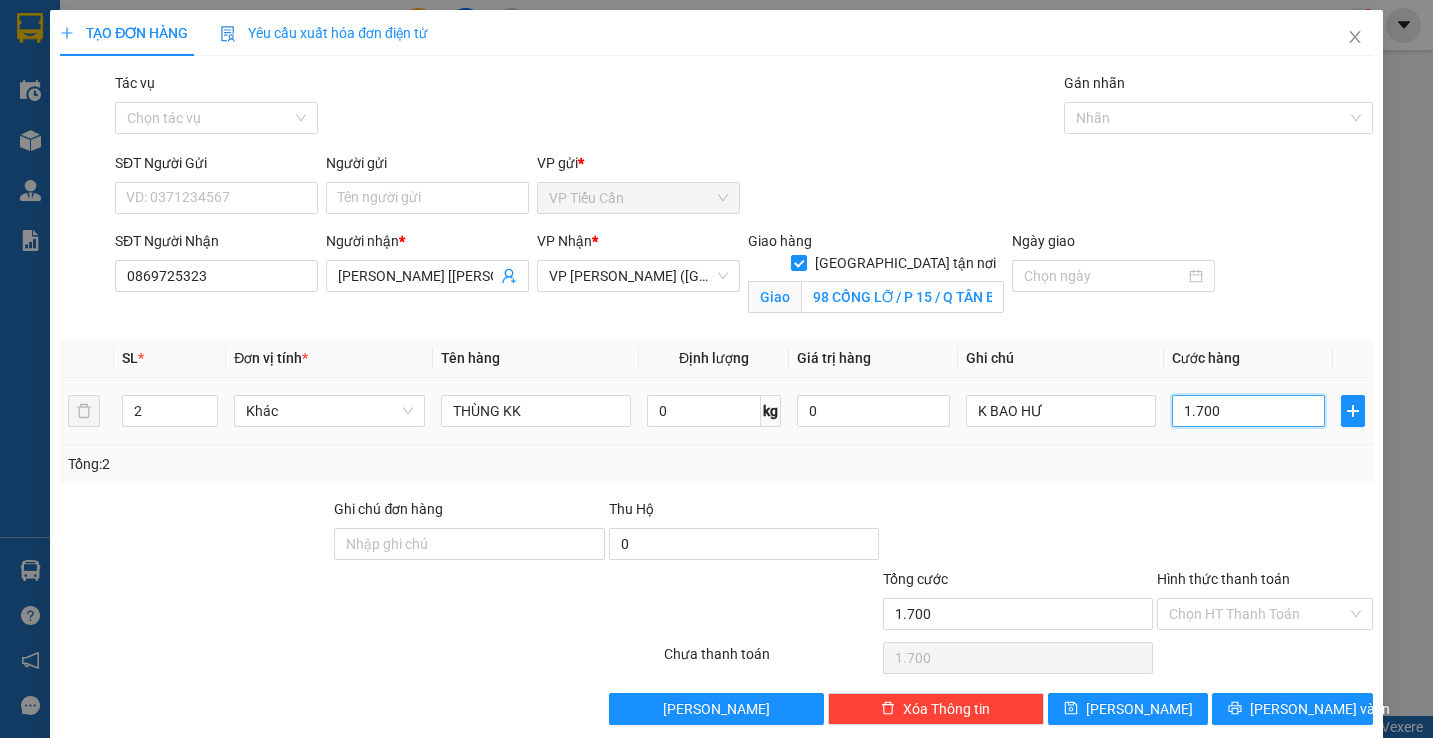 type on "170" 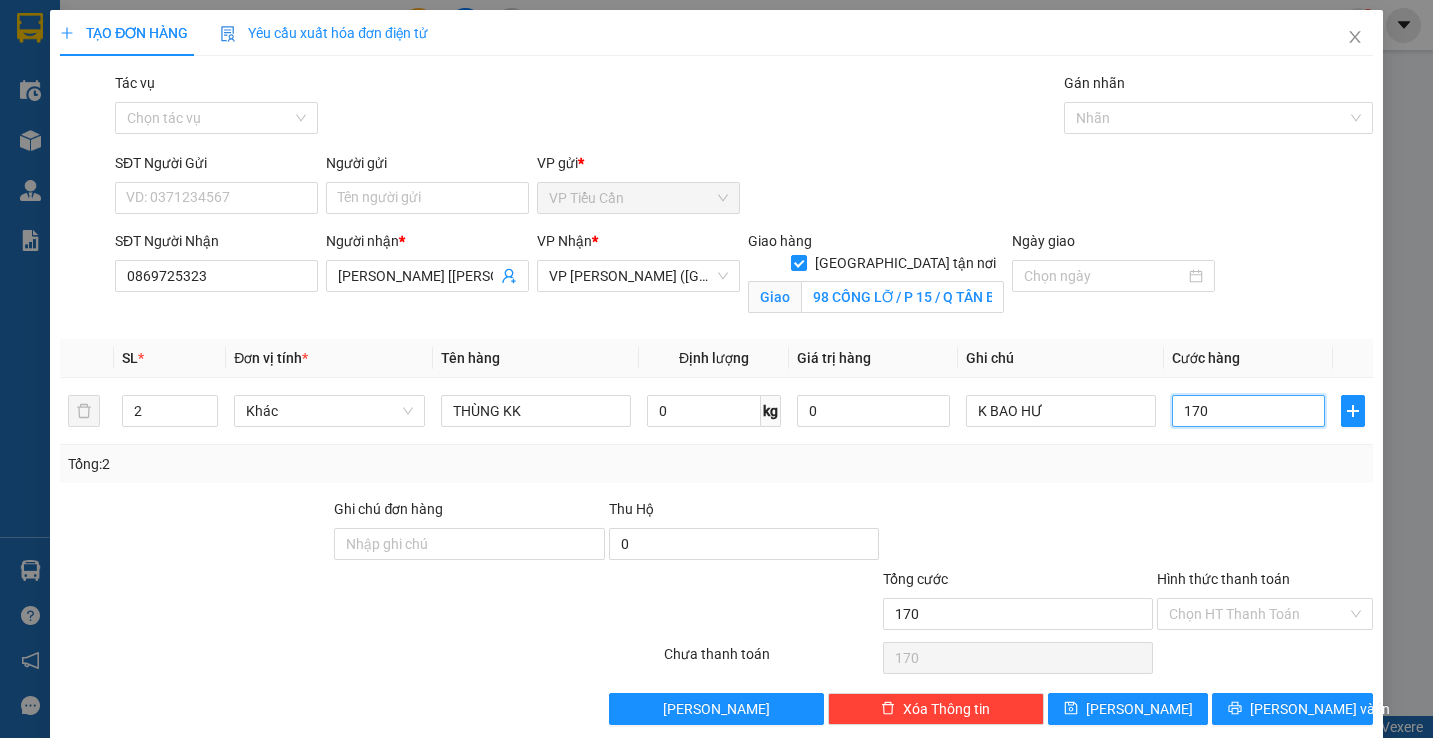 type on "170" 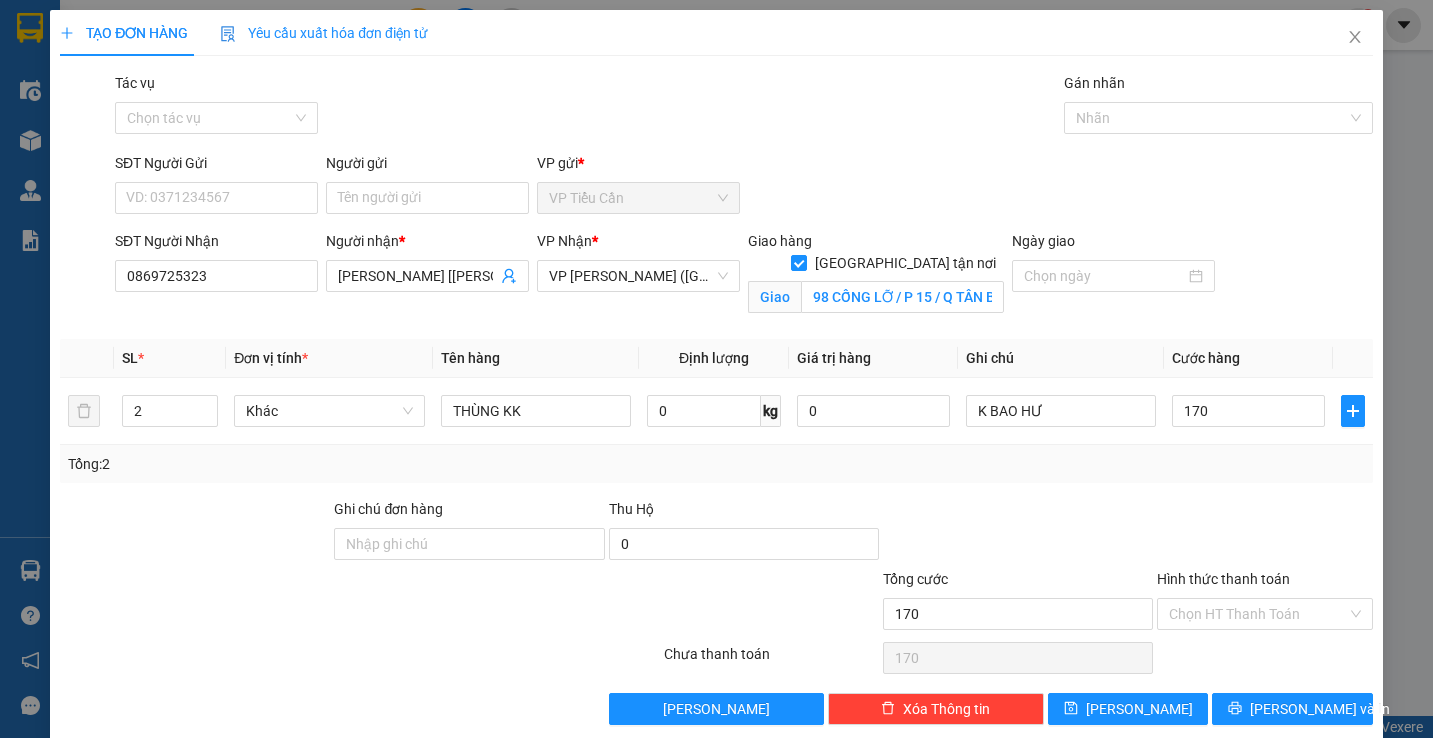 type on "170.000" 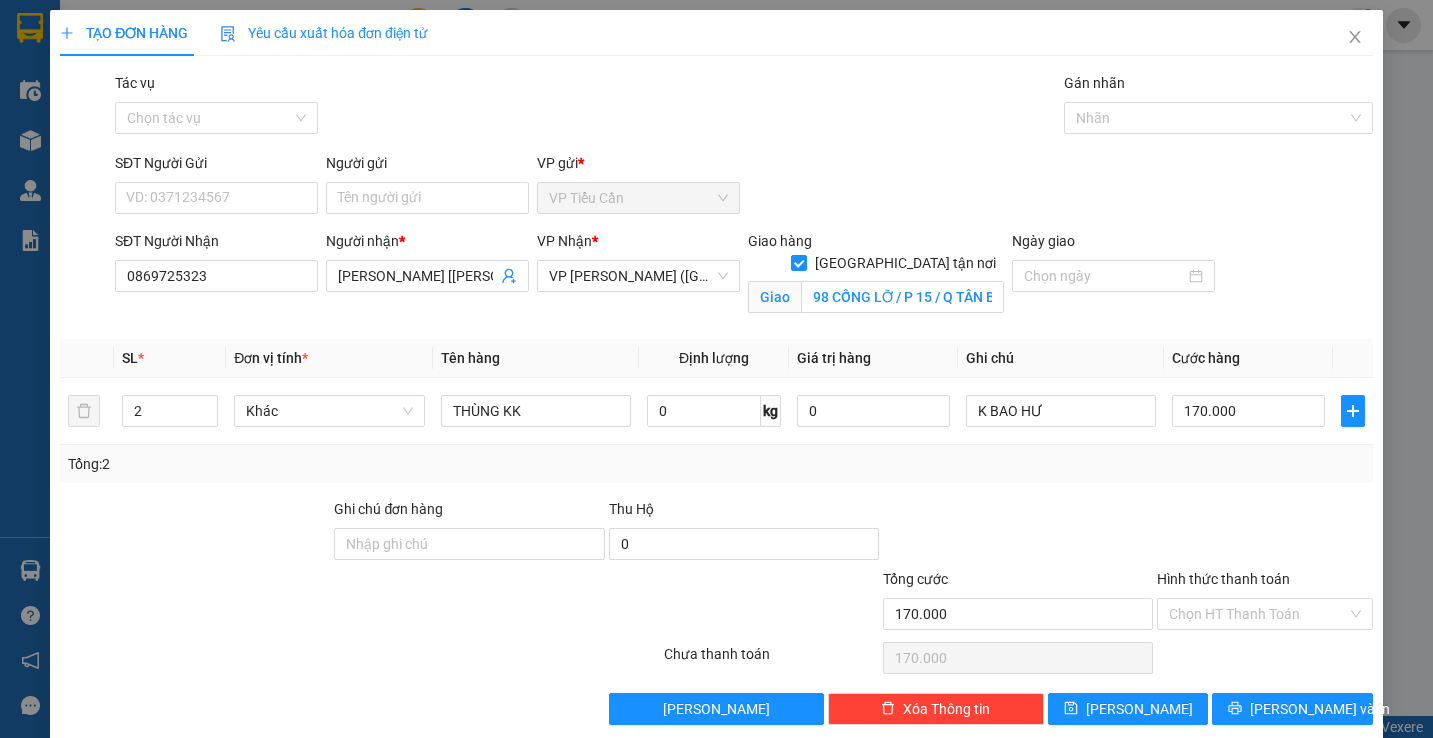 click on "Tổng:  2" at bounding box center (716, 464) 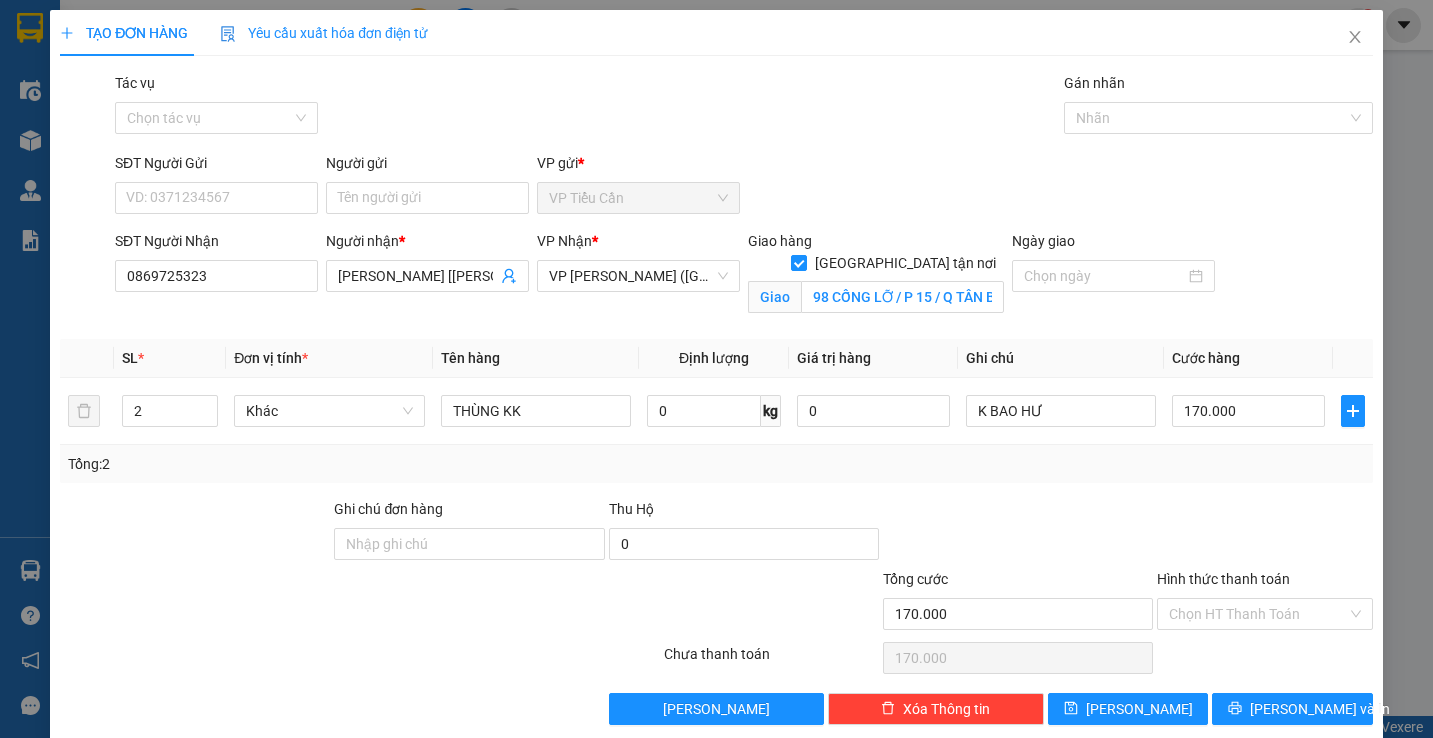 scroll, scrollTop: 26, scrollLeft: 0, axis: vertical 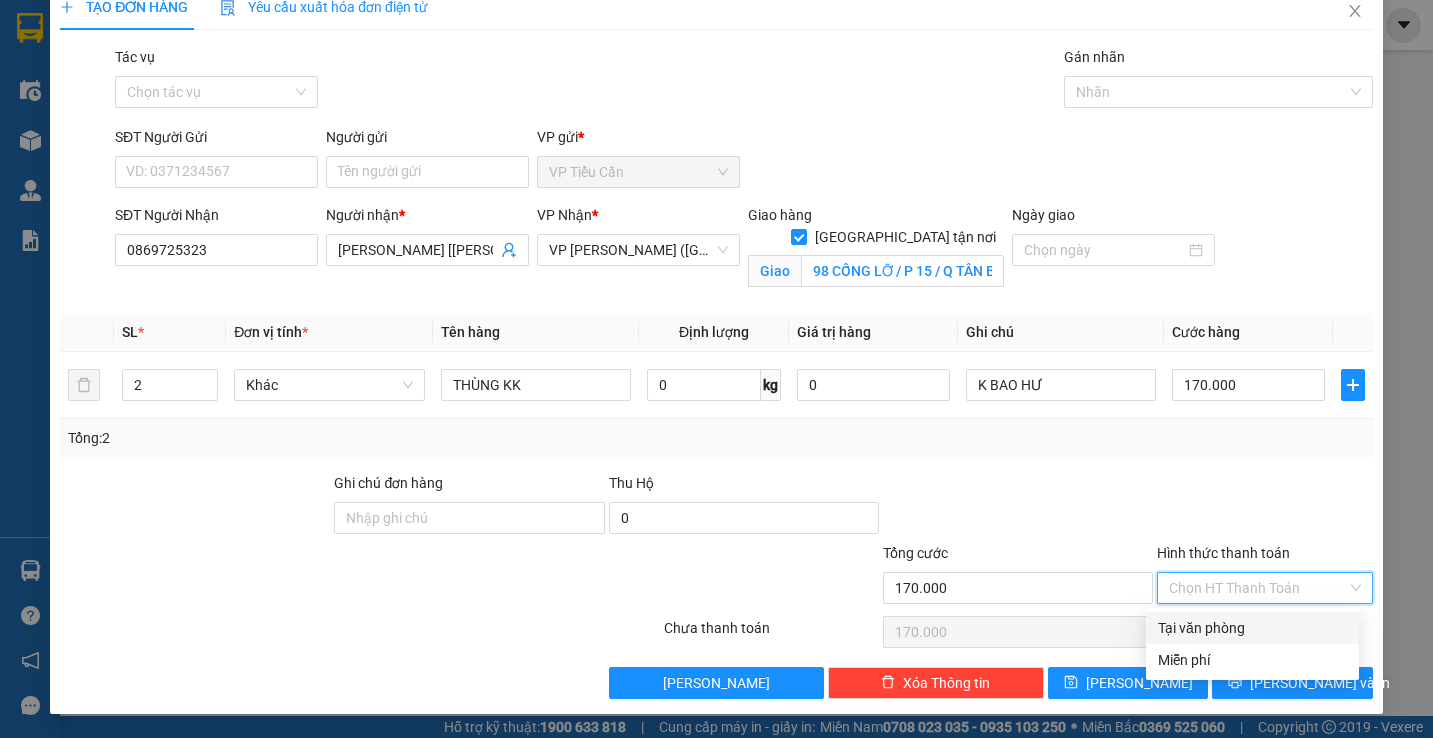 click on "Hình thức thanh toán" at bounding box center (1257, 588) 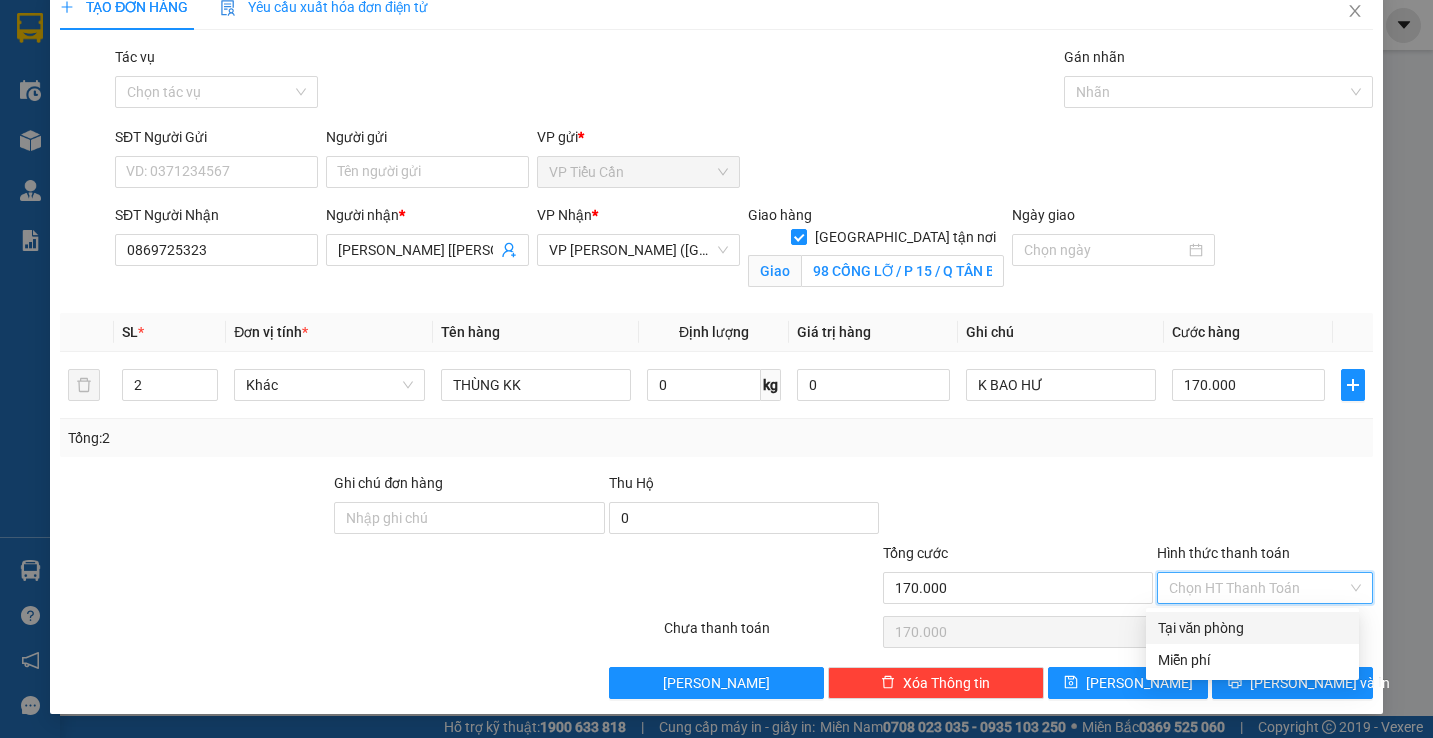 click on "Tại văn phòng" at bounding box center (1252, 628) 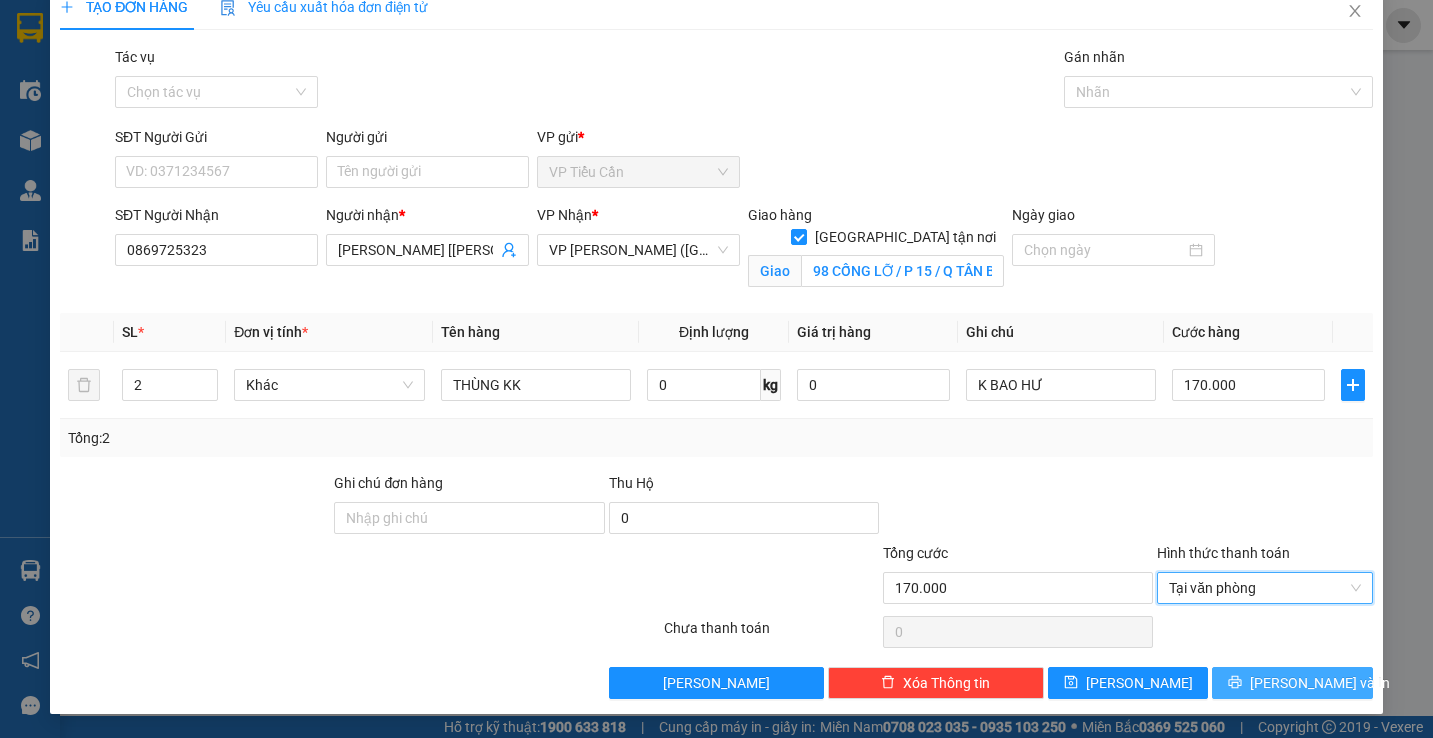 click on "[PERSON_NAME] và In" at bounding box center (1320, 683) 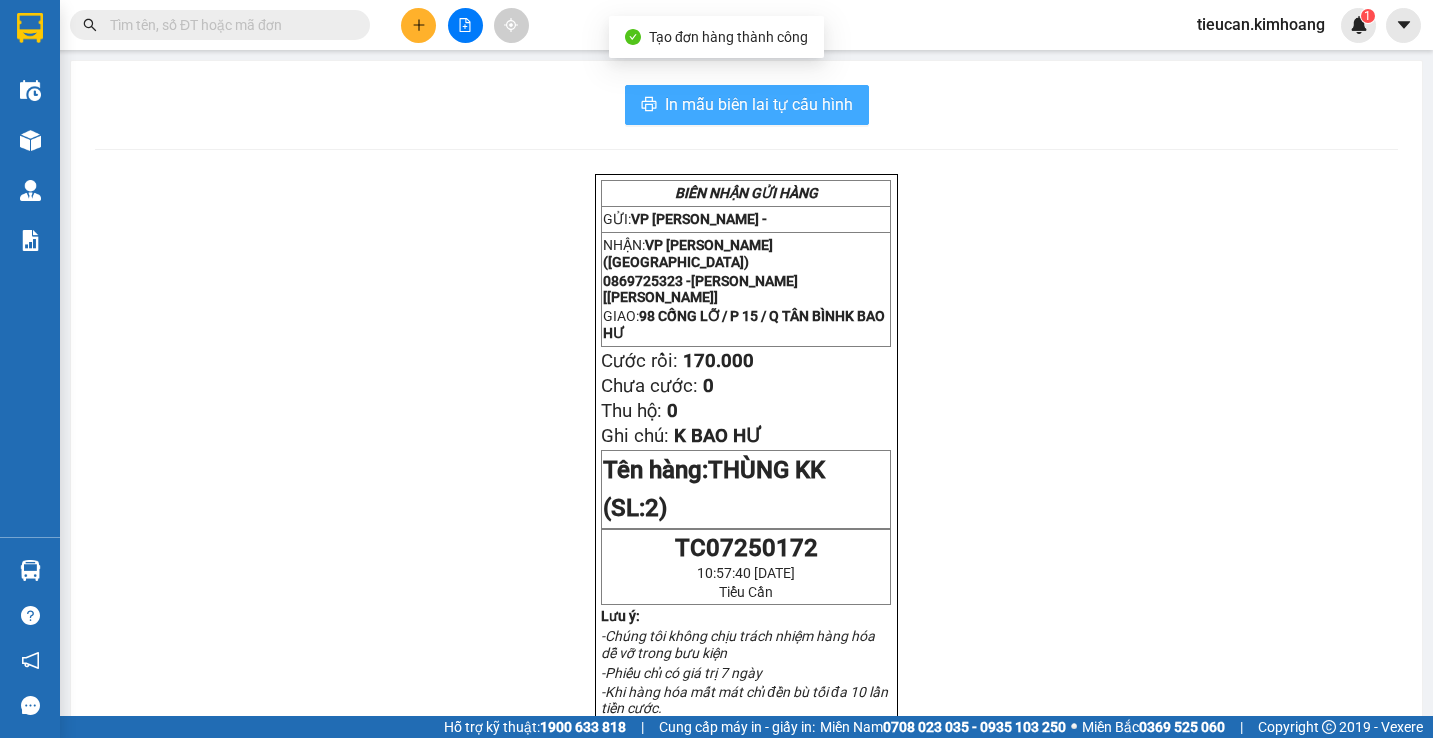 click on "In mẫu biên lai tự cấu hình" at bounding box center (759, 104) 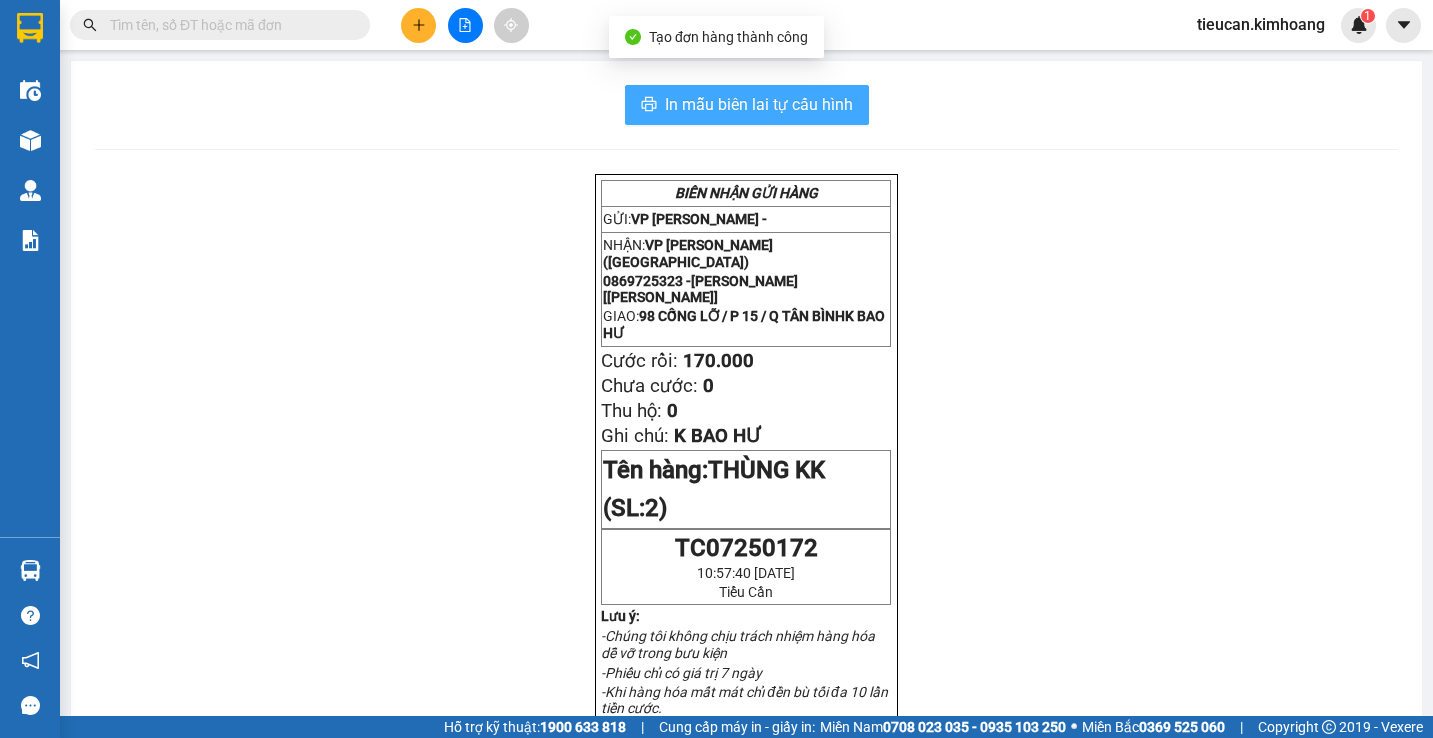 scroll, scrollTop: 0, scrollLeft: 0, axis: both 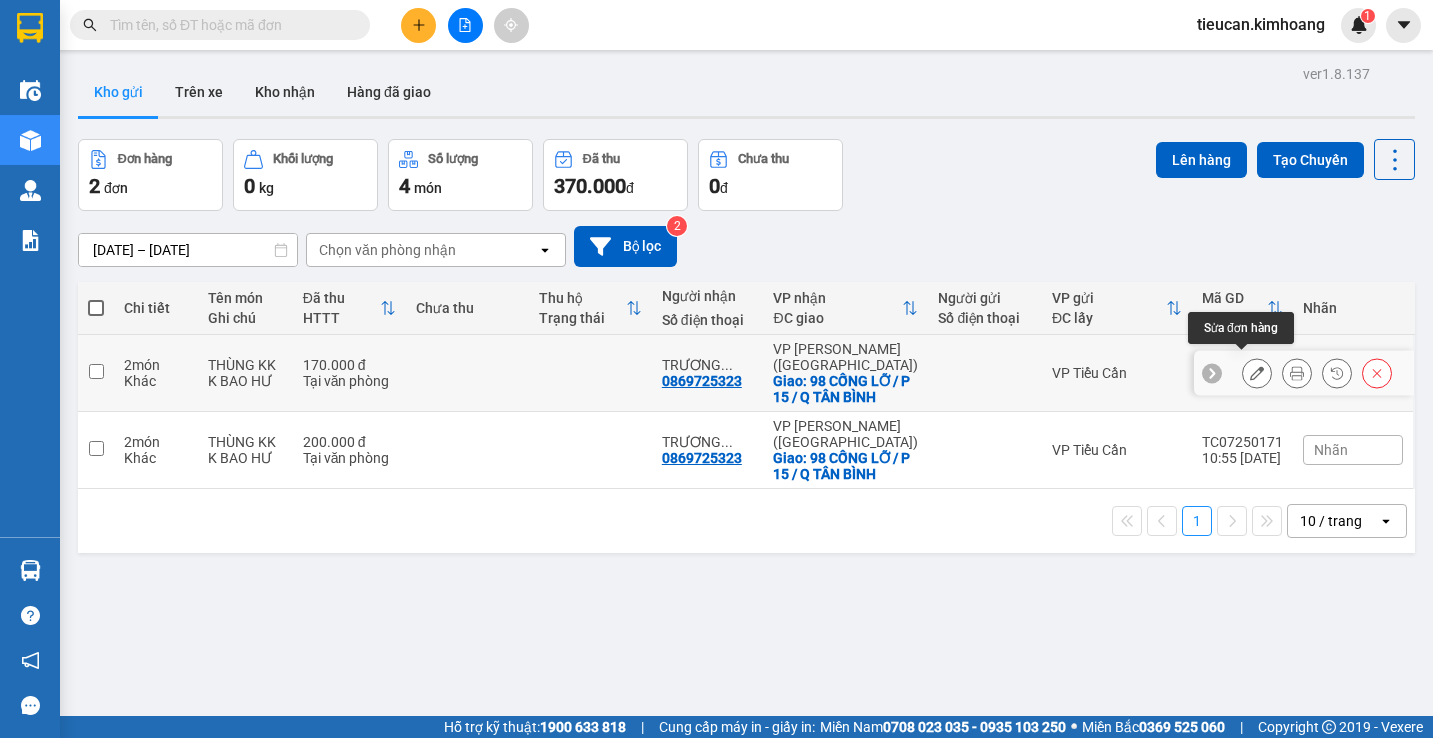 click 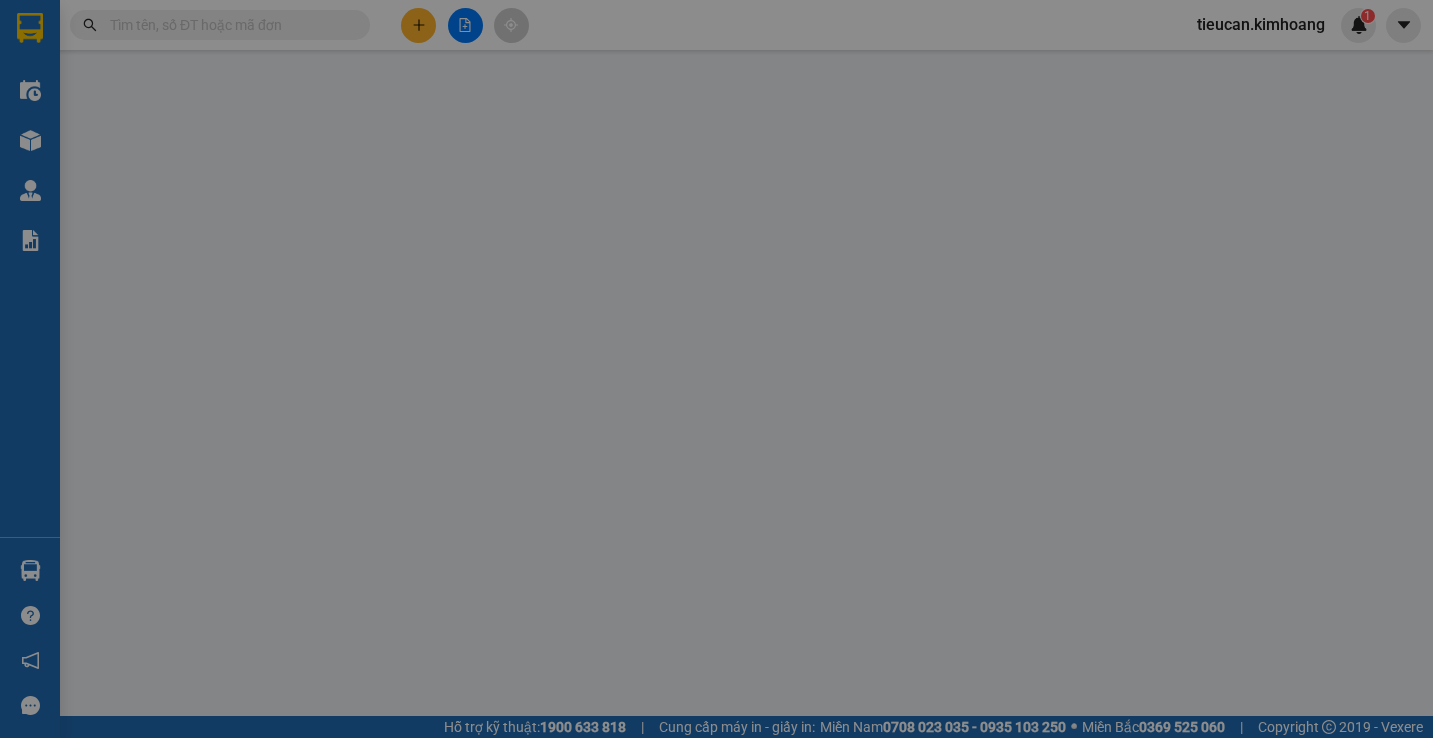 type on "0869725323" 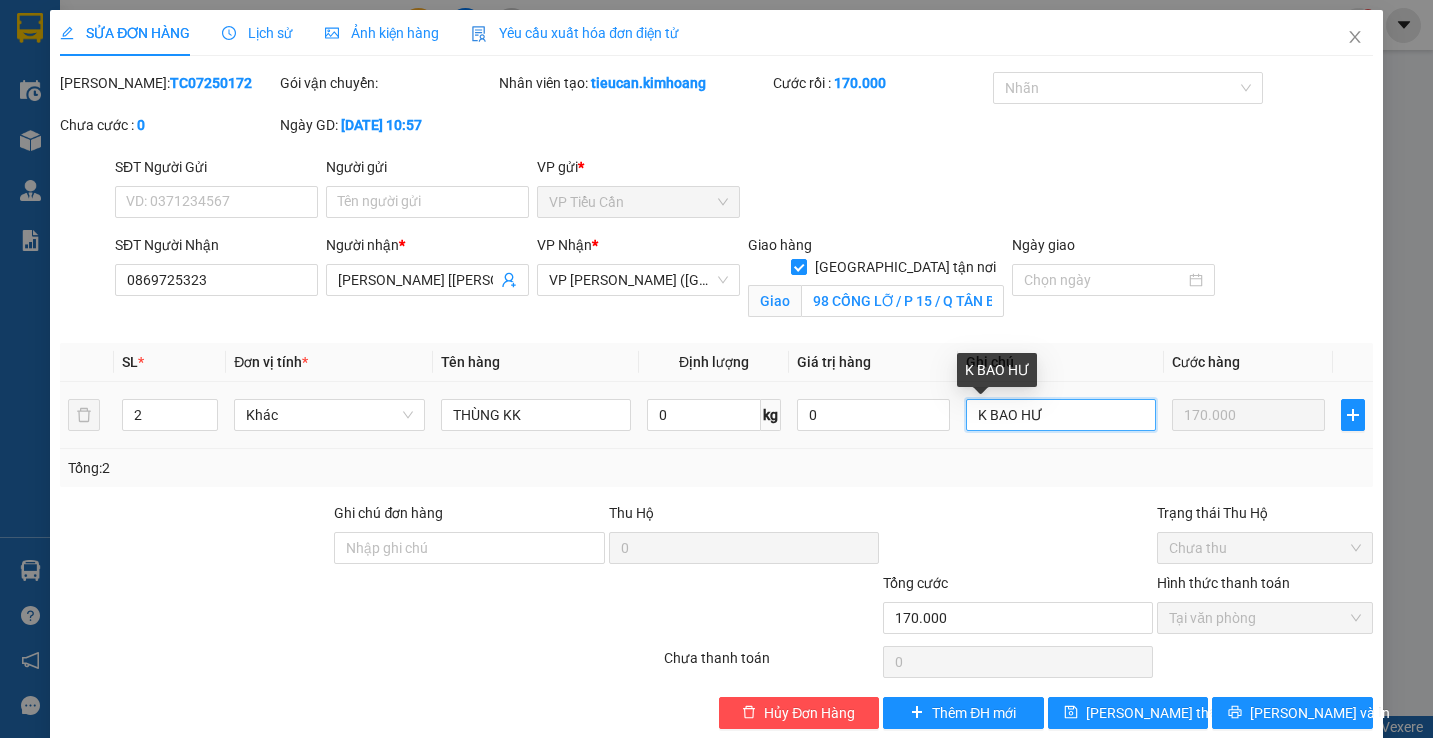 click on "K BAO HƯ" at bounding box center (1061, 415) 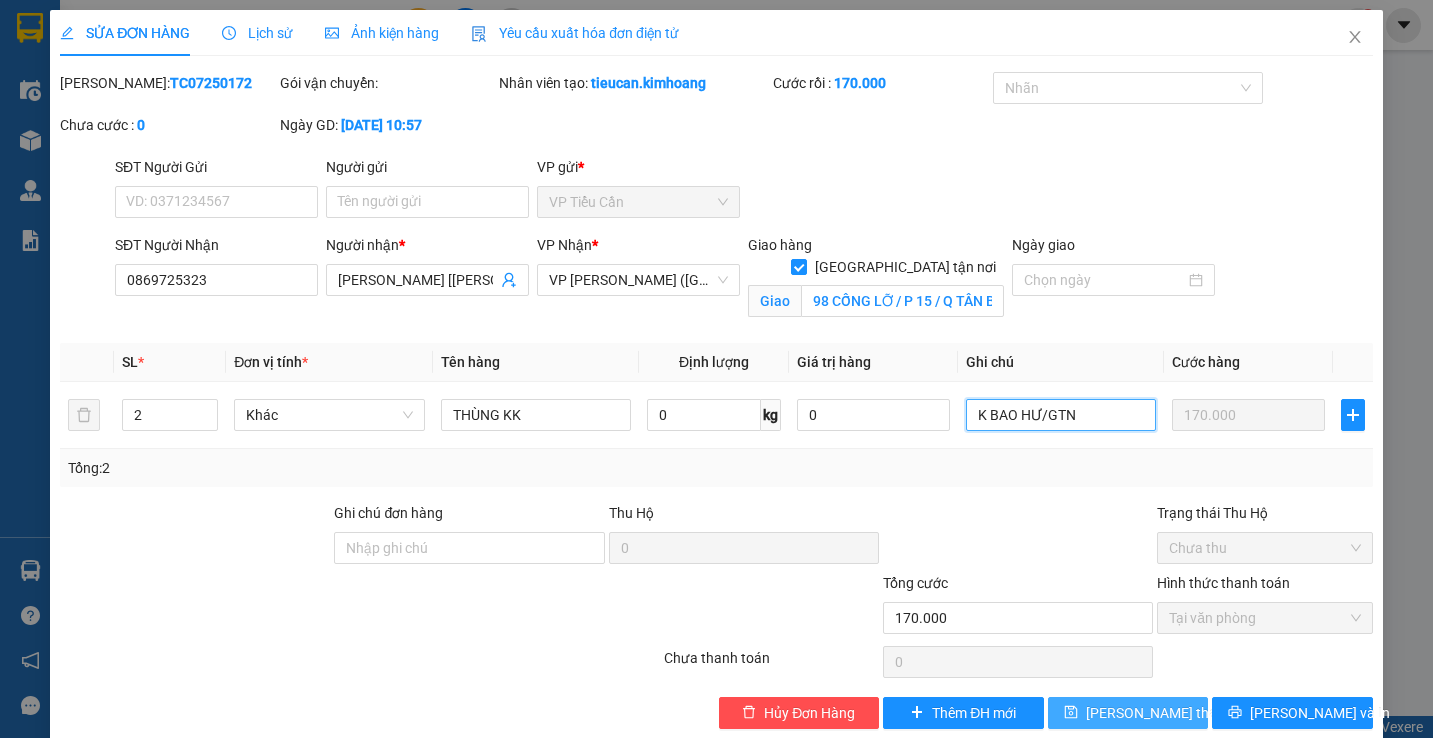 type on "K BAO HƯ/GTN" 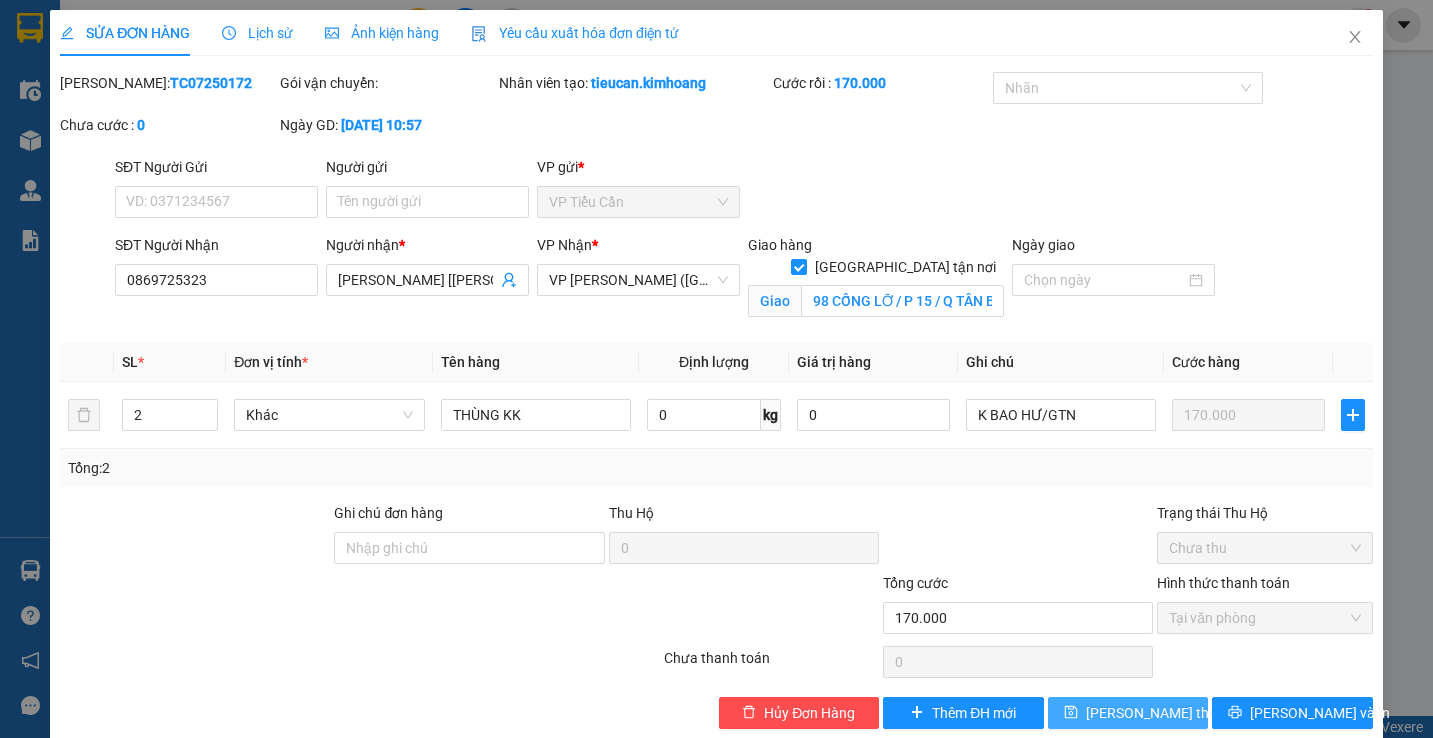 click on "[PERSON_NAME] thay đổi" at bounding box center (1166, 713) 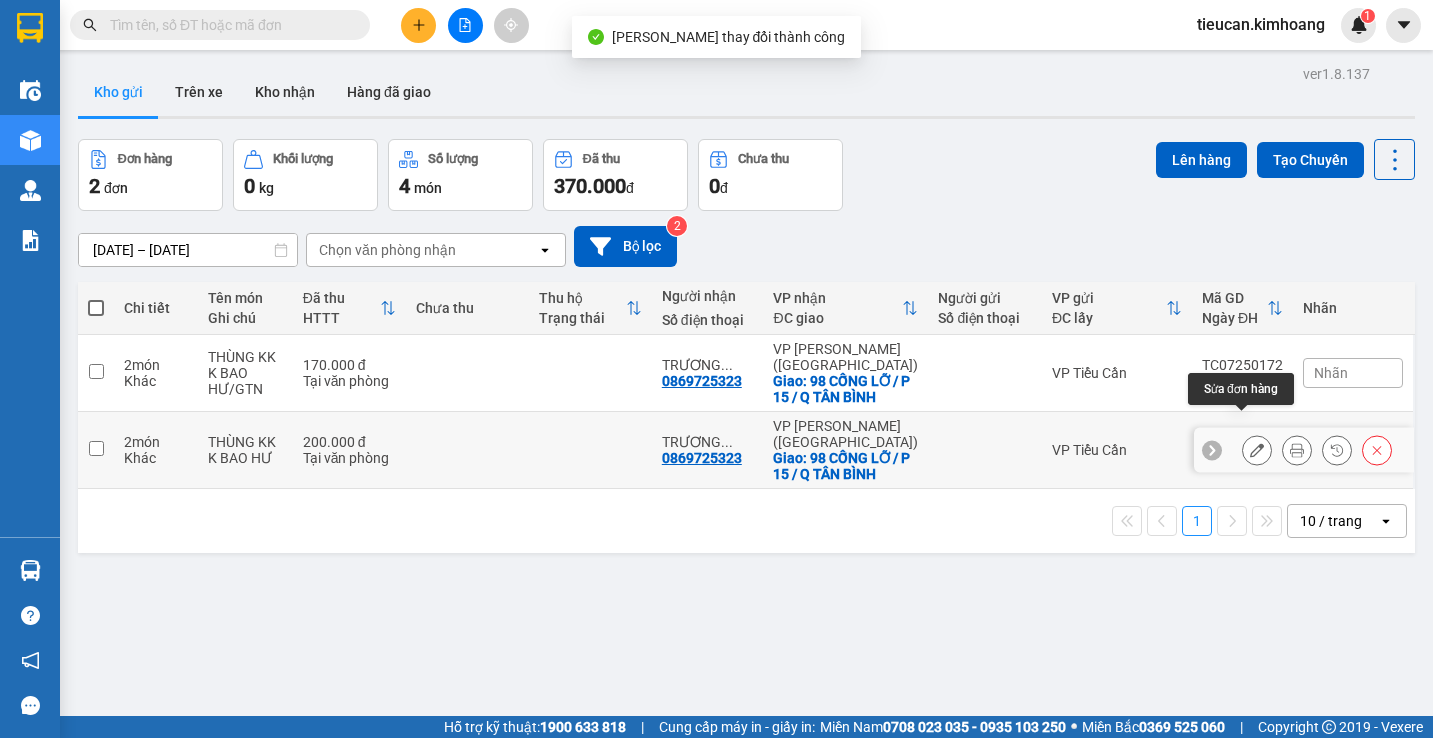 click 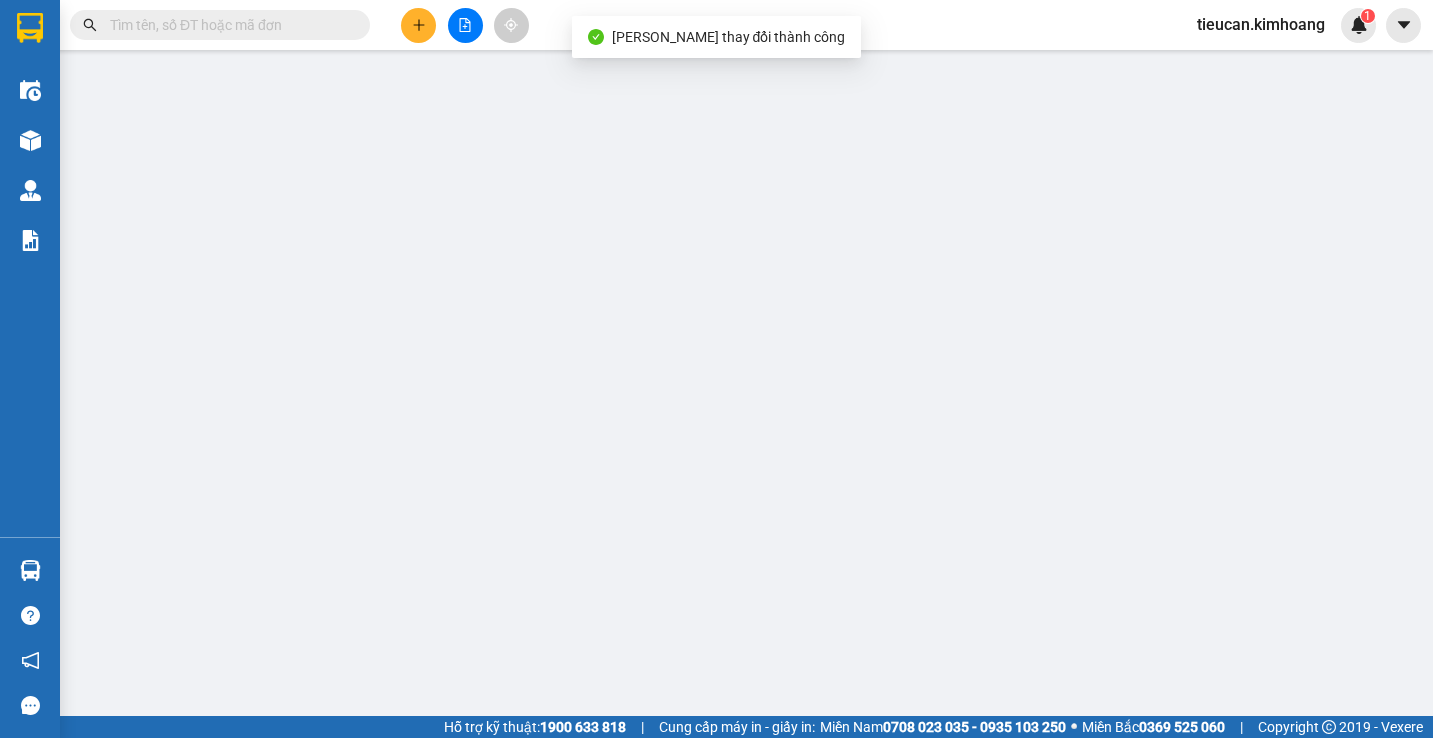 type on "0869725323" 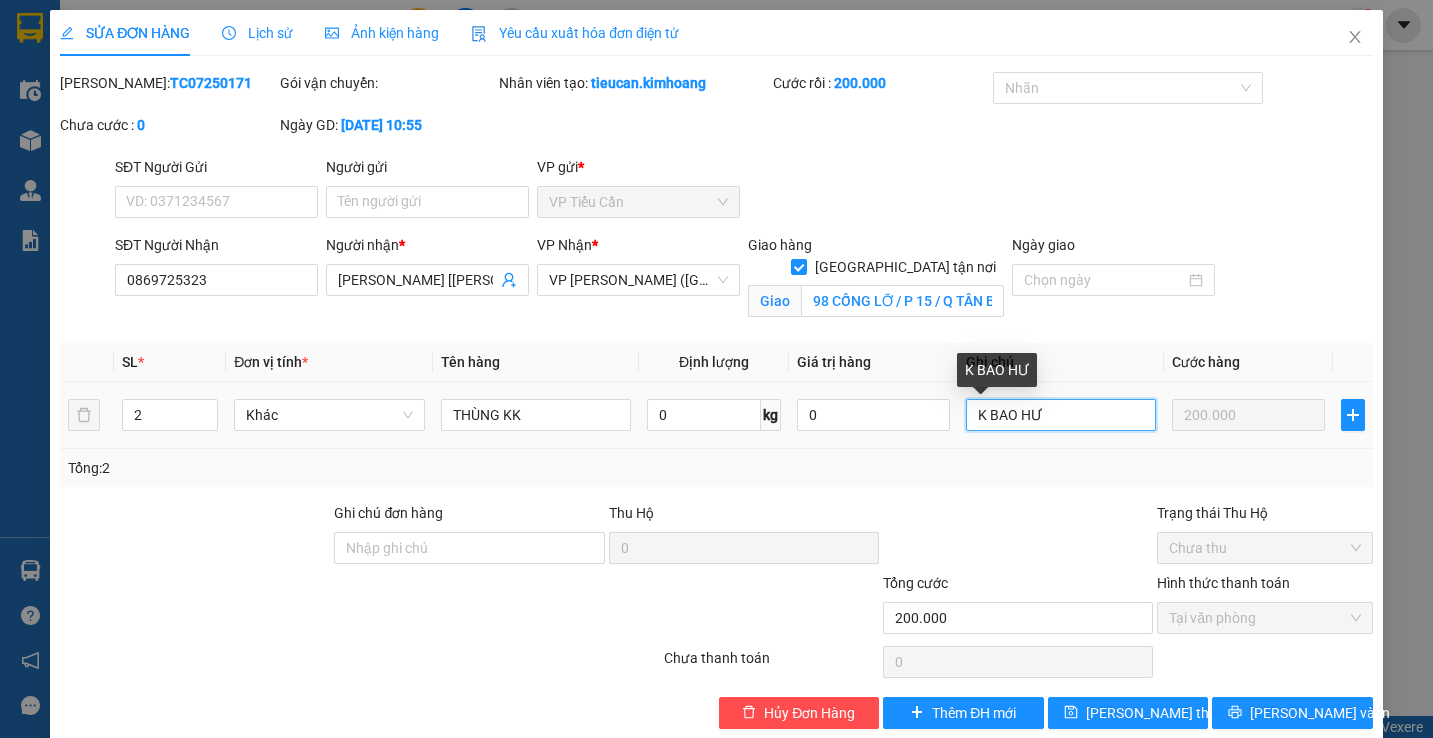 click on "K BAO HƯ" at bounding box center [1061, 415] 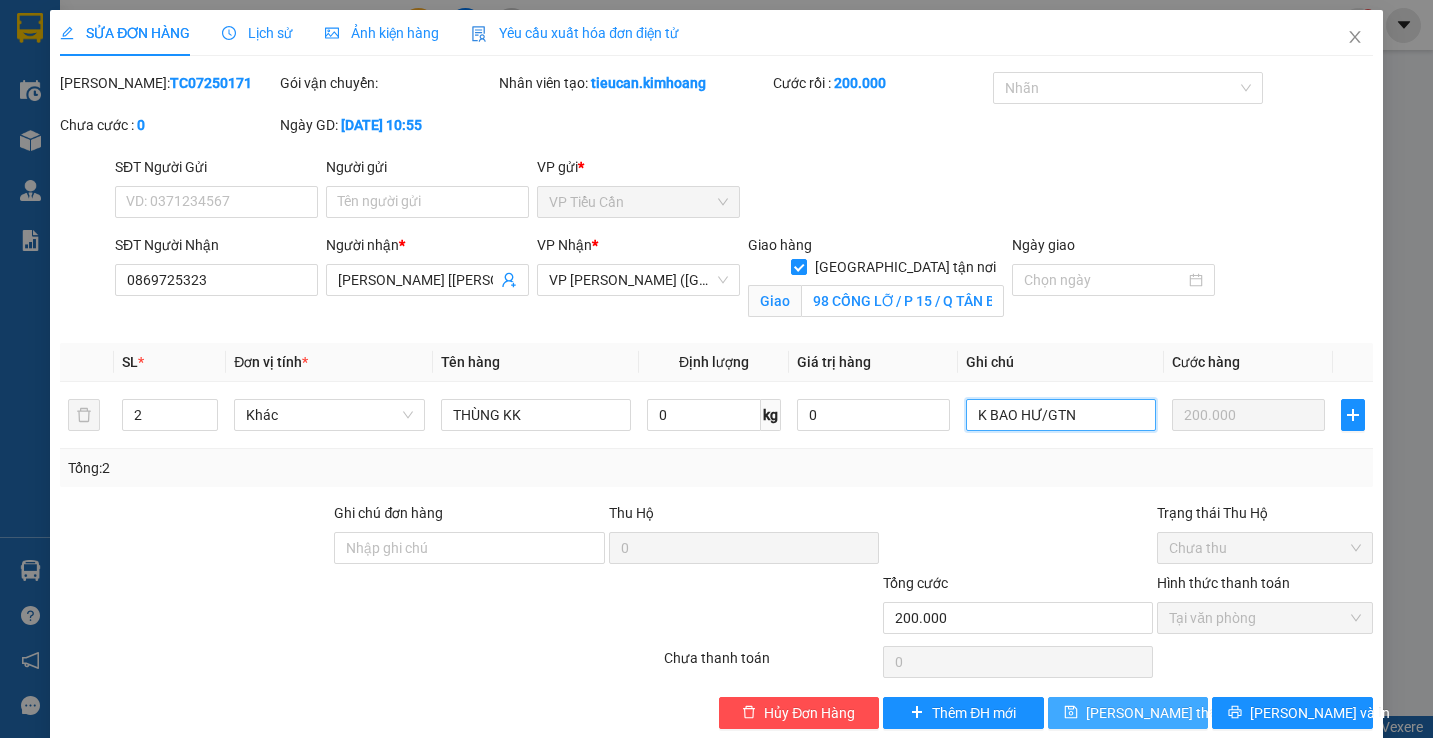 type on "K BAO HƯ/GTN" 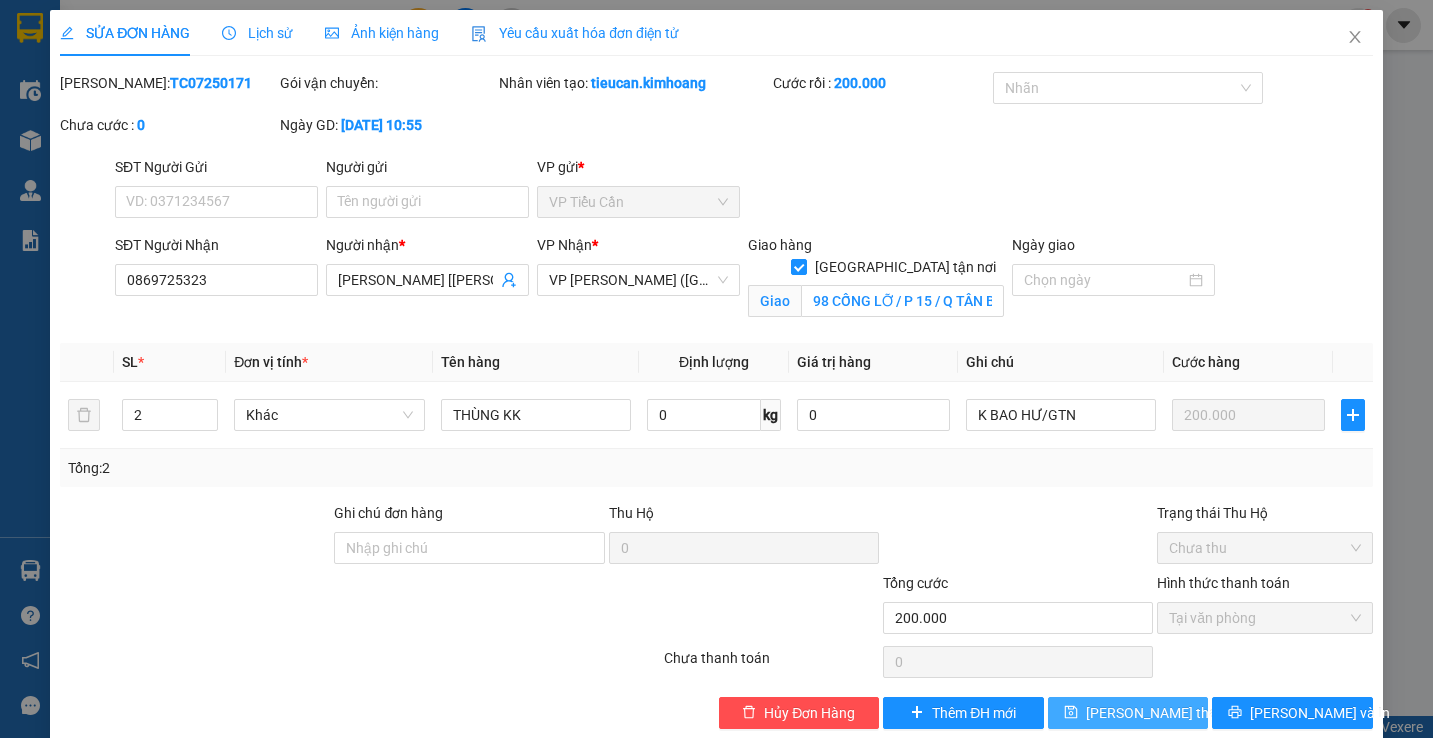 click on "[PERSON_NAME] thay đổi" at bounding box center [1166, 713] 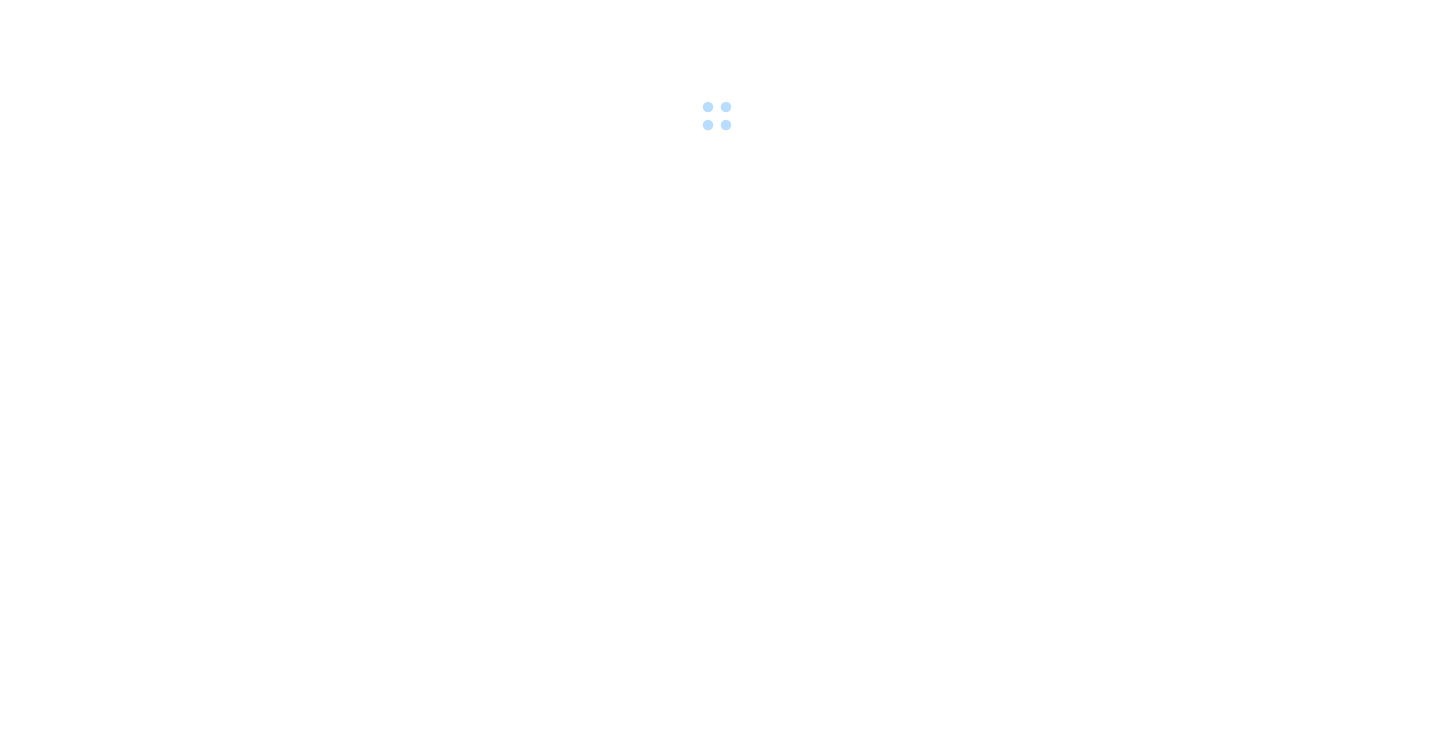 scroll, scrollTop: 0, scrollLeft: 0, axis: both 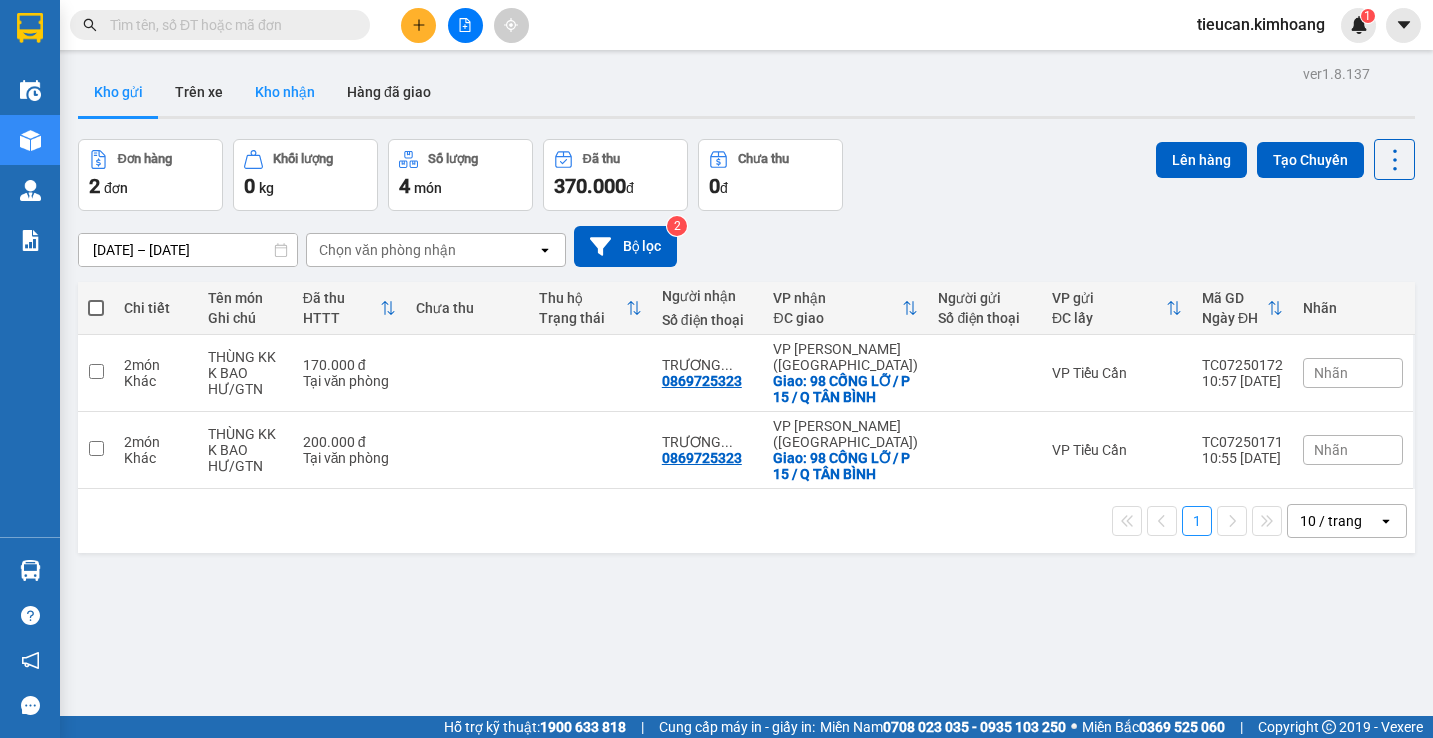 click on "Kho nhận" at bounding box center [285, 92] 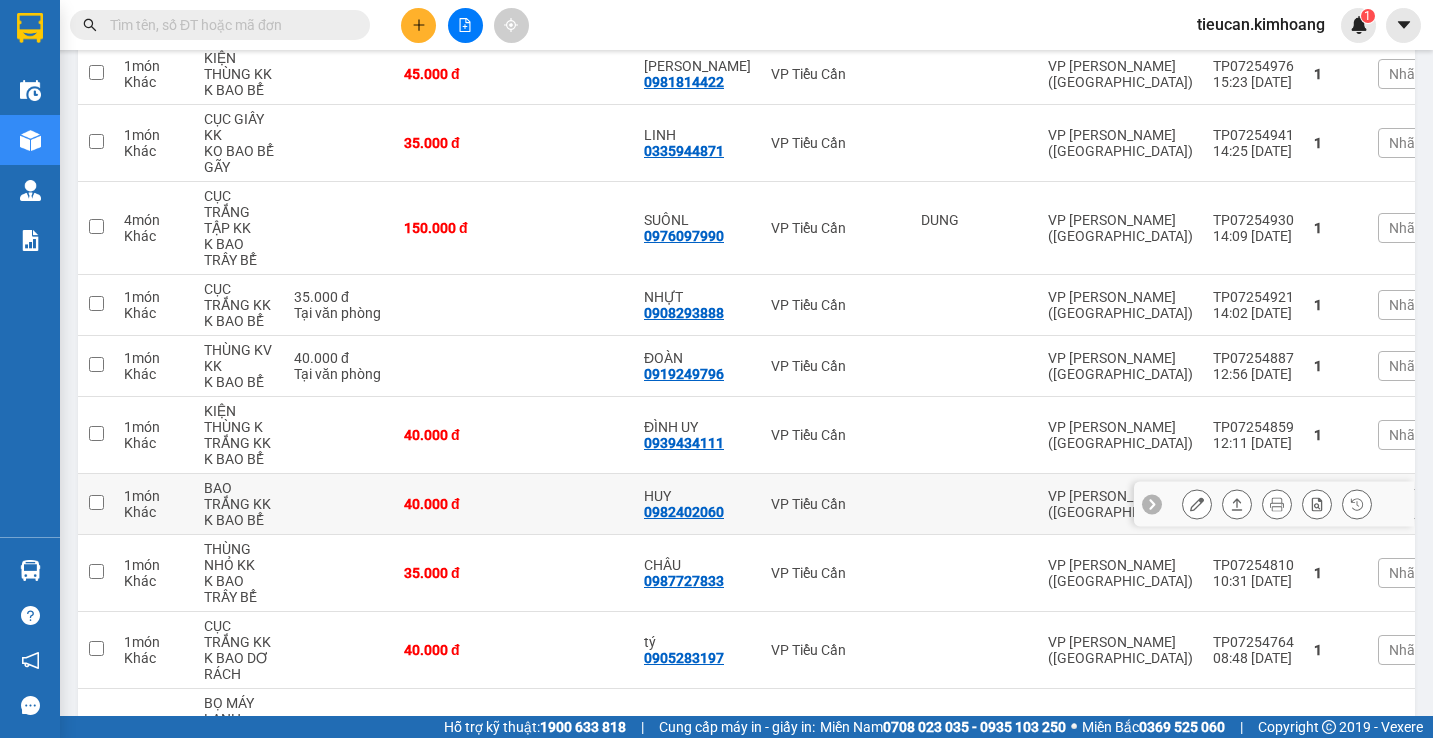 scroll, scrollTop: 1200, scrollLeft: 0, axis: vertical 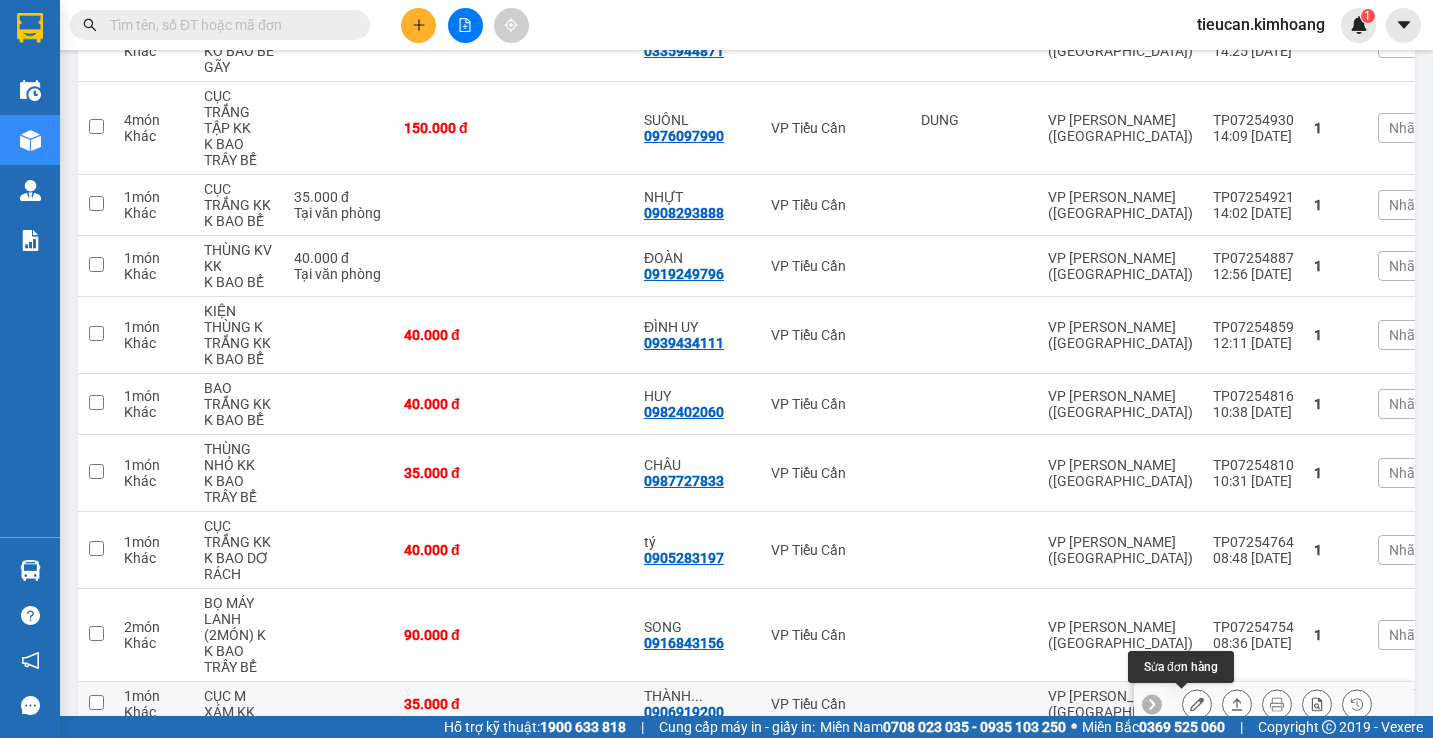 click at bounding box center [1197, 704] 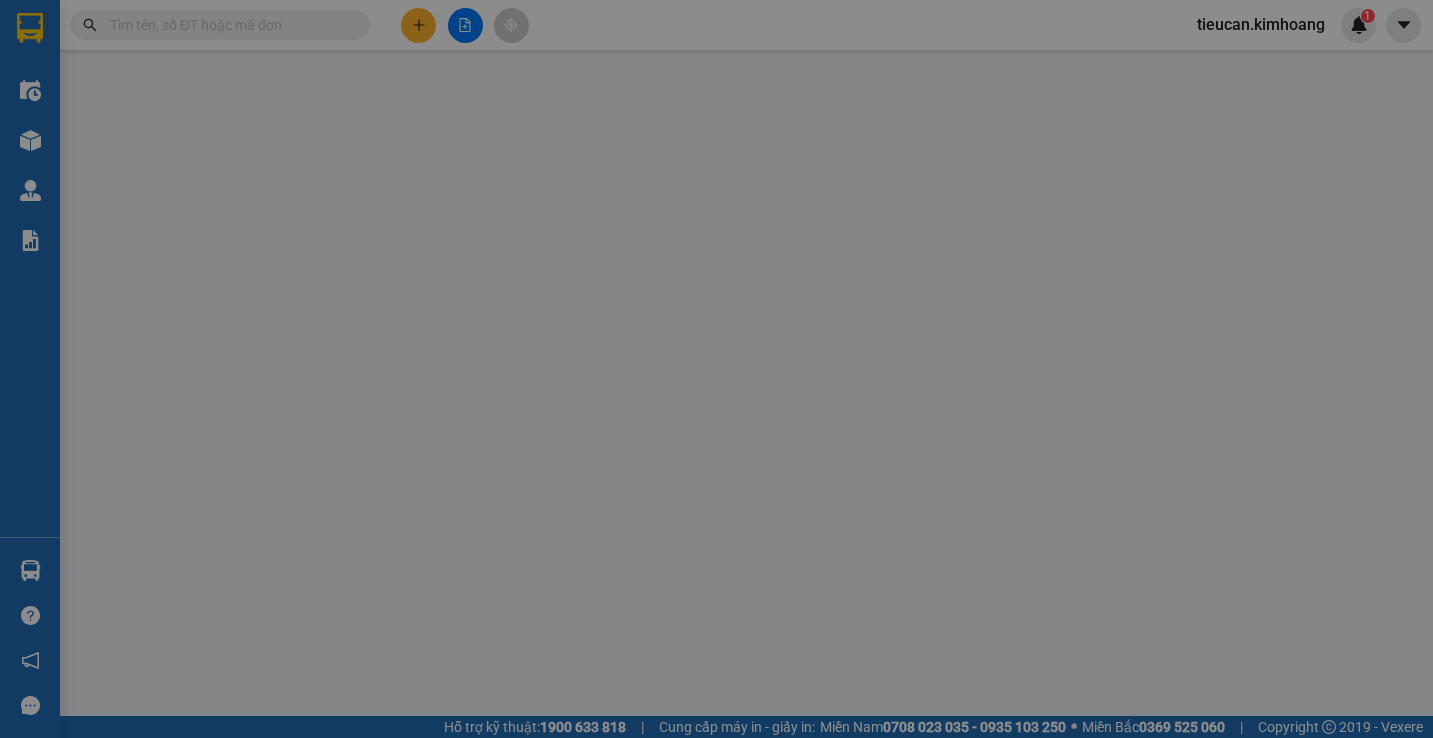 type on "0906919200" 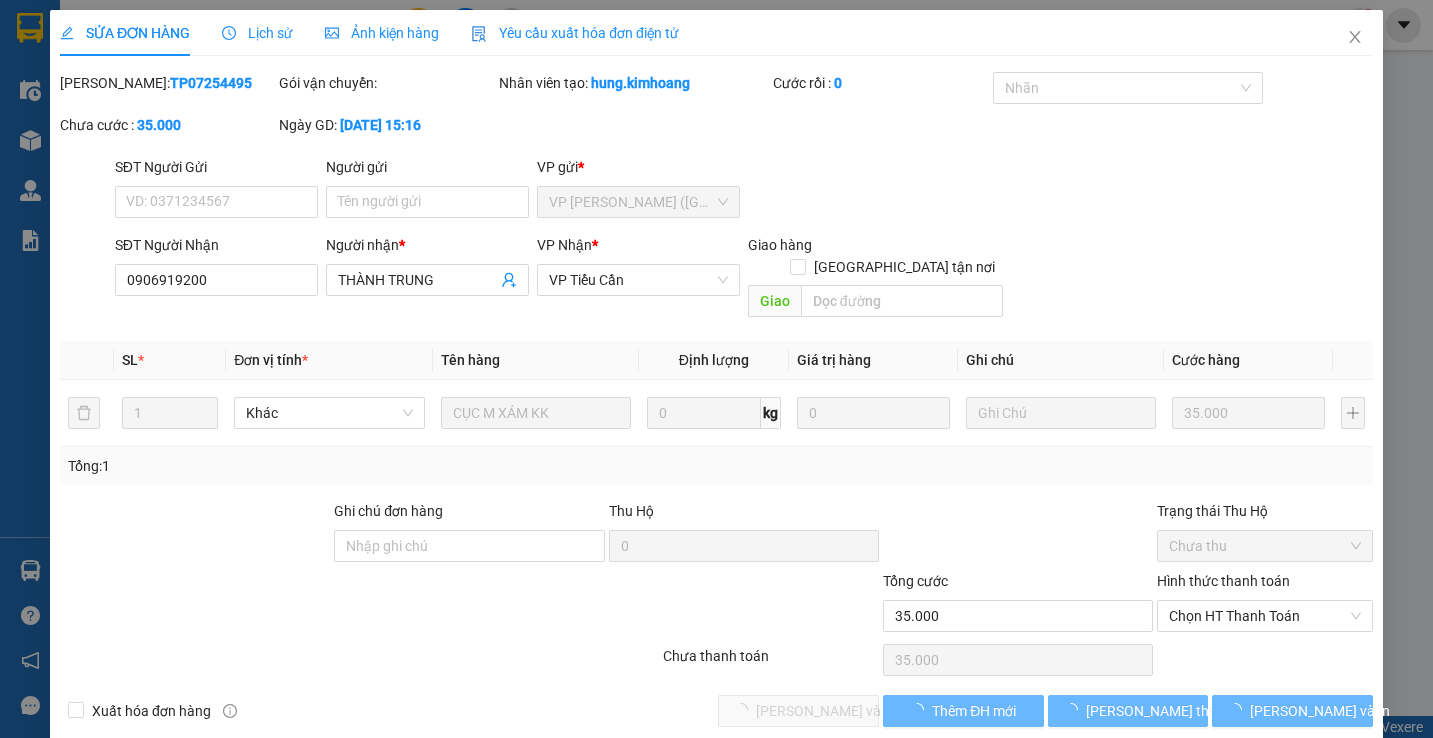 scroll, scrollTop: 0, scrollLeft: 0, axis: both 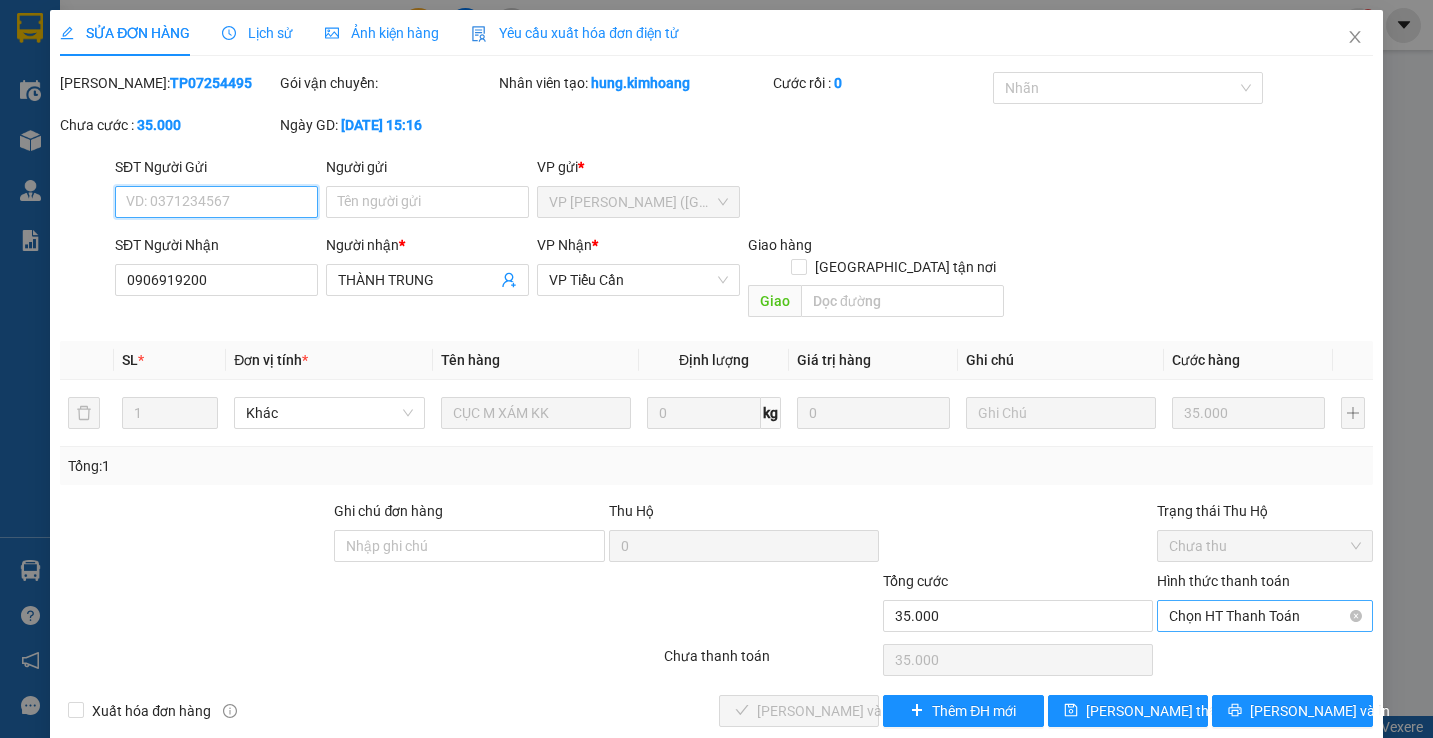 click on "Chọn HT Thanh Toán" at bounding box center (1264, 616) 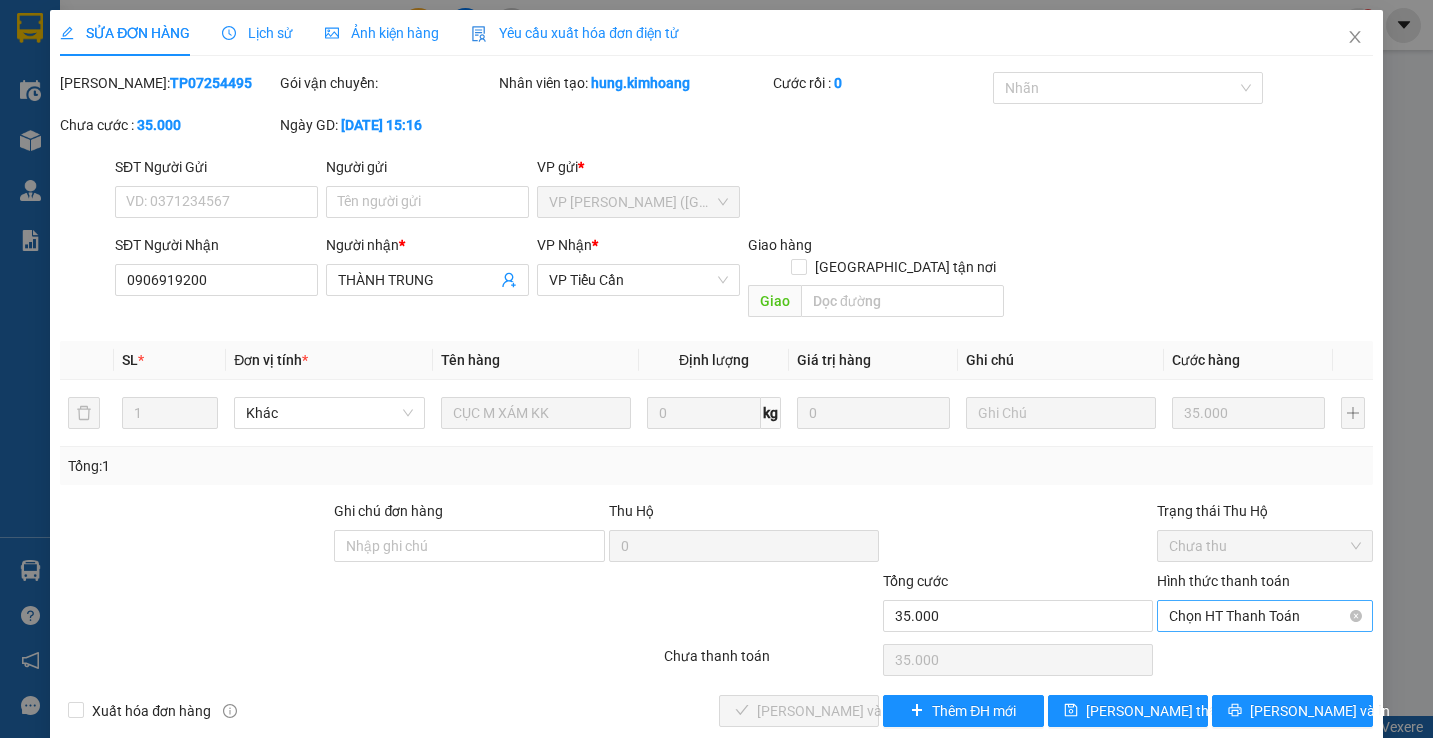 click on "Chọn HT Thanh Toán" at bounding box center [1264, 616] 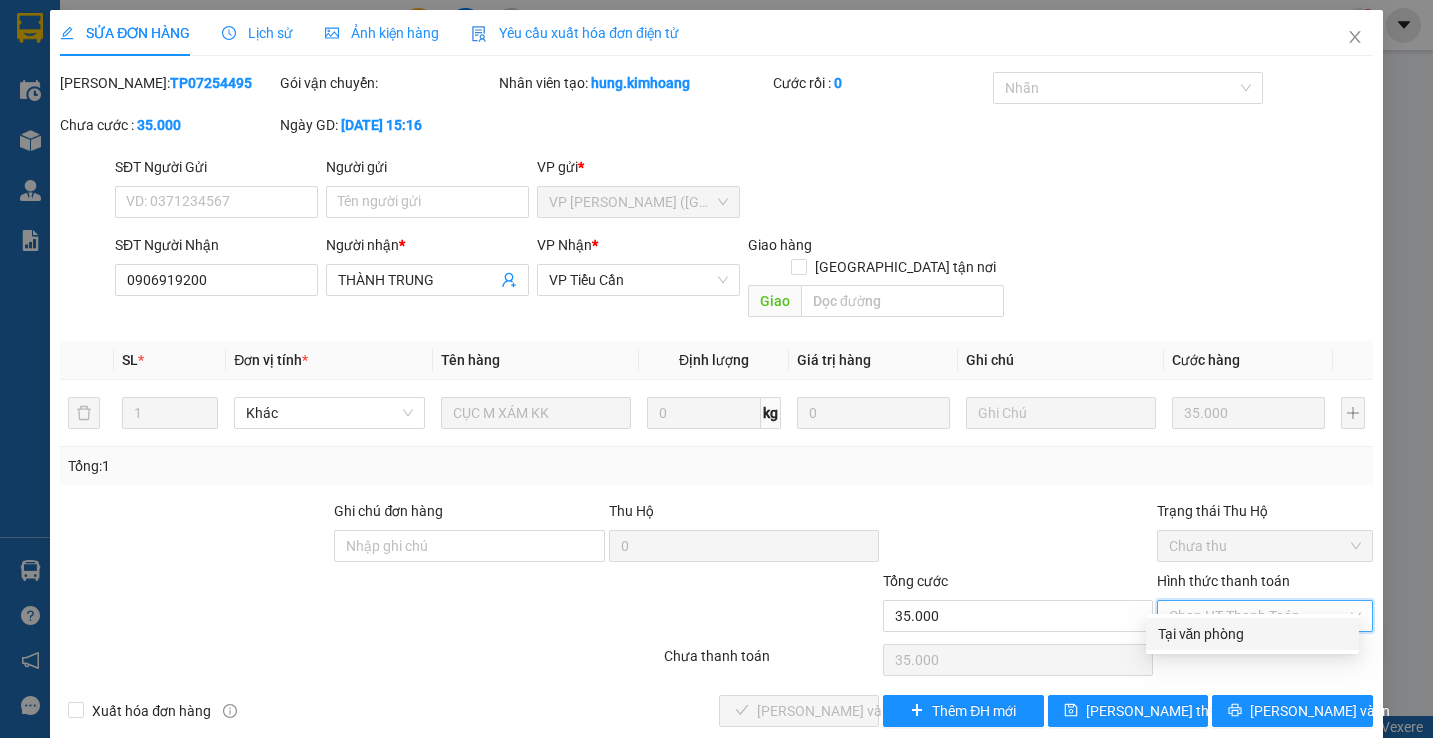 click on "Tại văn phòng" at bounding box center (1252, 634) 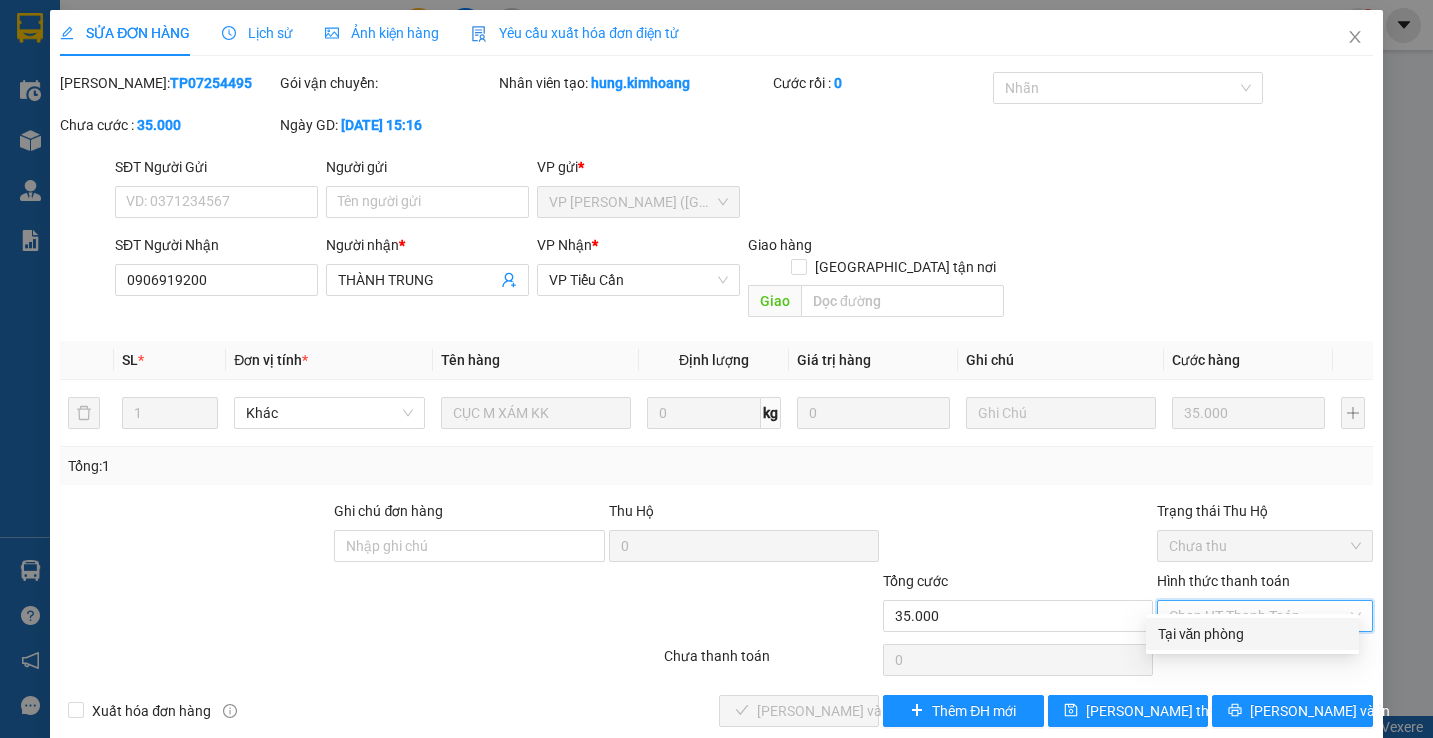 click on "Chọn HT Thanh Toán" at bounding box center [1264, 660] 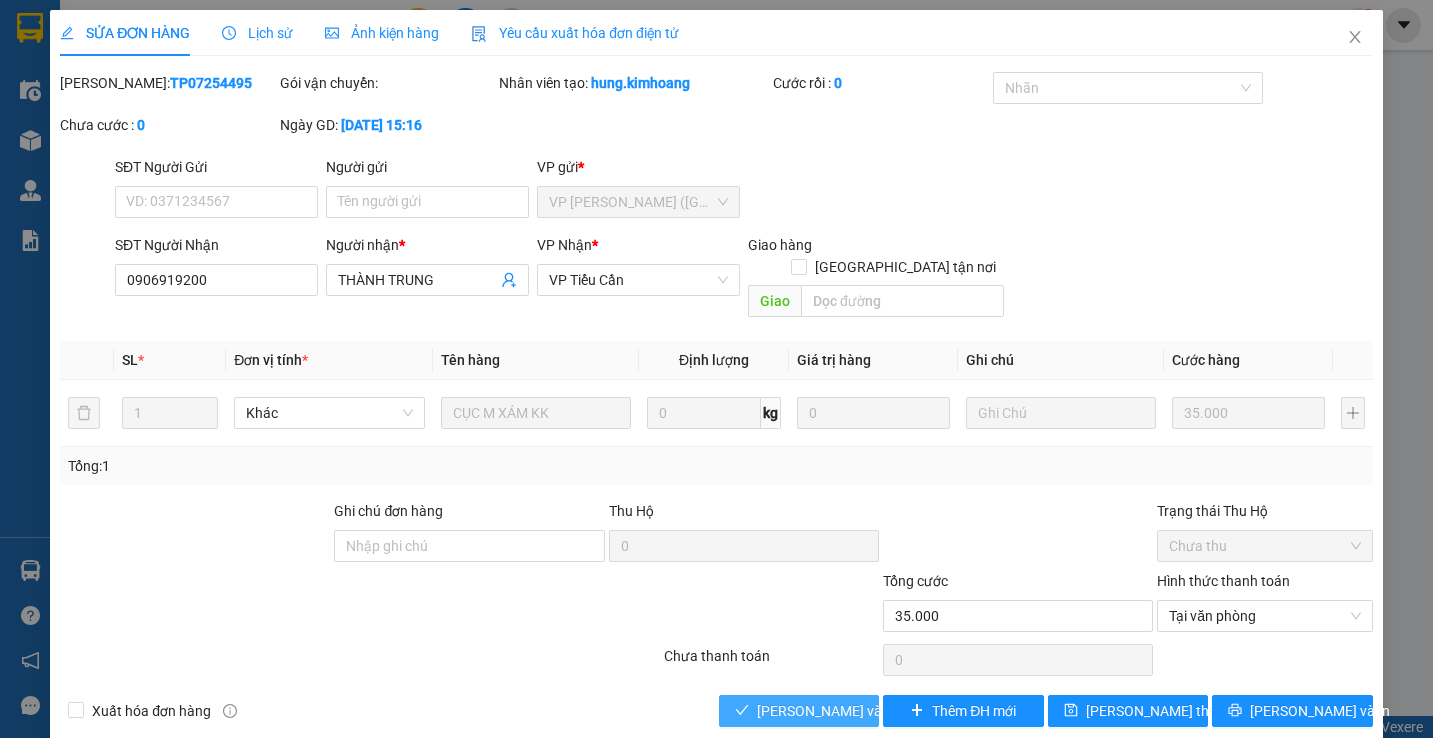 click on "[PERSON_NAME] và Giao hàng" at bounding box center [853, 711] 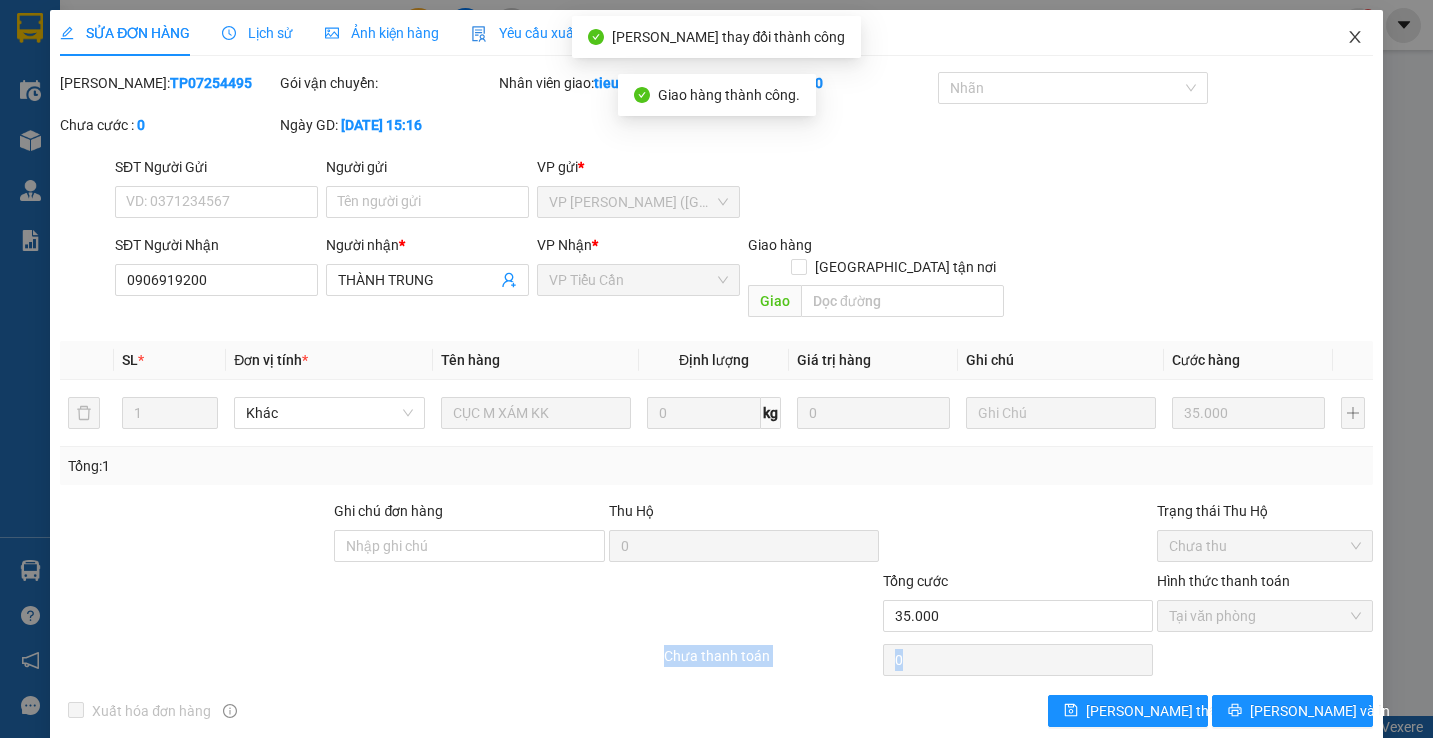click 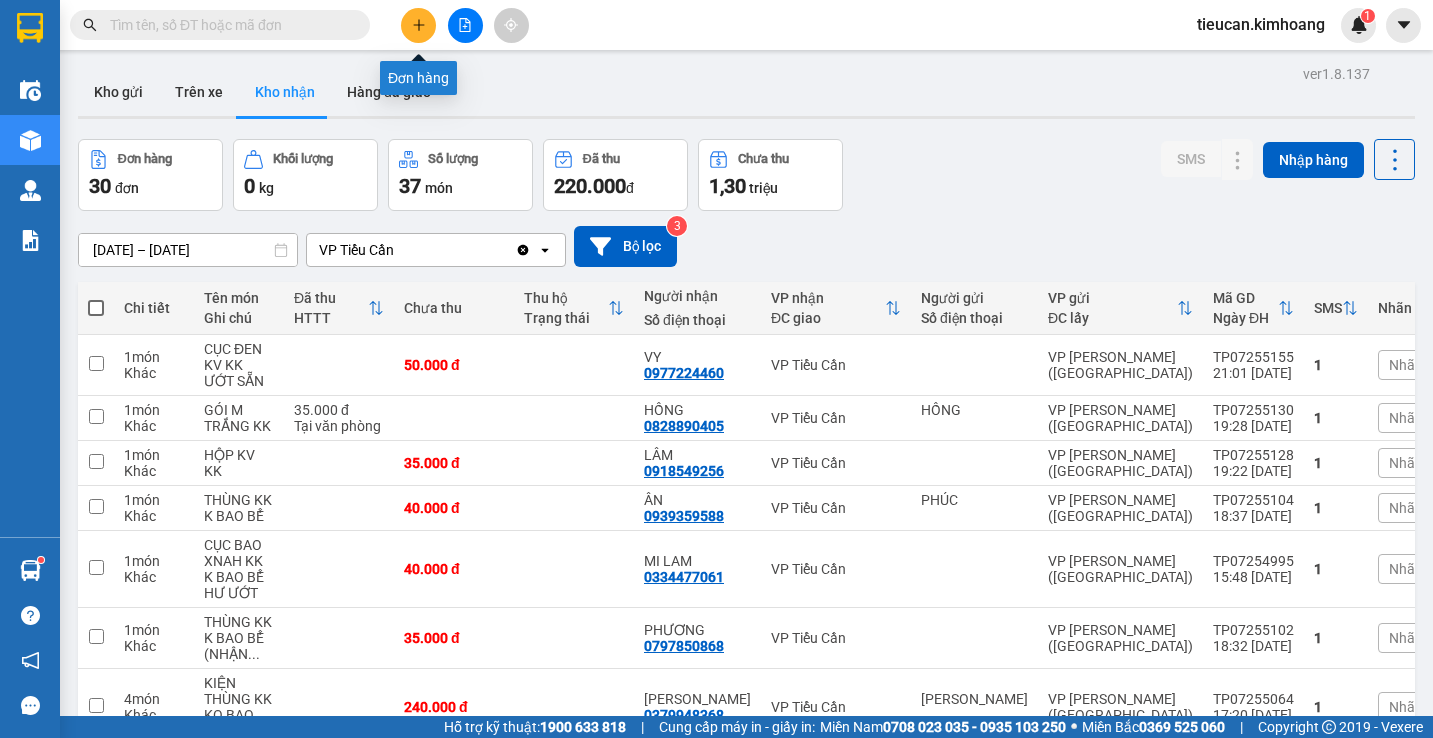 click at bounding box center [418, 25] 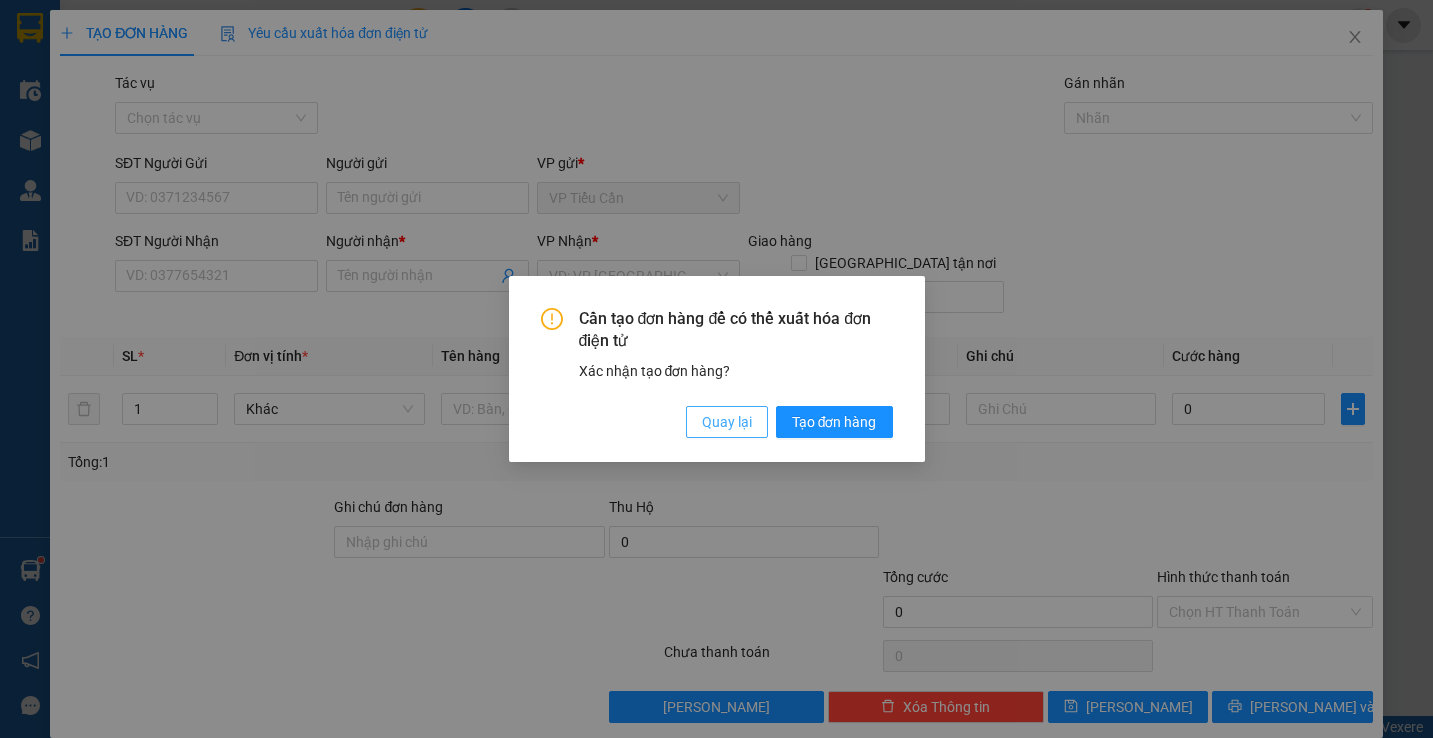 click on "Quay lại" at bounding box center [727, 422] 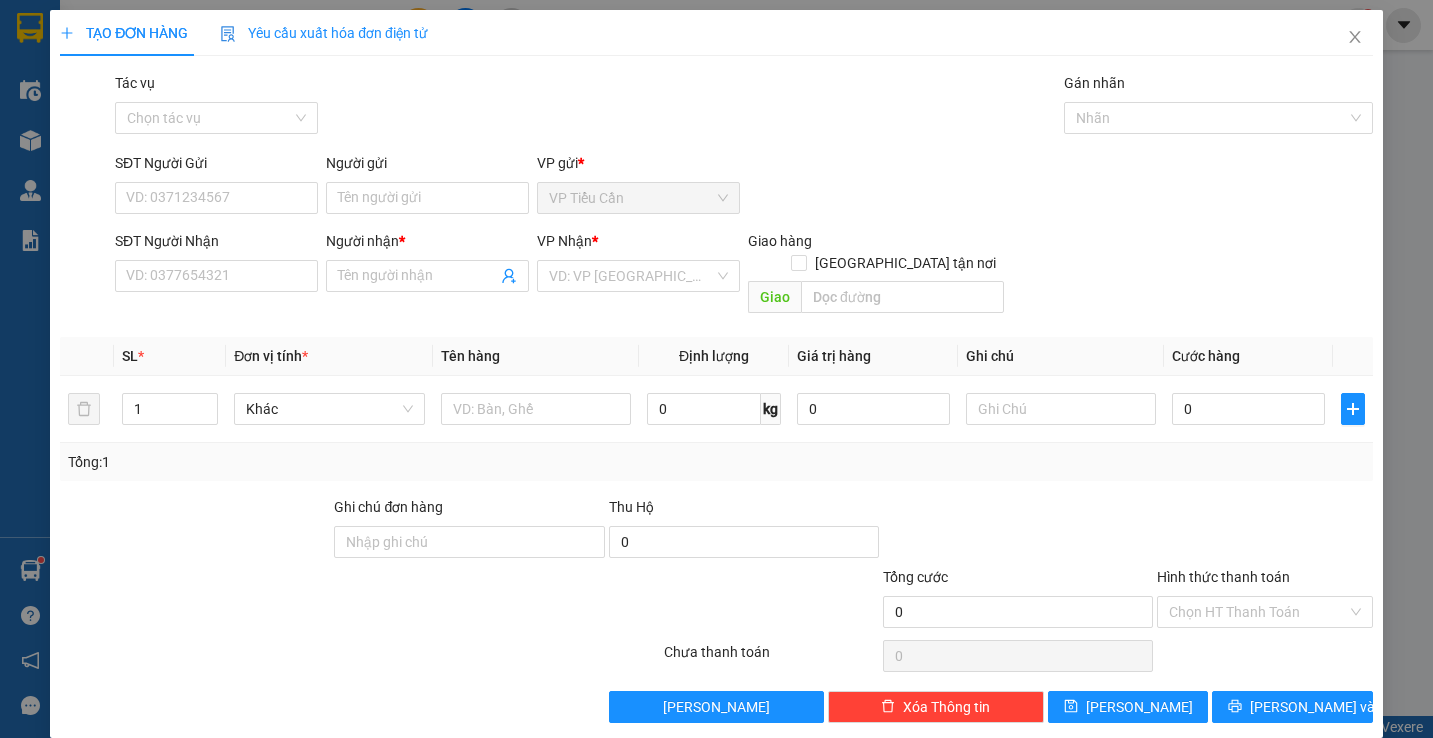 click on "Cần tạo đơn hàng để có thể xuất hóa đơn điện tử Xác nhận tạo đơn hàng? Quay lại Tạo đơn hàng" at bounding box center (716, 369) 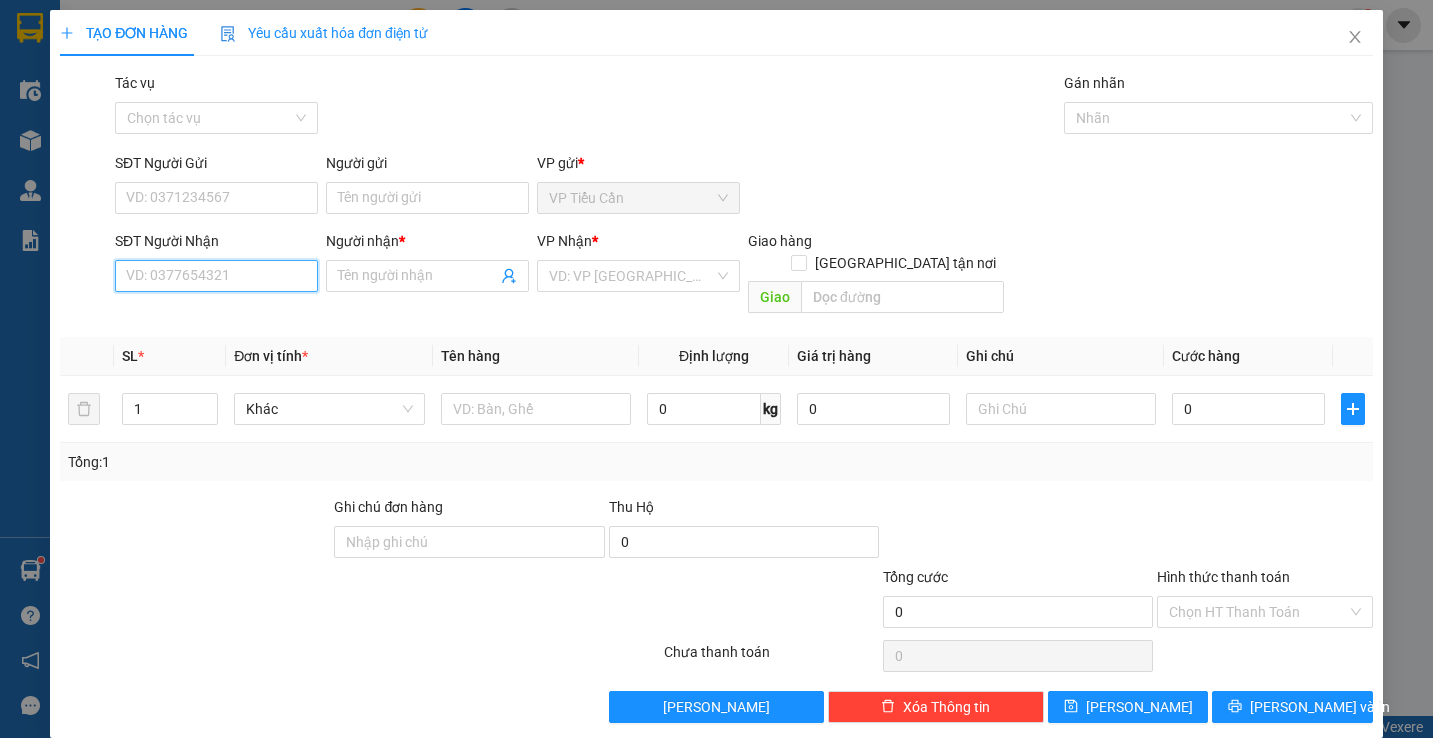 click on "SĐT Người Nhận" at bounding box center (216, 276) 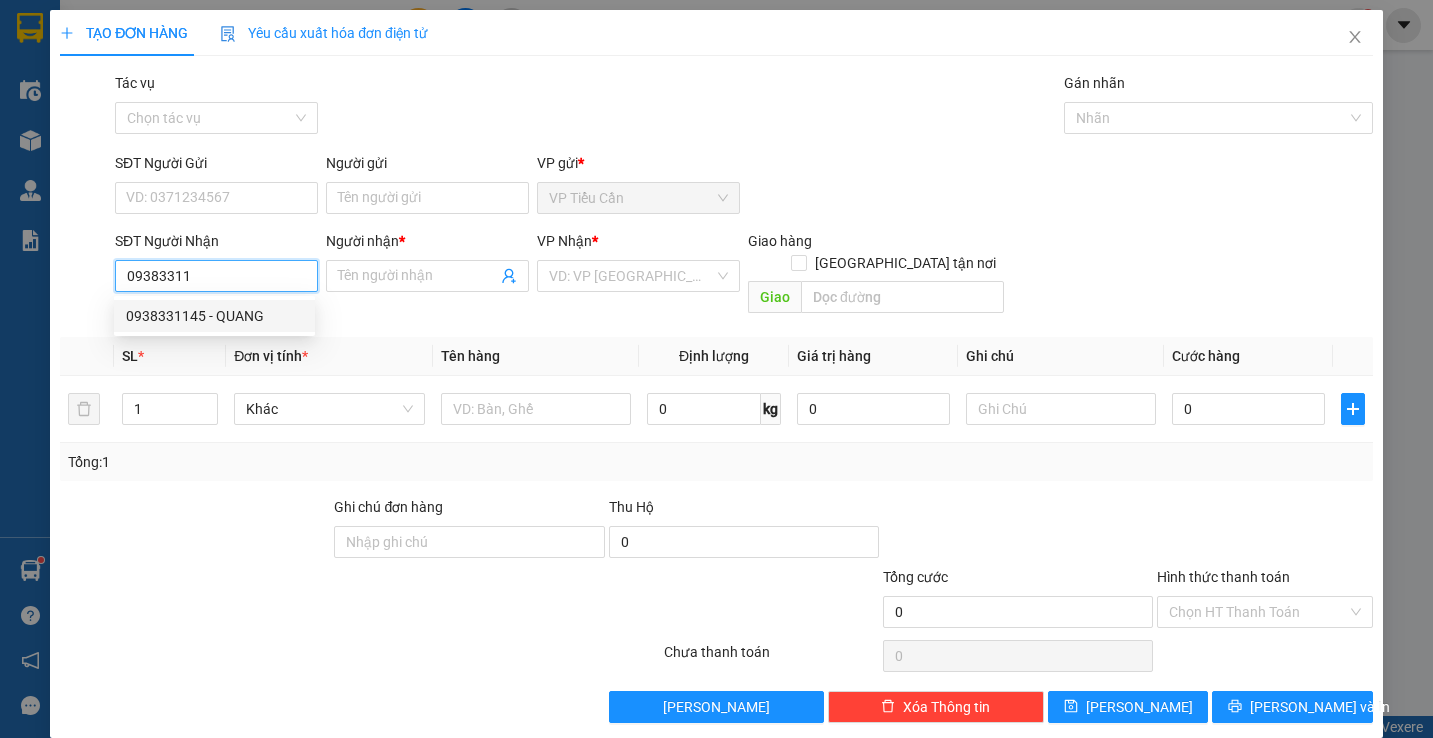 click on "0938331145 - QUANG" at bounding box center (214, 316) 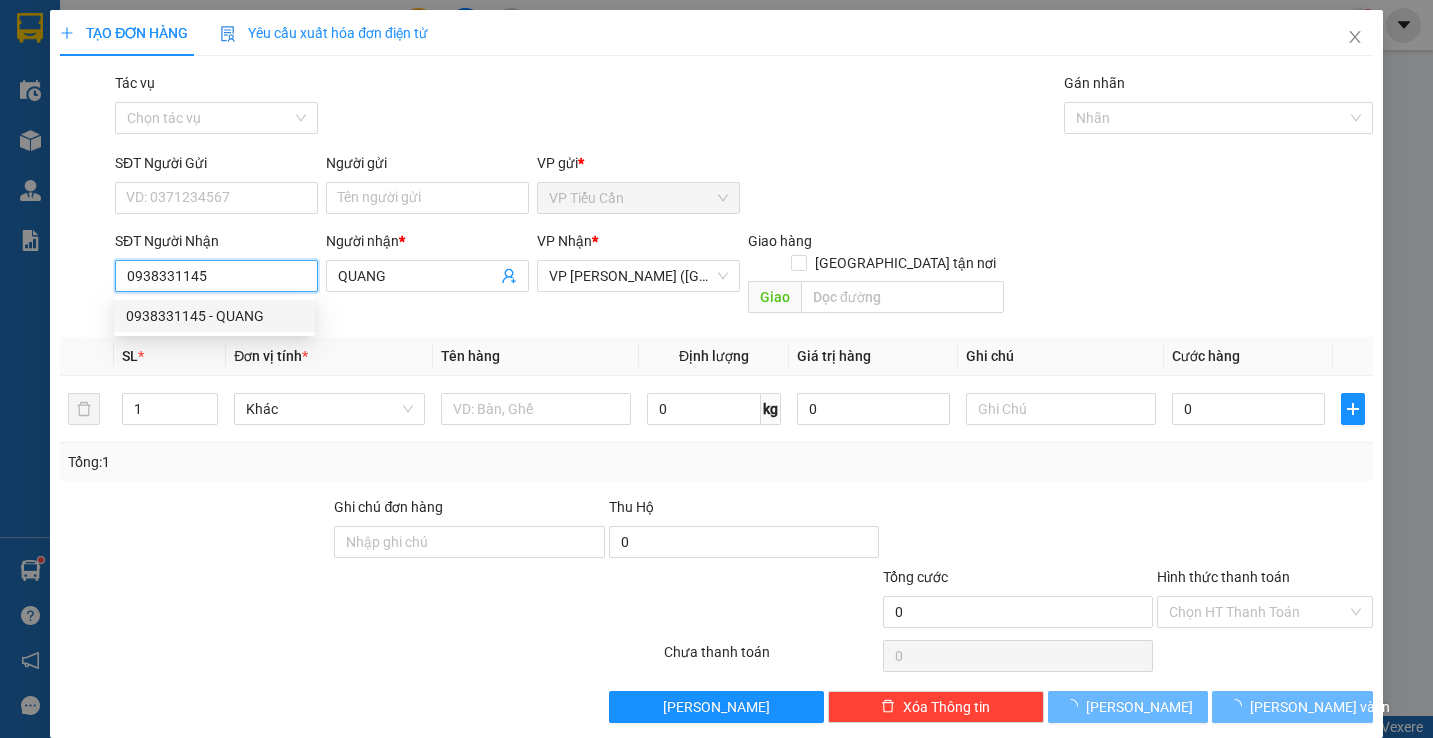 click on "0938331145 - QUANG" at bounding box center (214, 316) 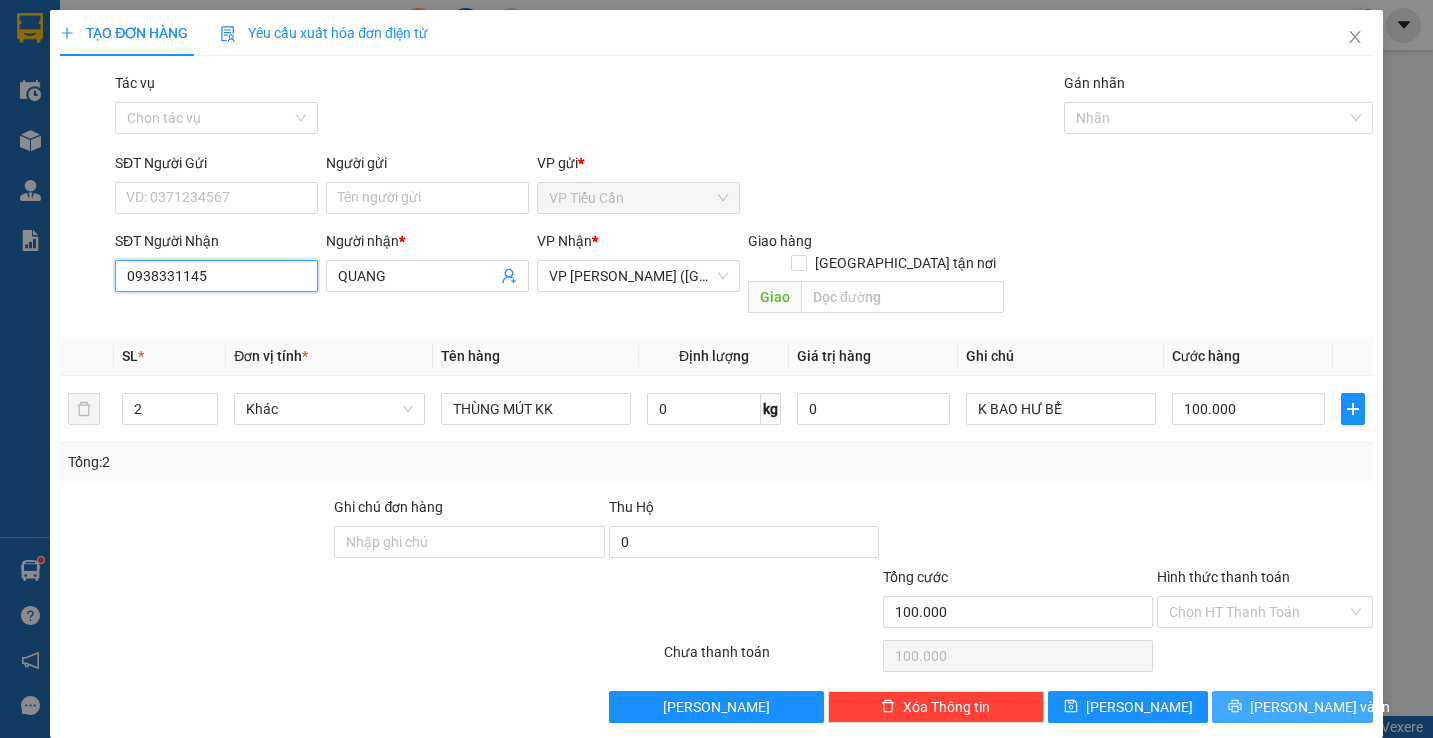 type on "0938331145" 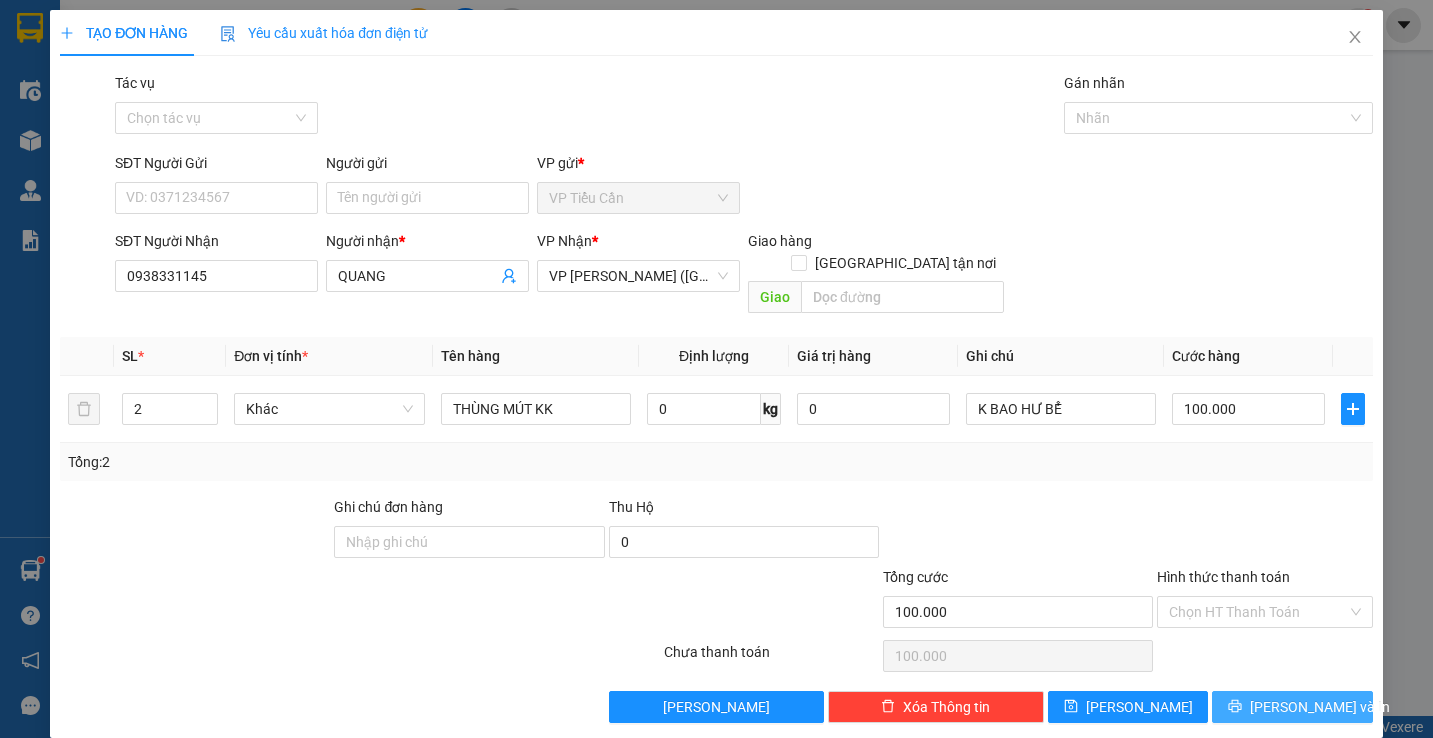 click on "[PERSON_NAME] và In" at bounding box center (1292, 707) 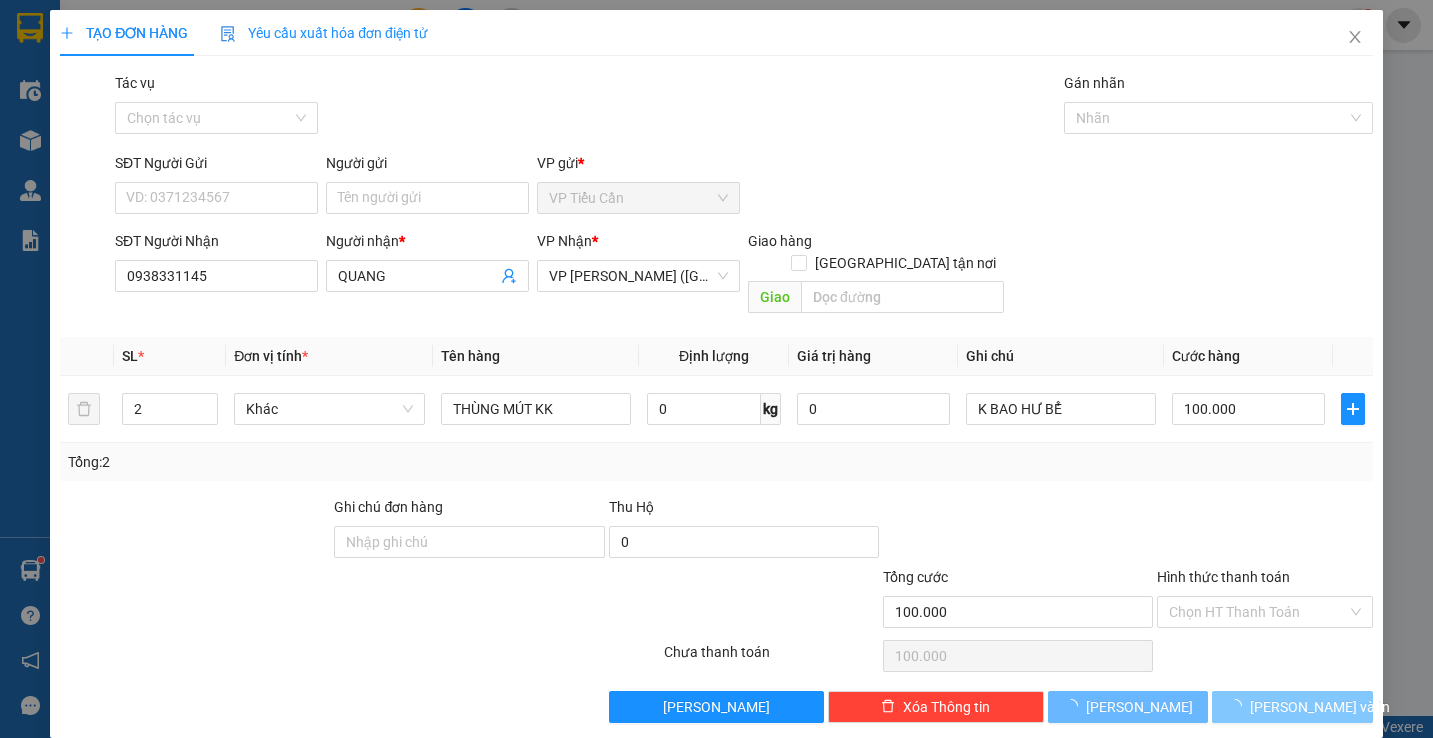 click on "[PERSON_NAME] và In" at bounding box center [1292, 707] 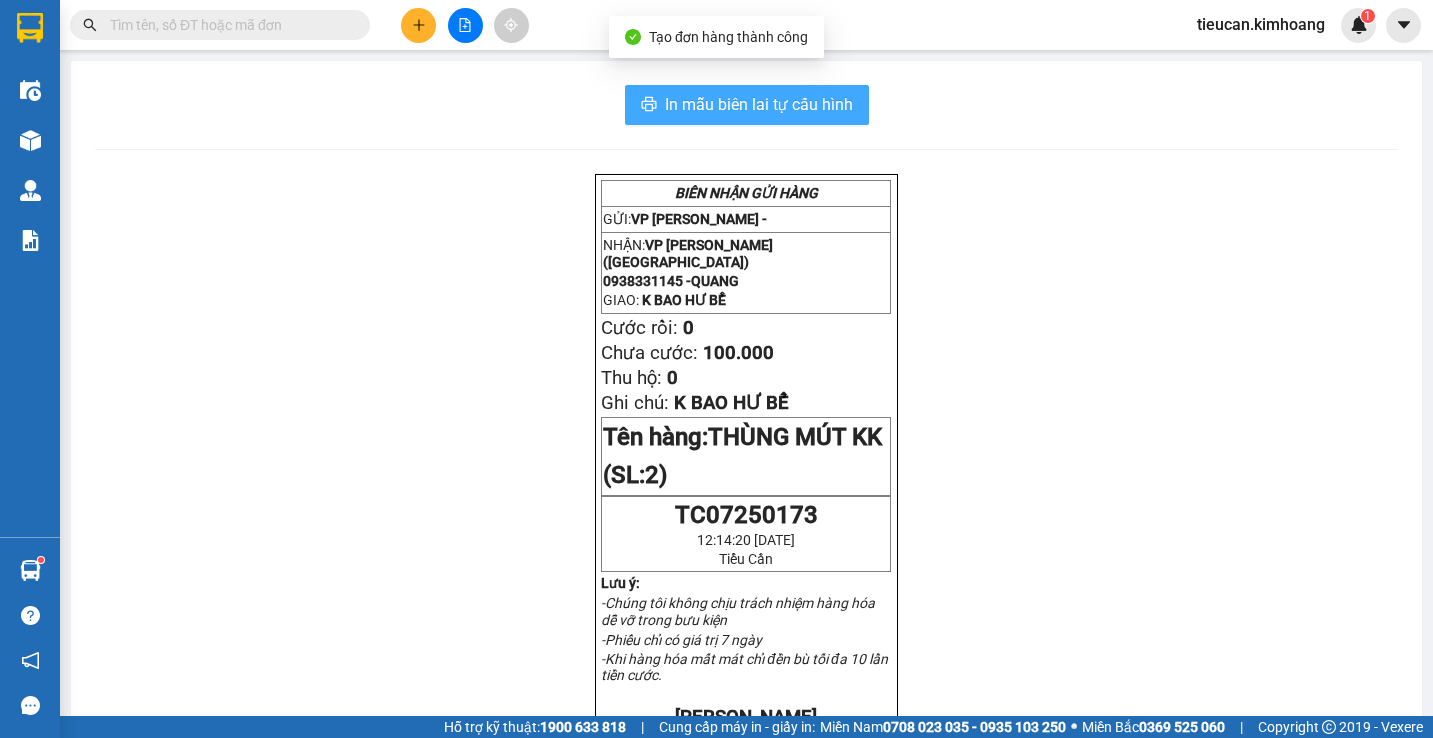 click on "In mẫu biên lai tự cấu hình" at bounding box center (759, 104) 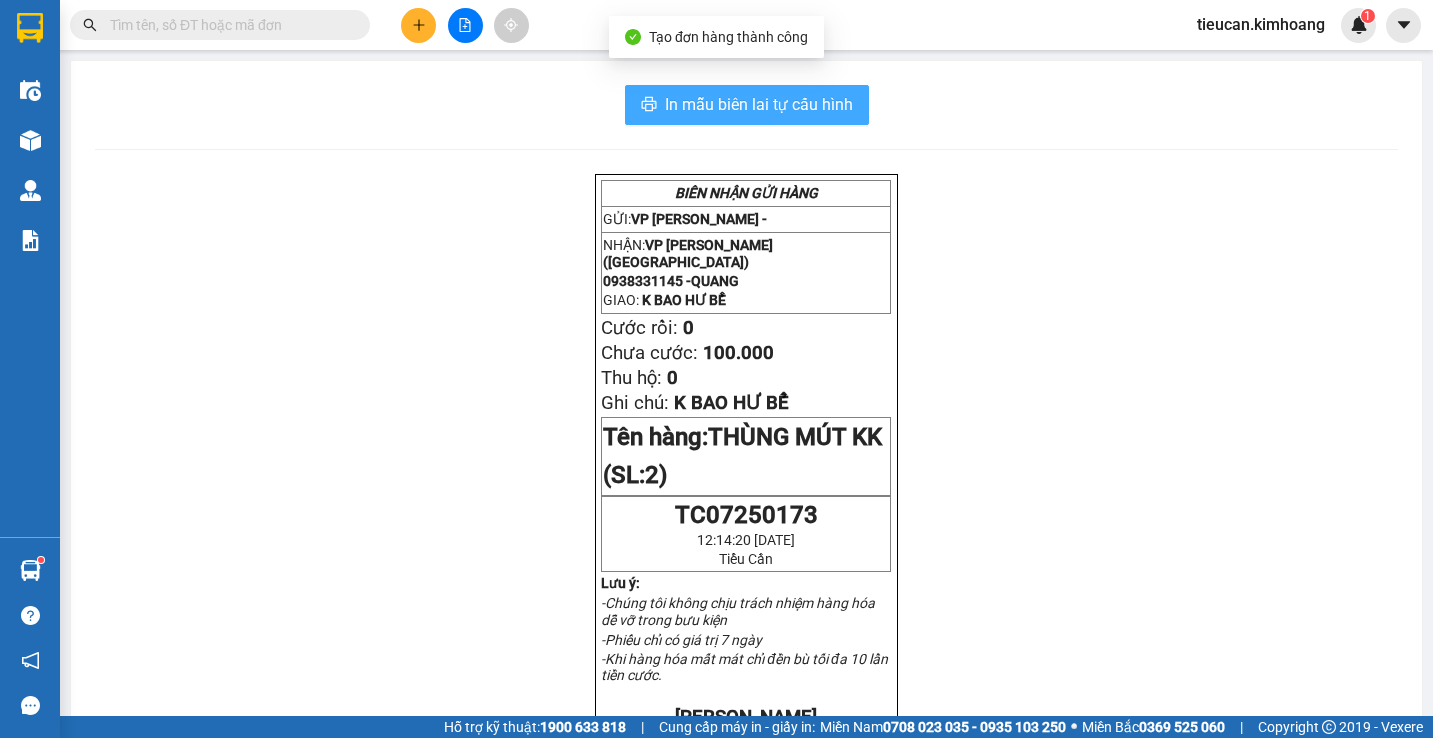click on "In mẫu biên lai tự cấu hình" at bounding box center (759, 104) 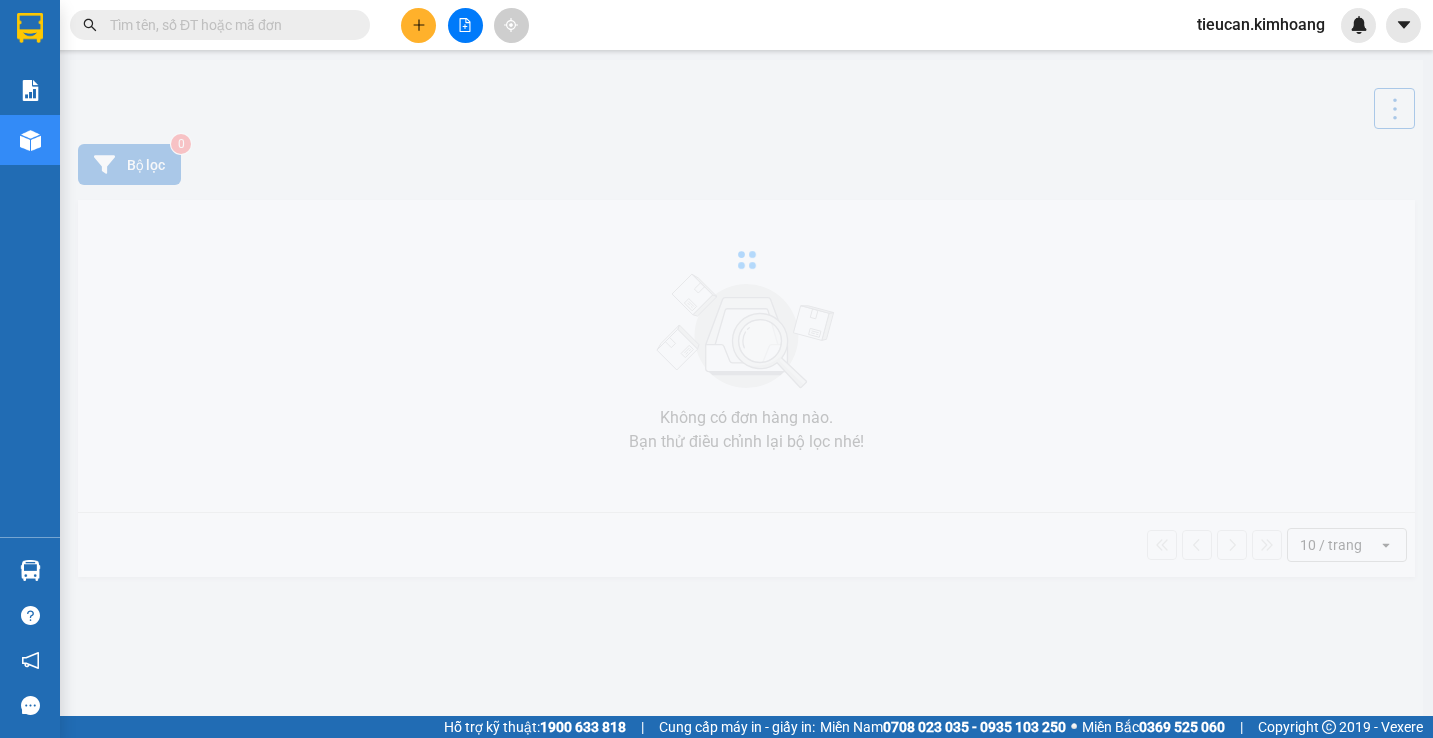scroll, scrollTop: 0, scrollLeft: 0, axis: both 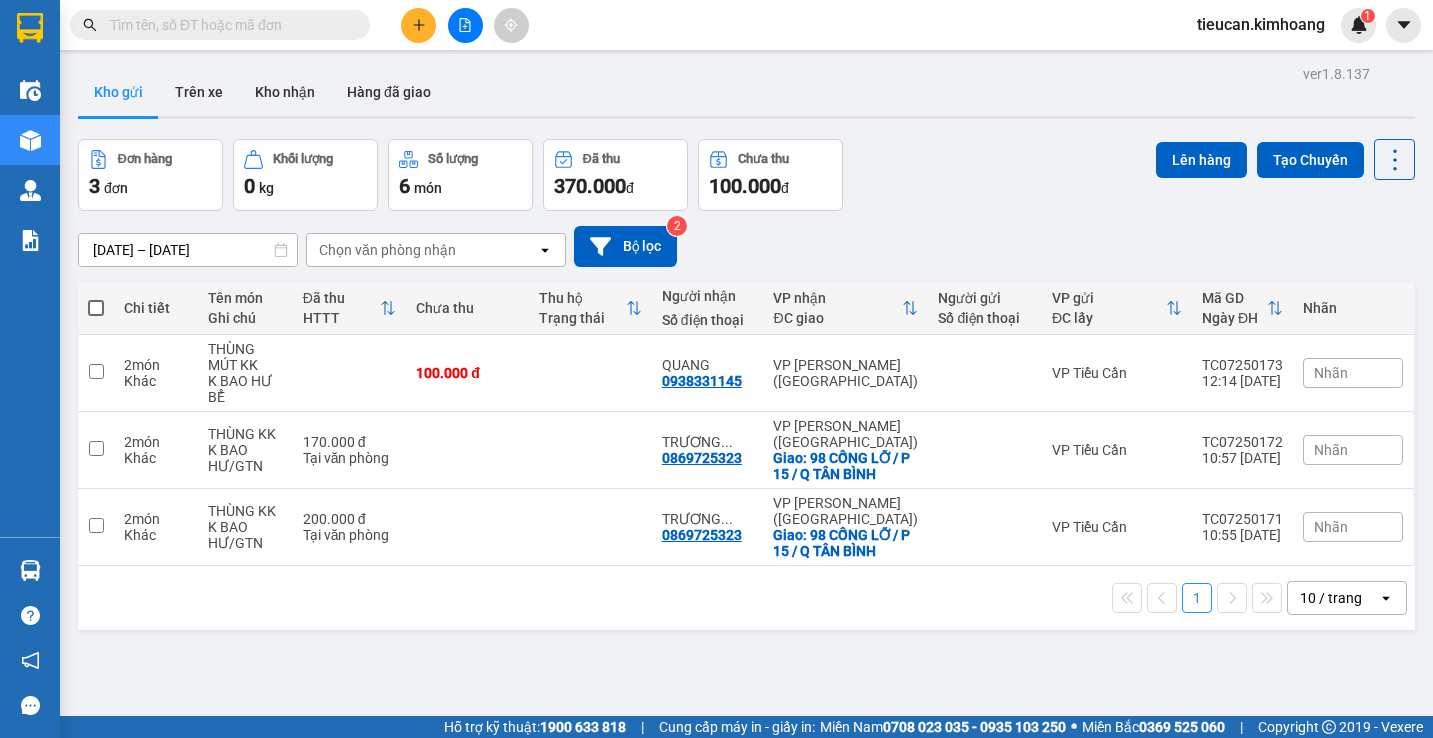 click at bounding box center (96, 308) 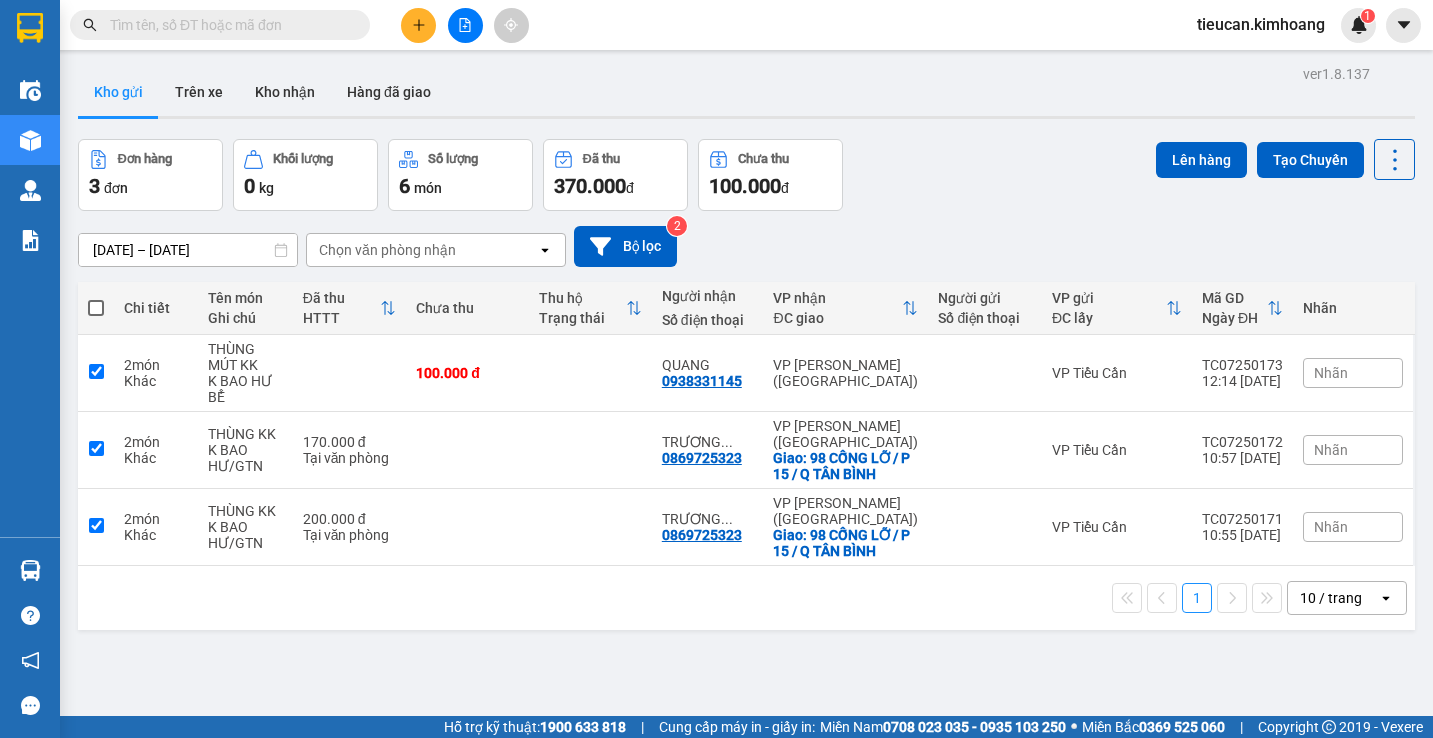checkbox on "true" 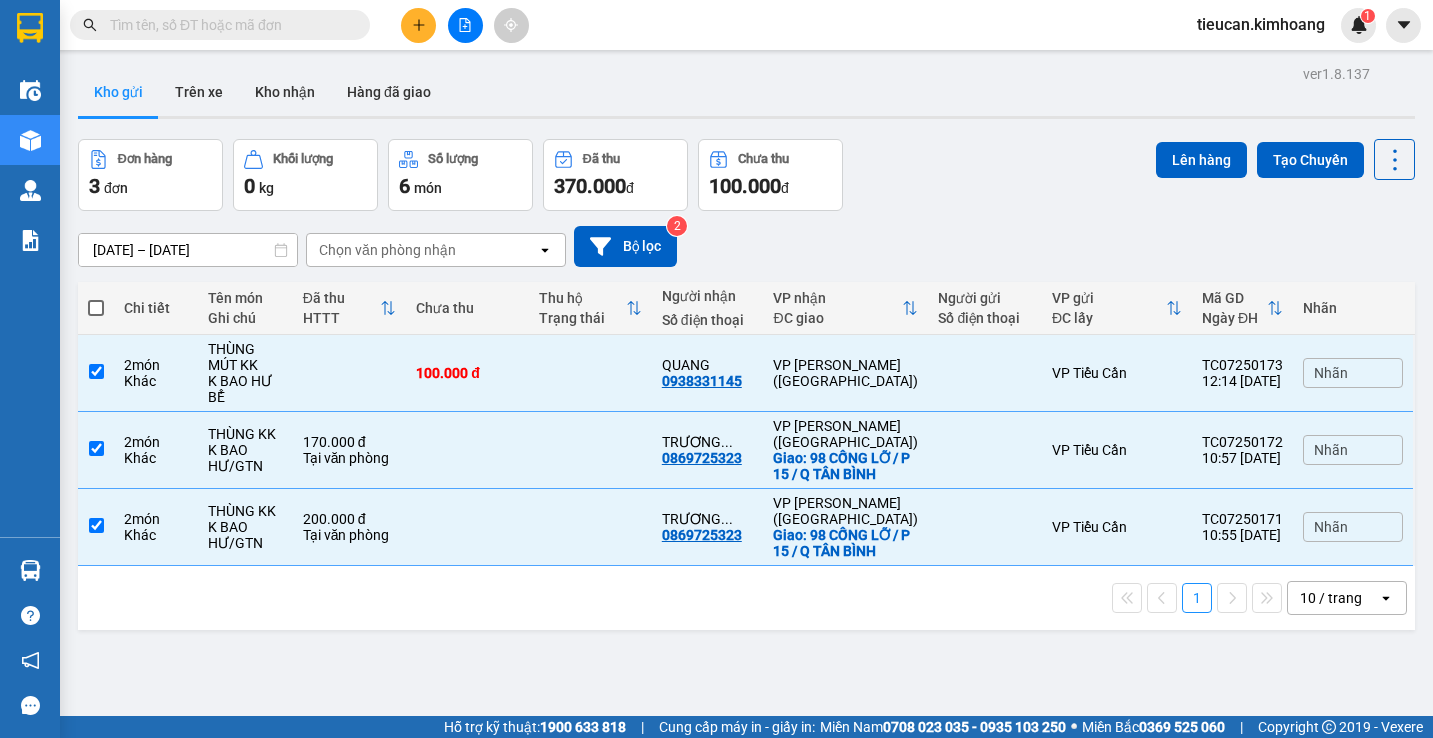 click at bounding box center [96, 308] 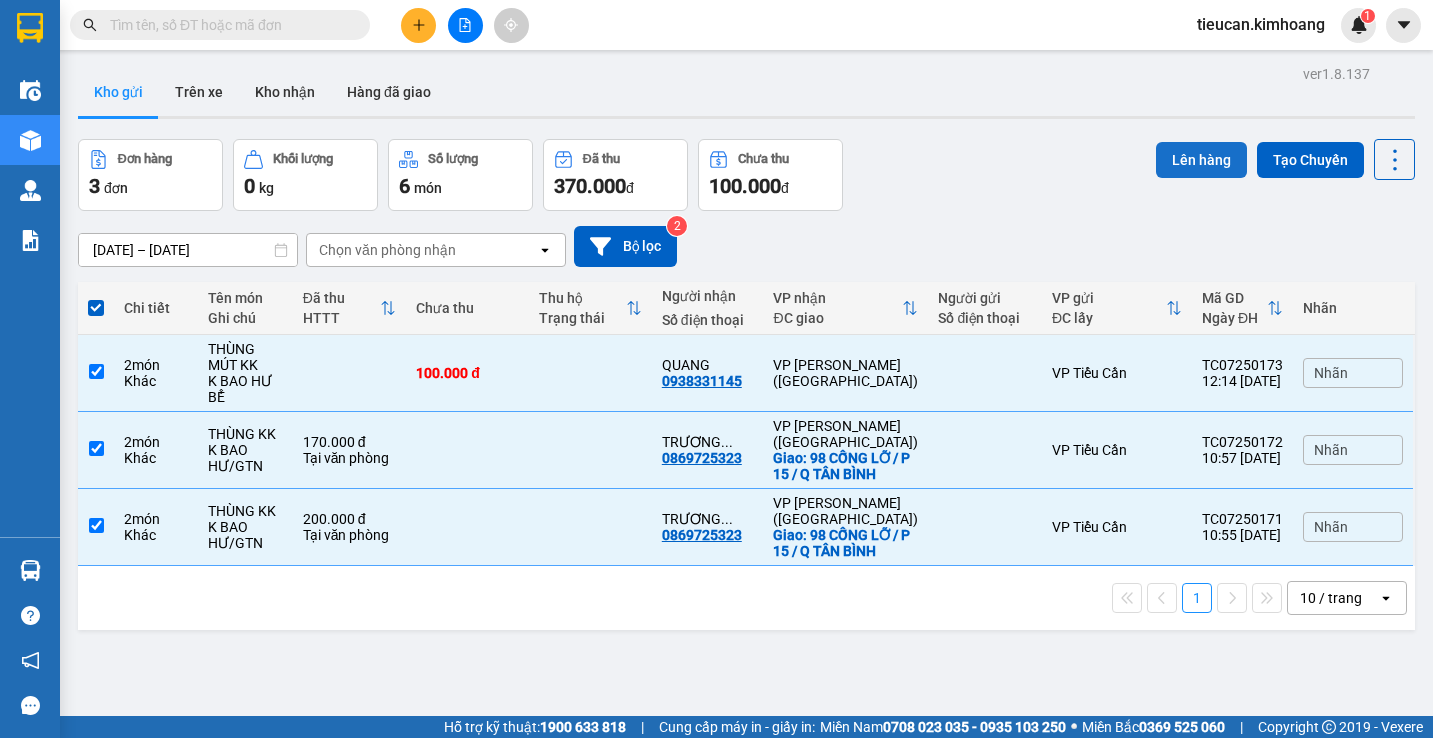 click on "Lên hàng" at bounding box center (1201, 160) 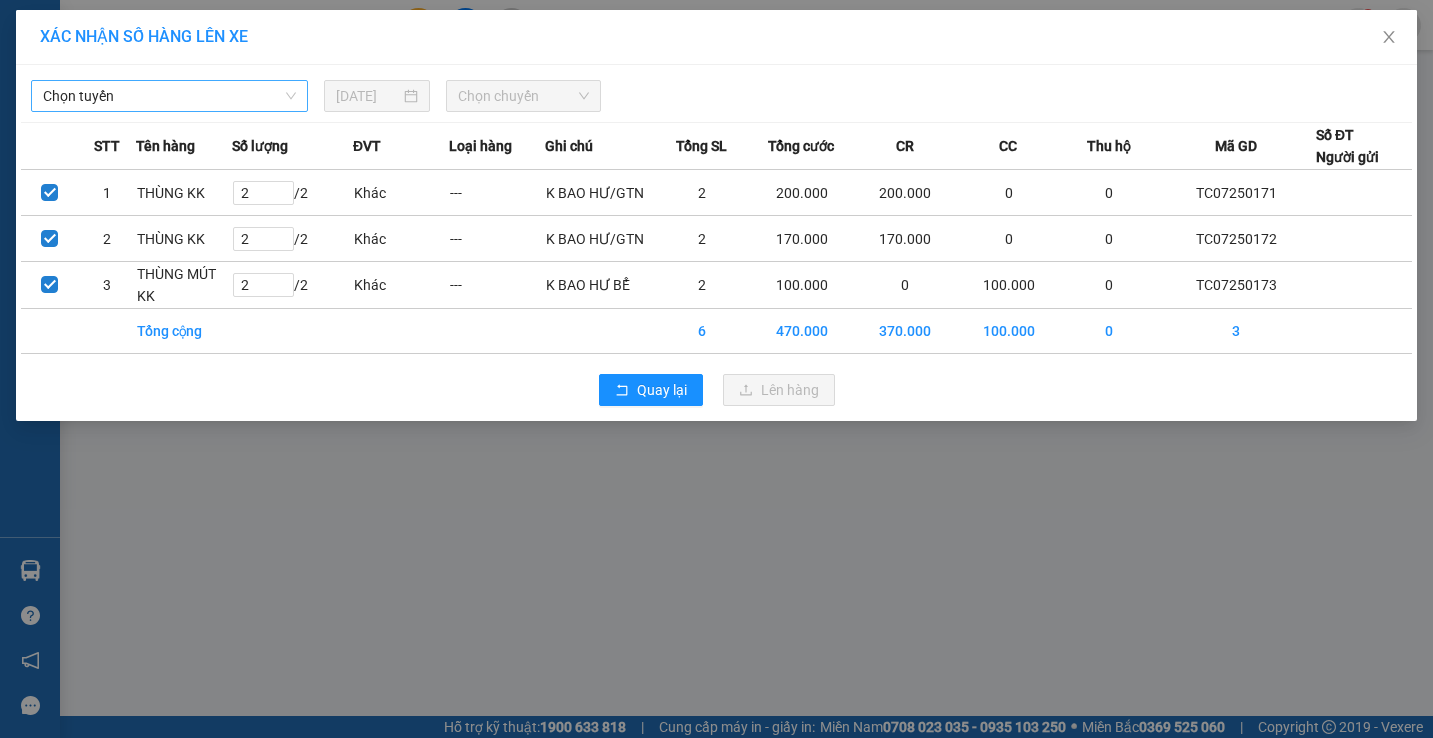 click on "Chọn tuyến" at bounding box center [169, 96] 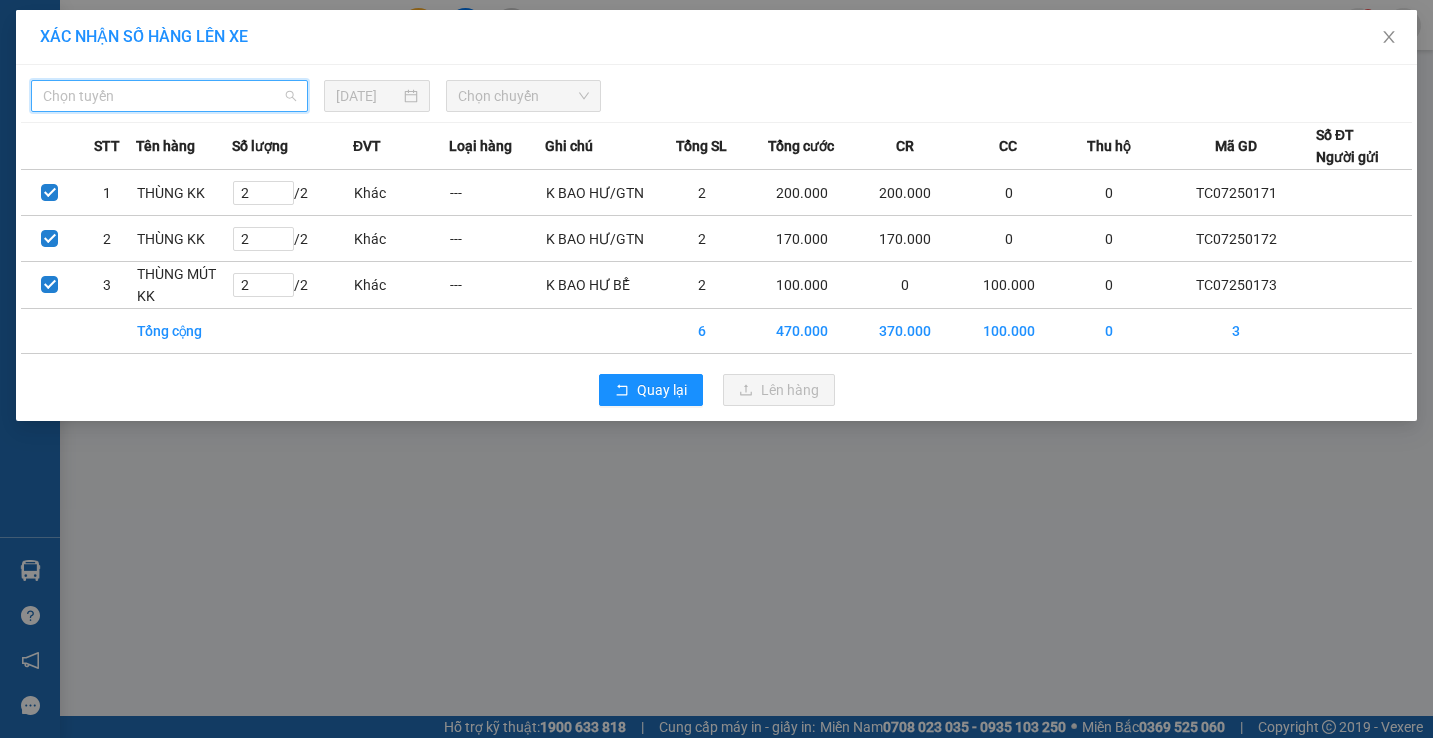 click on "Chọn tuyến" at bounding box center [169, 96] 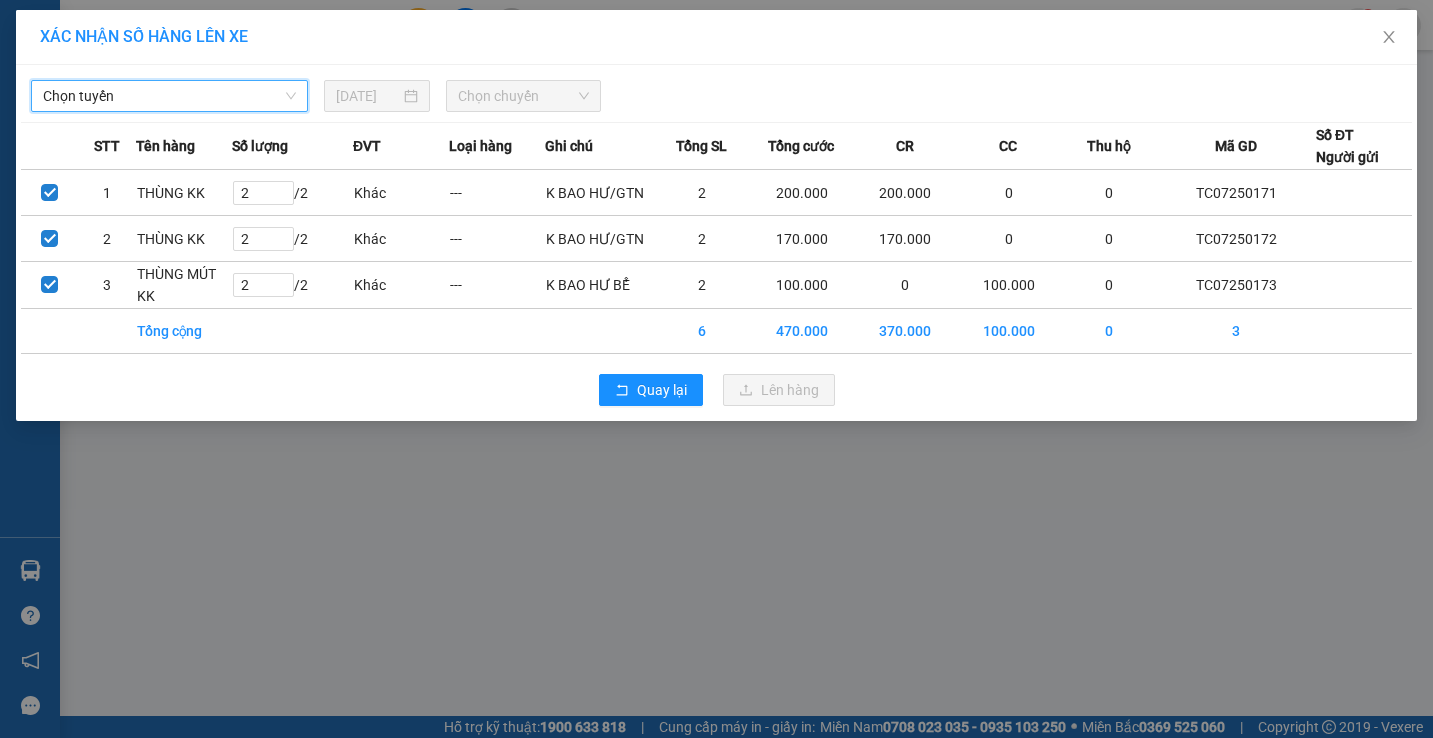 click on "Chọn tuyến" at bounding box center (169, 96) 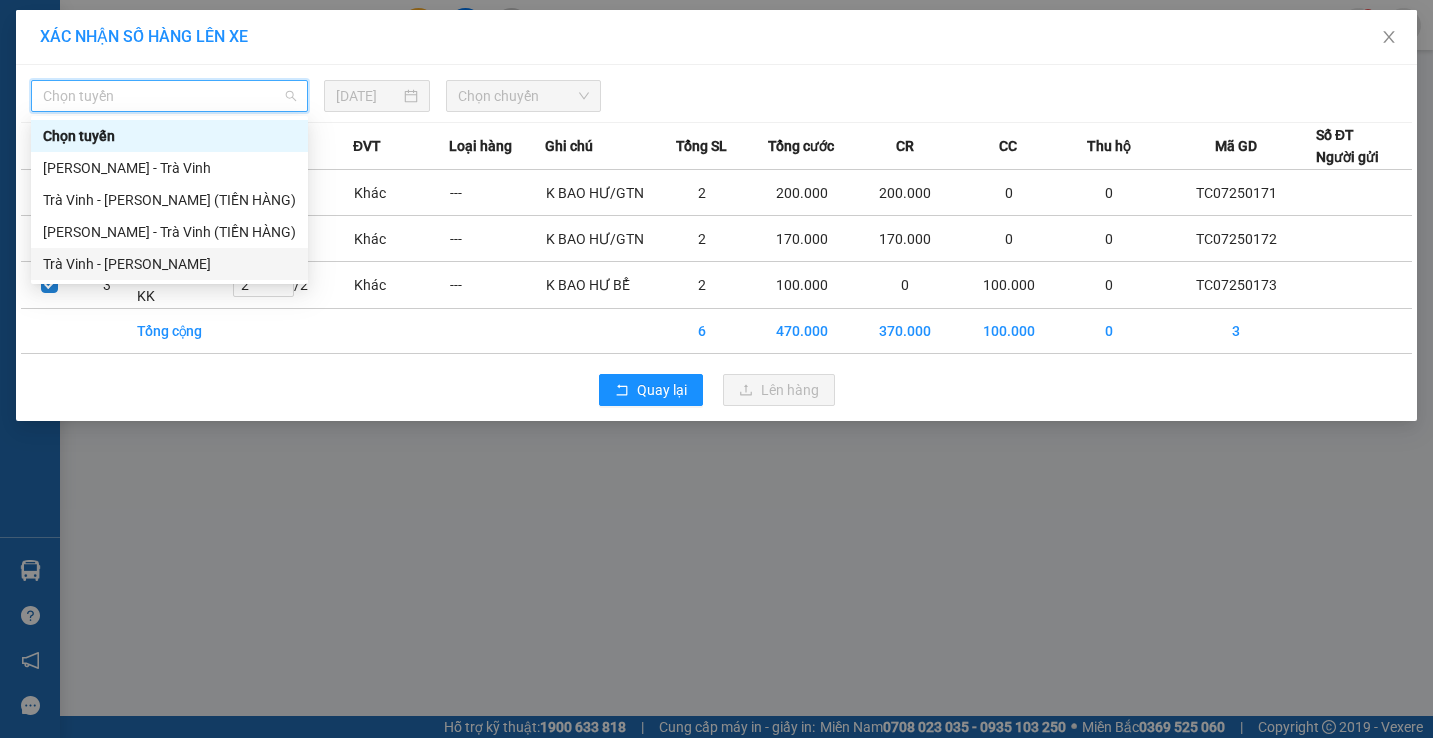 click on "Trà Vinh - [PERSON_NAME]" at bounding box center [169, 264] 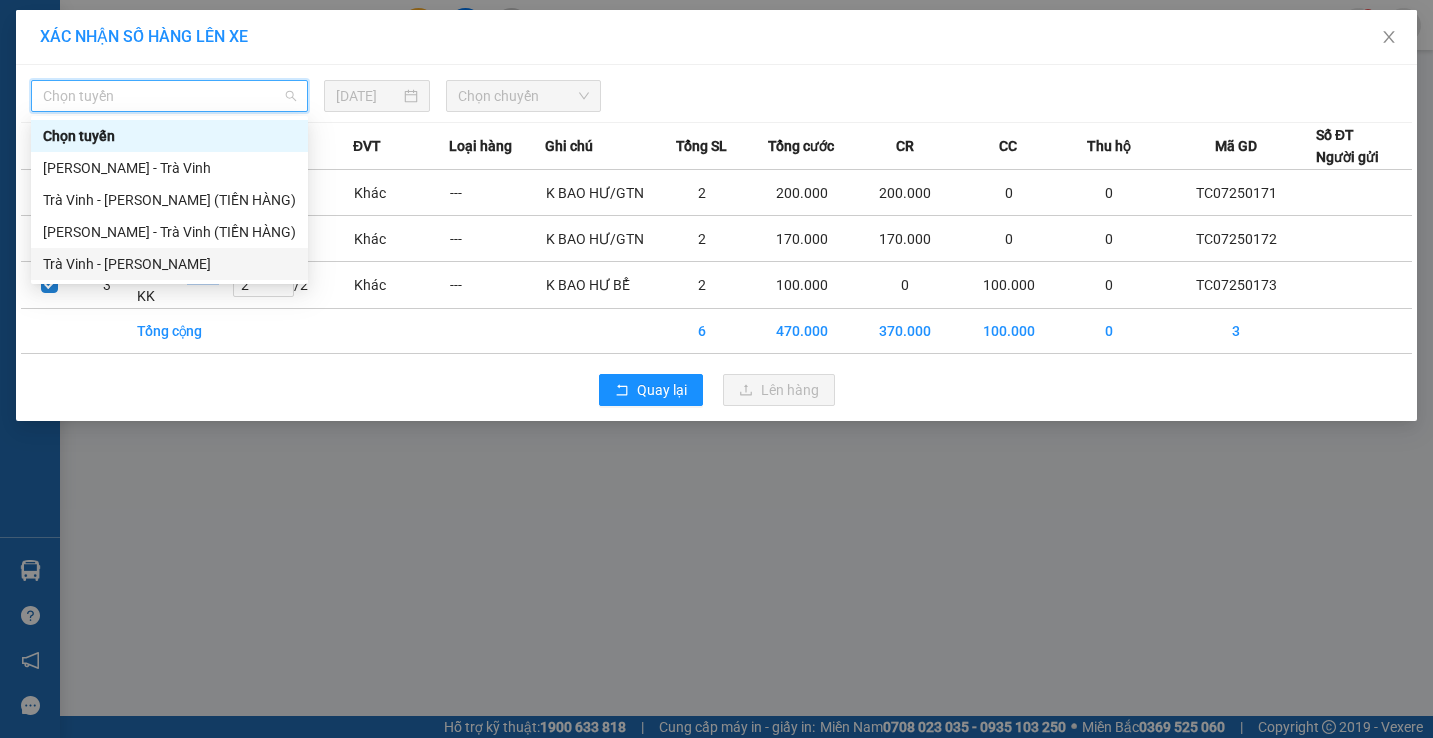 click on "THÙNG MÚT KK" at bounding box center (184, 285) 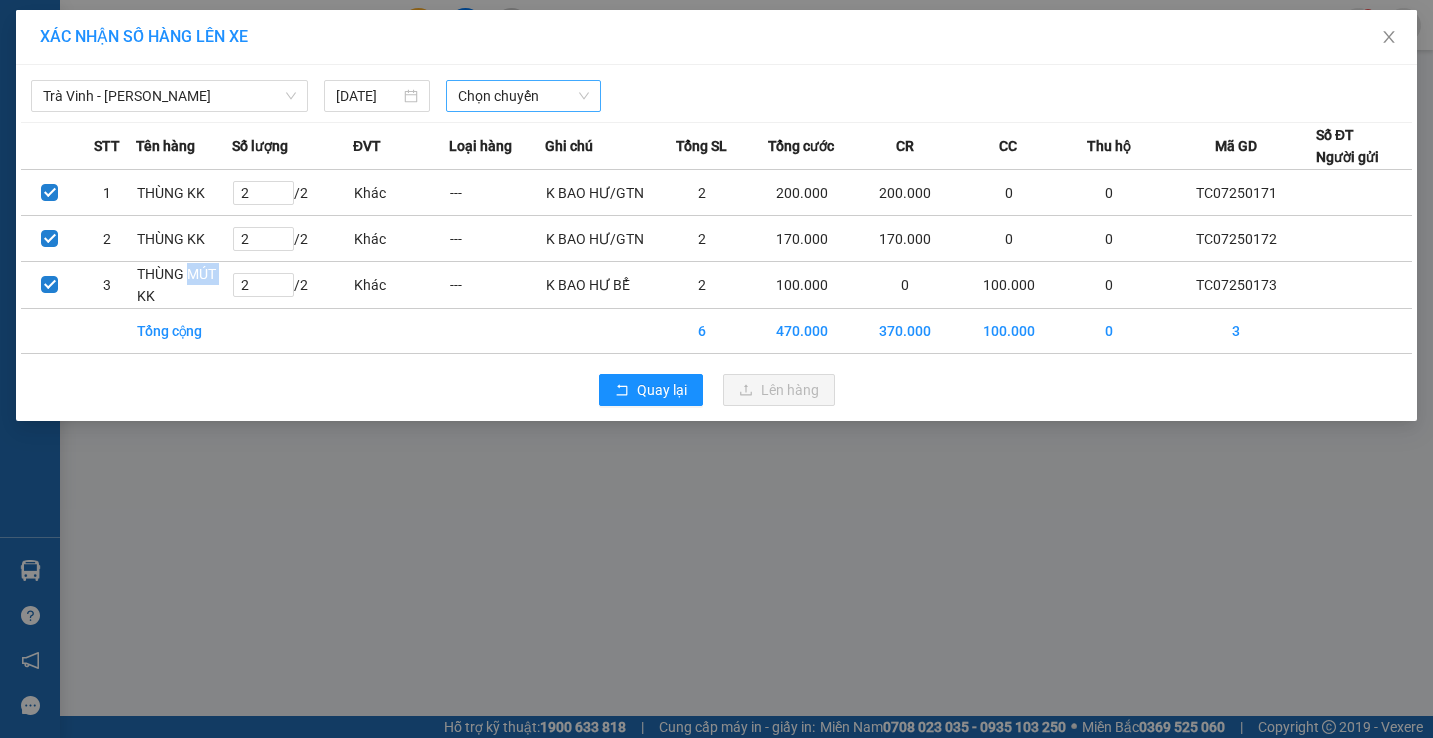 click on "Chọn chuyến" at bounding box center (523, 96) 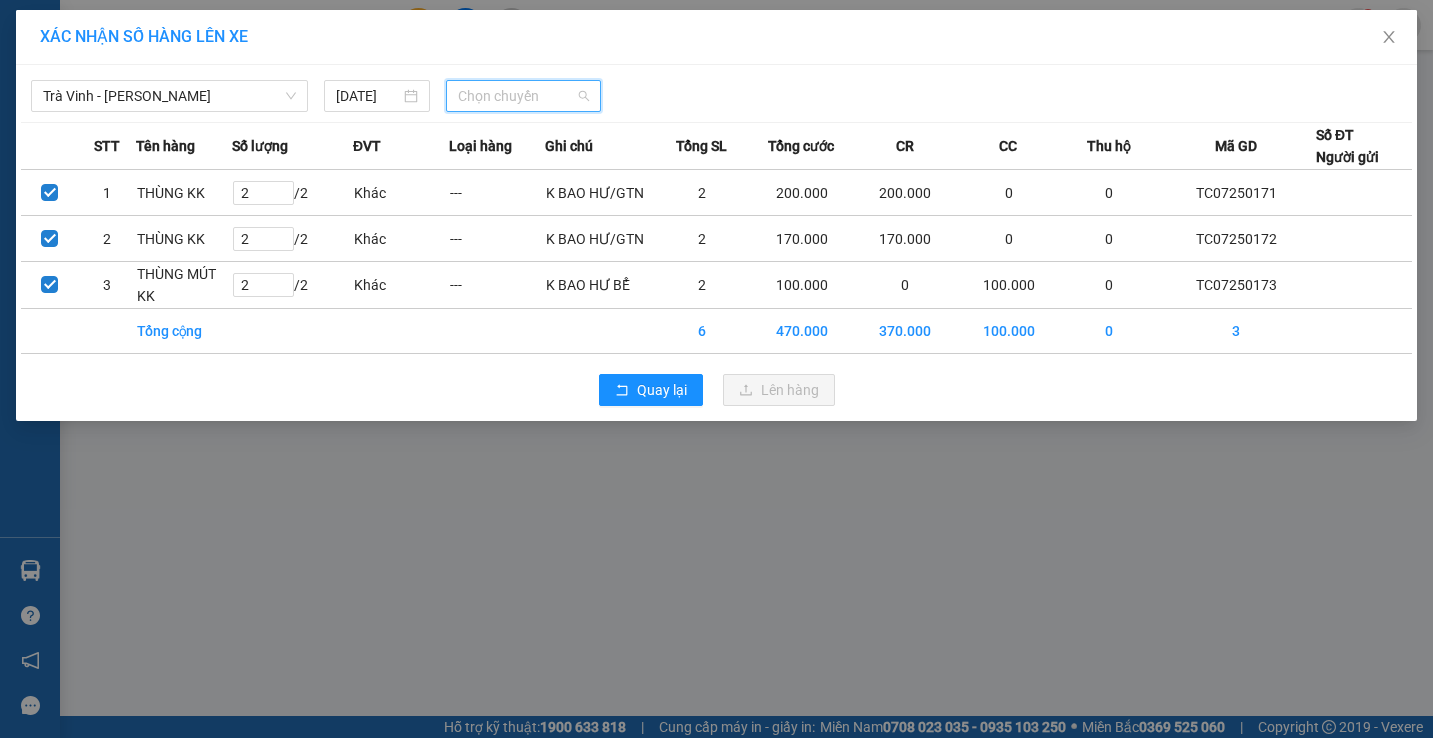 click on "Chọn chuyến" at bounding box center (523, 96) 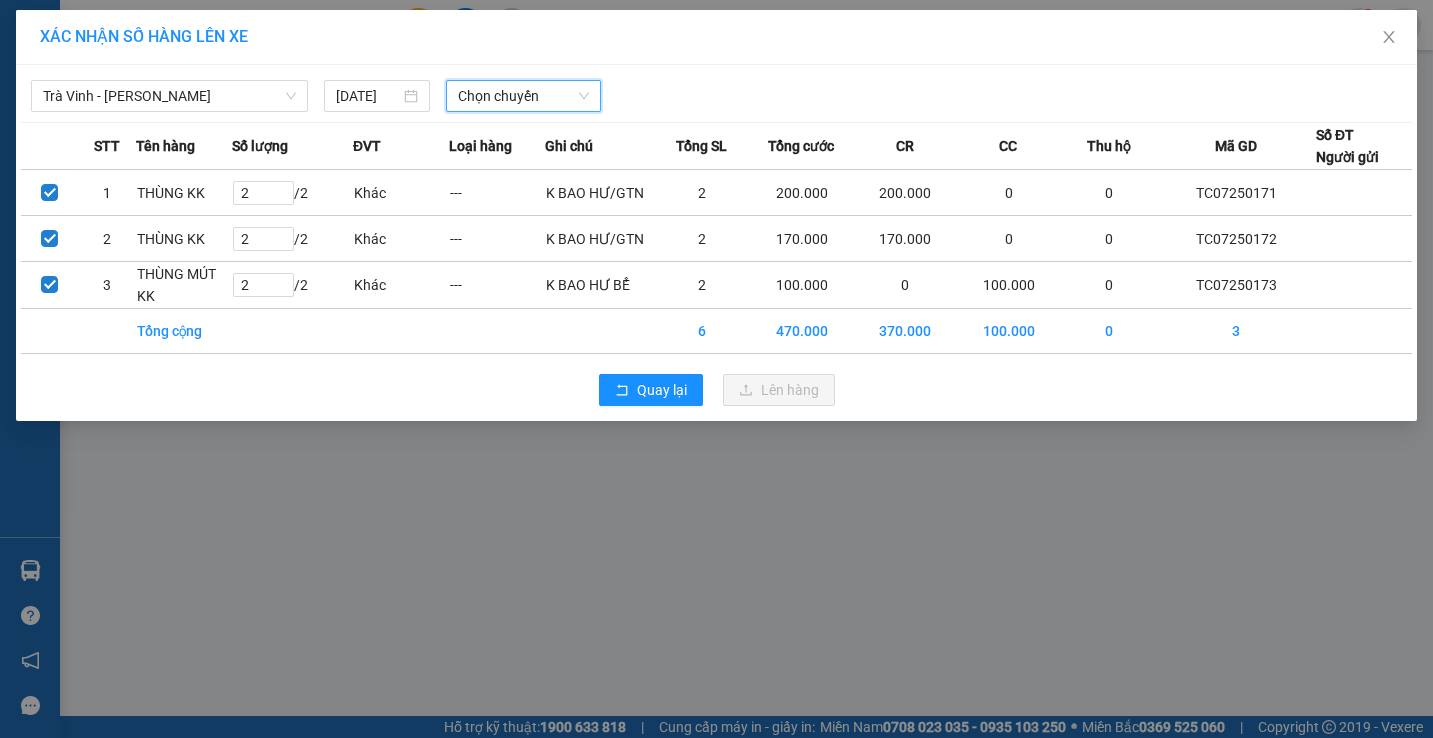 click on "Chọn chuyến" at bounding box center [523, 96] 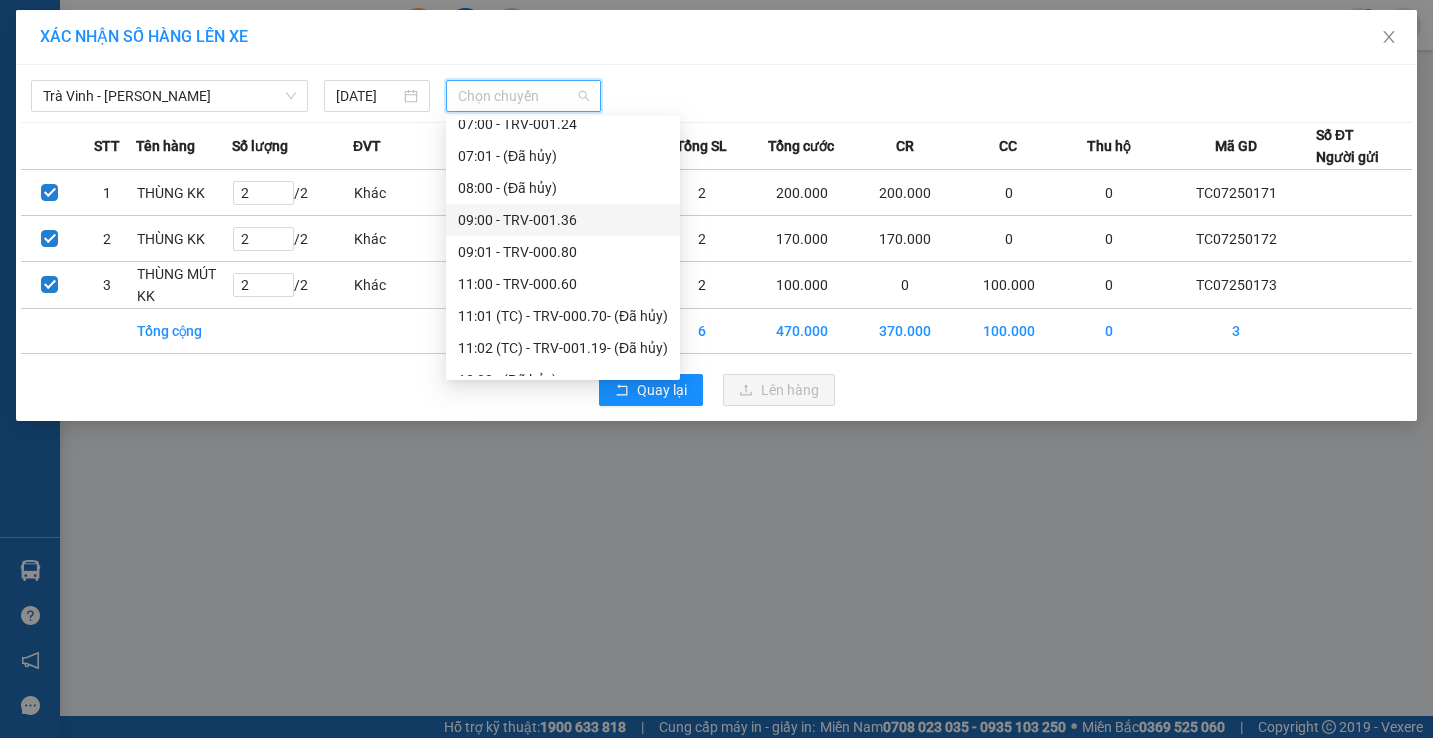scroll, scrollTop: 400, scrollLeft: 0, axis: vertical 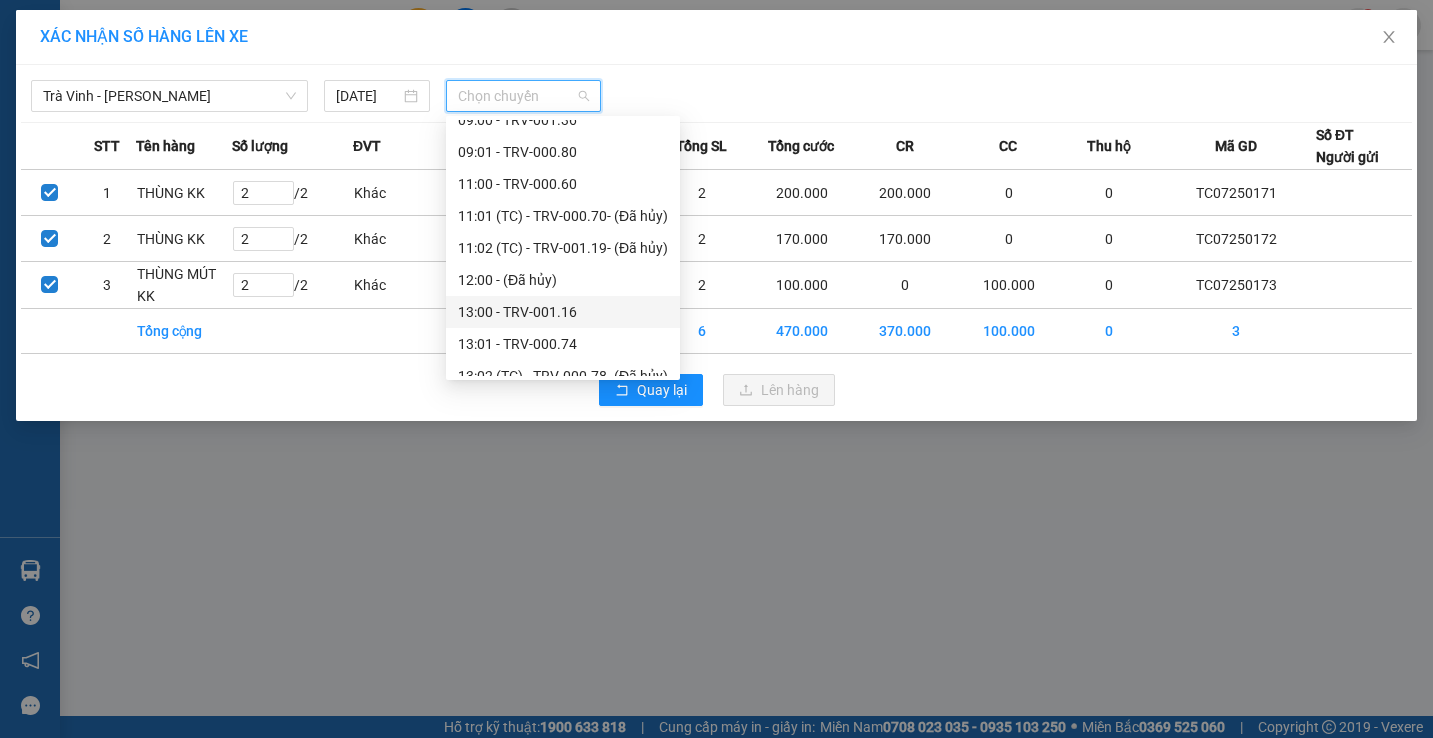 click on "13:00     - TRV-001.16" at bounding box center (563, 312) 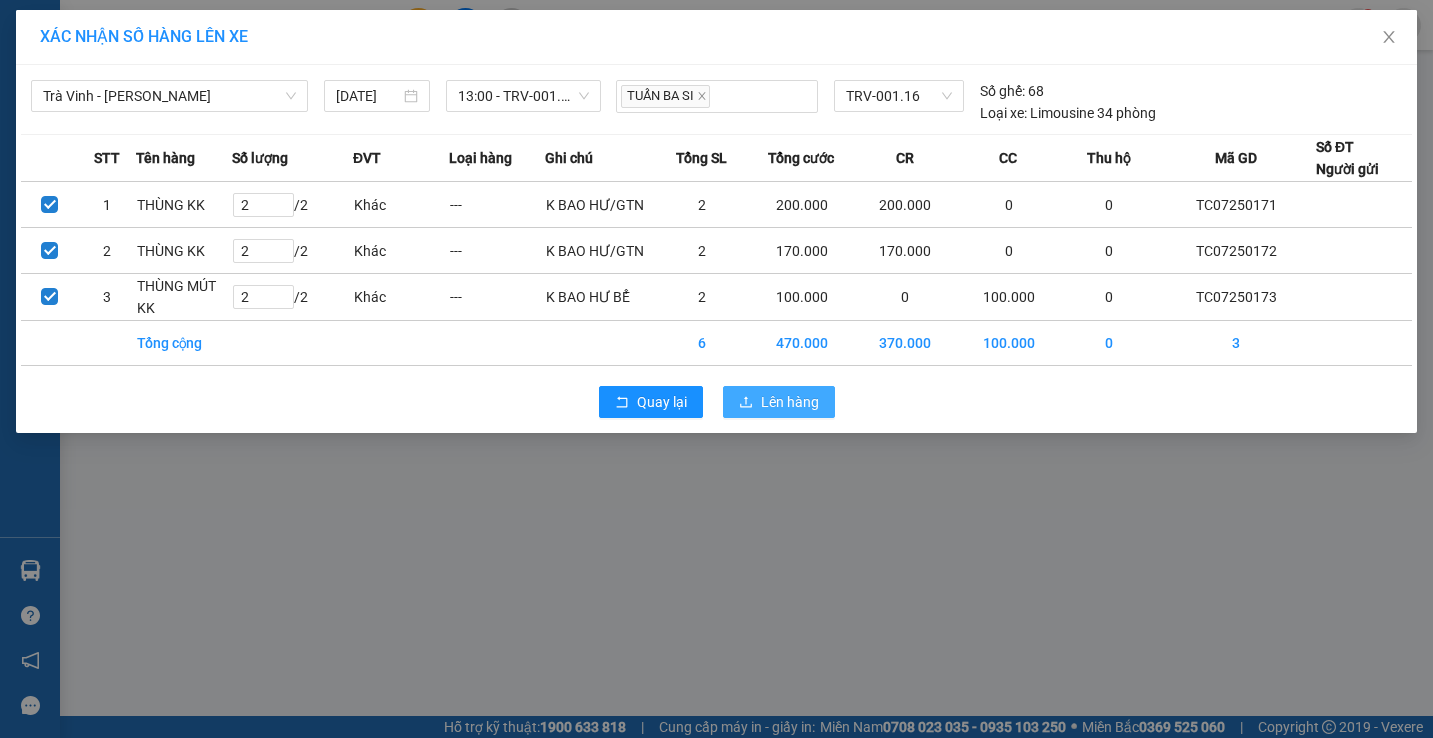click on "Lên hàng" at bounding box center [779, 402] 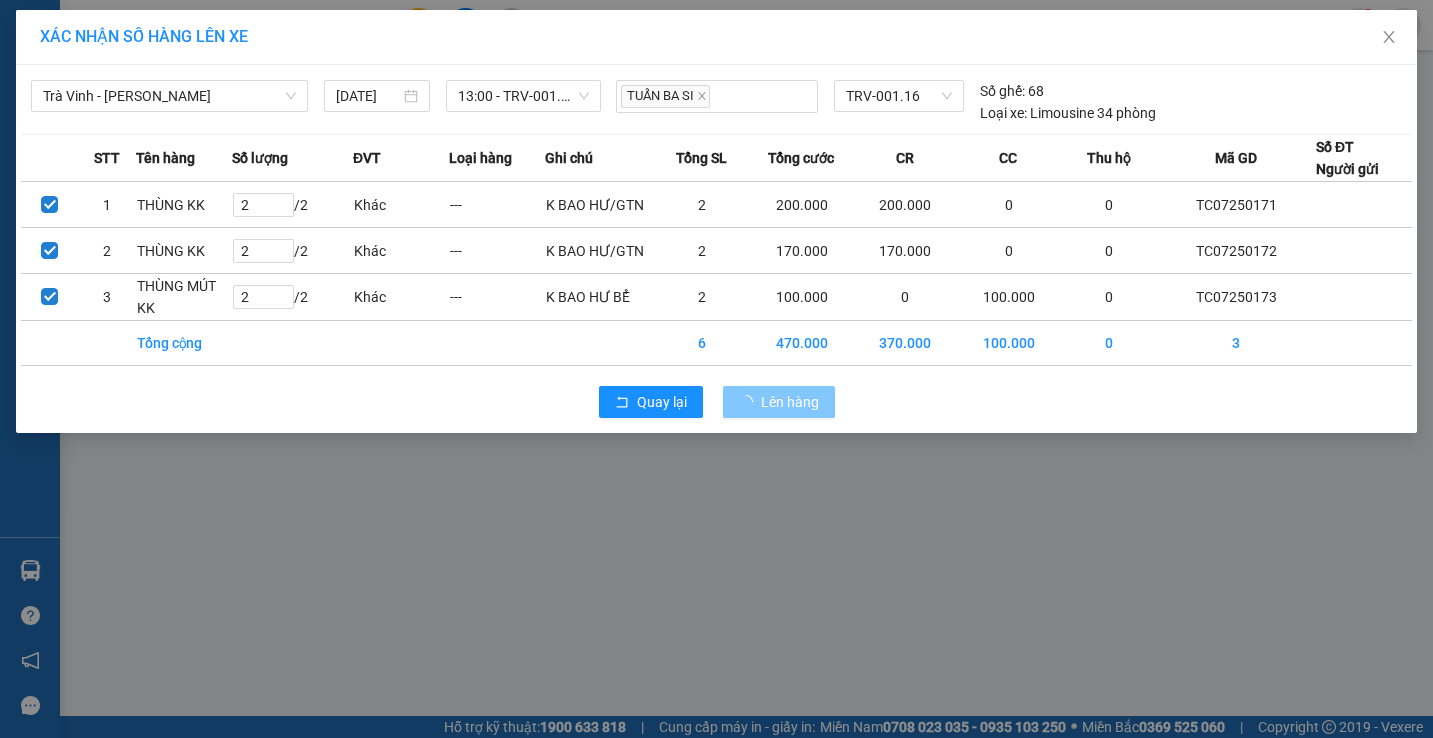 click at bounding box center (750, 402) 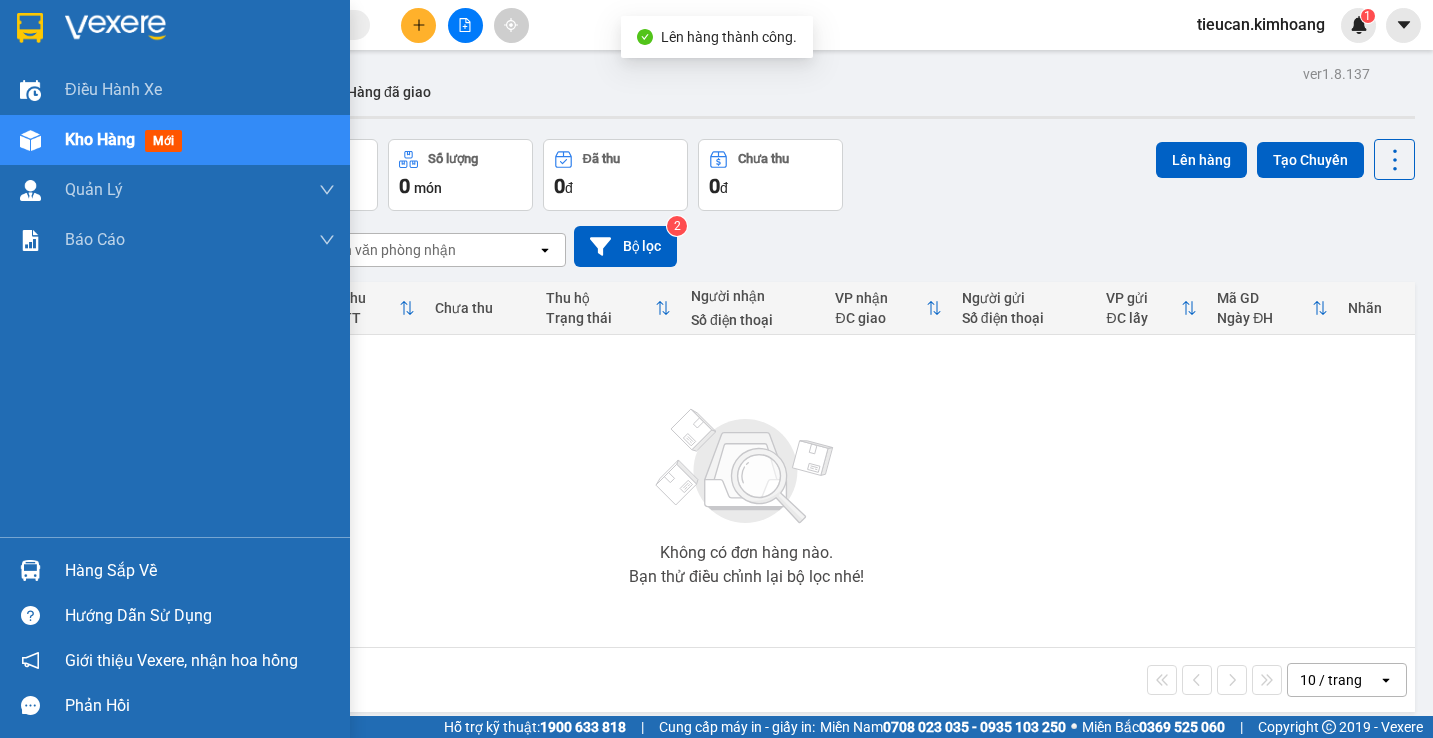 click on "Hàng sắp về" at bounding box center (200, 571) 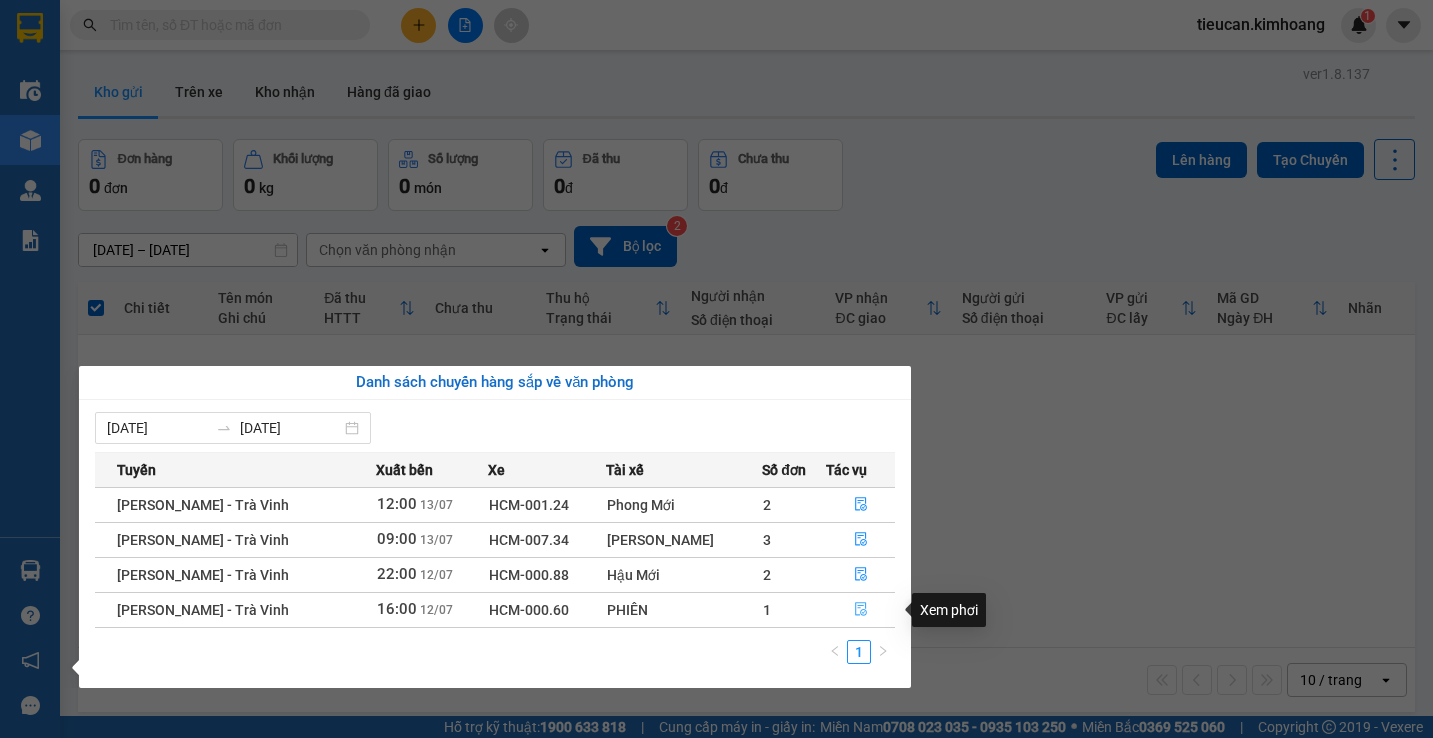 click 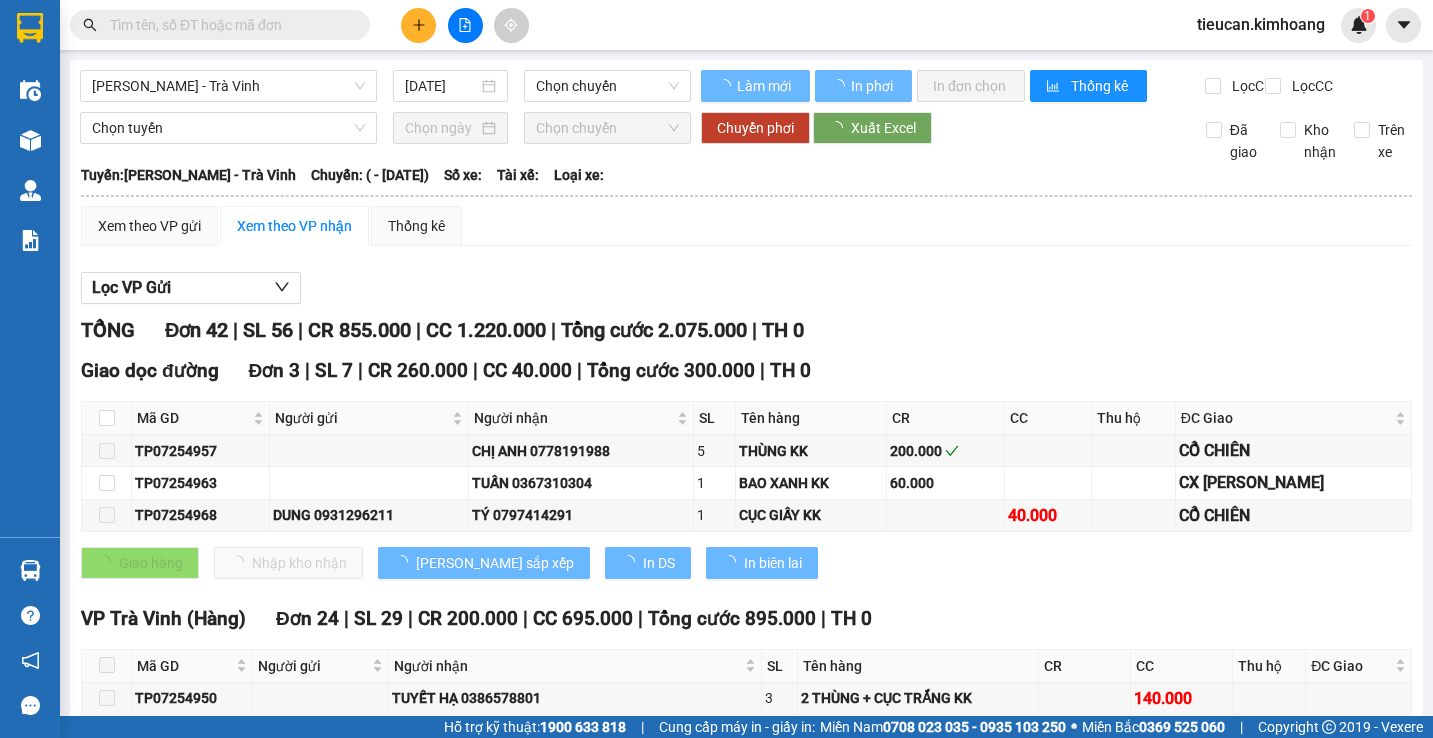 type on "[DATE]" 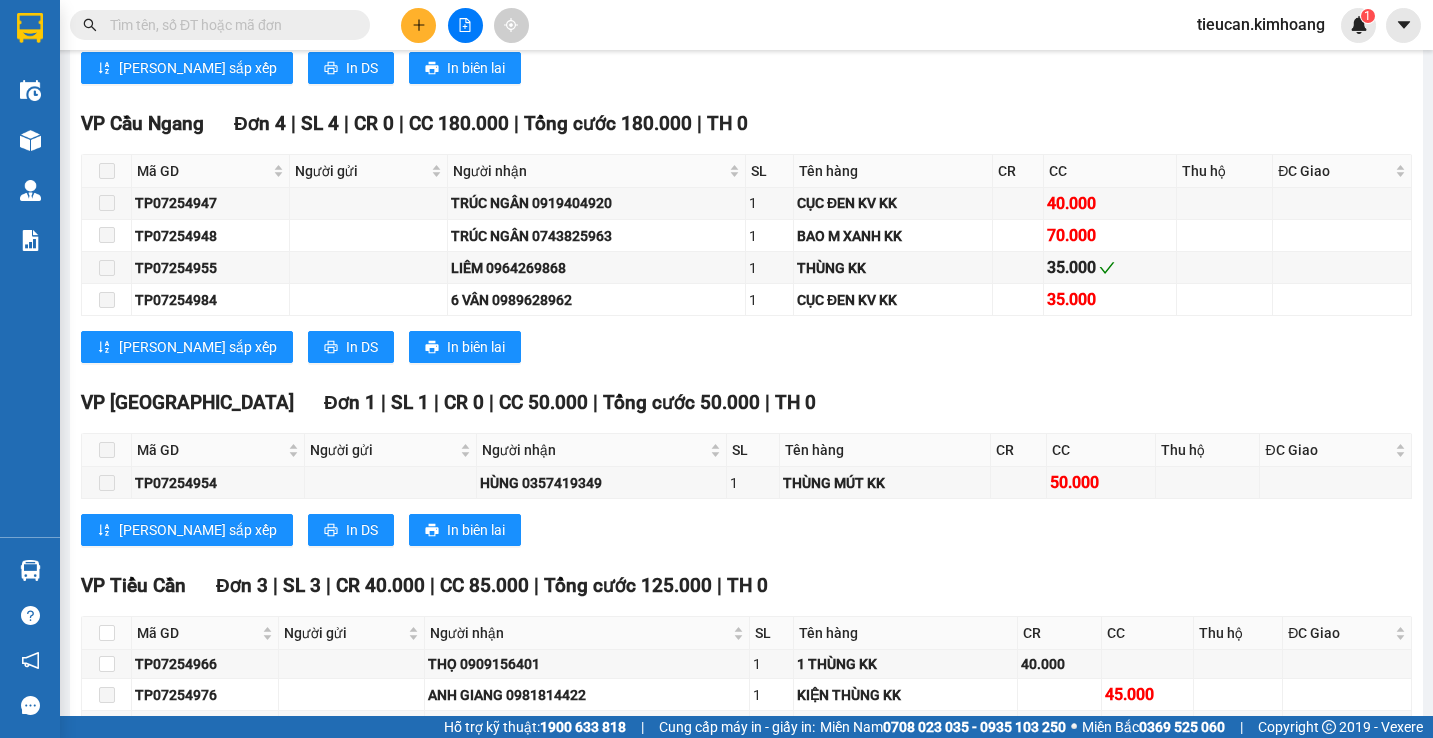 scroll, scrollTop: 1600, scrollLeft: 0, axis: vertical 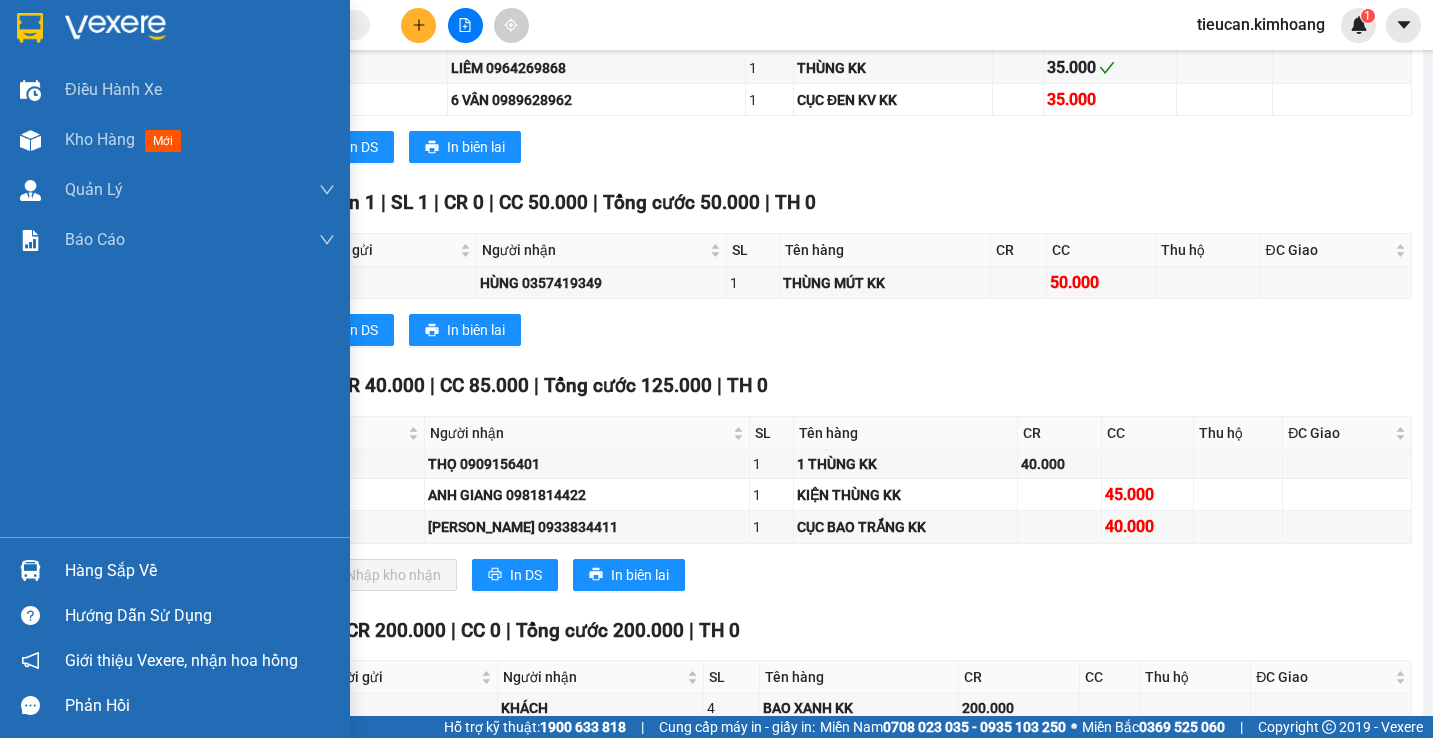 click at bounding box center (30, 570) 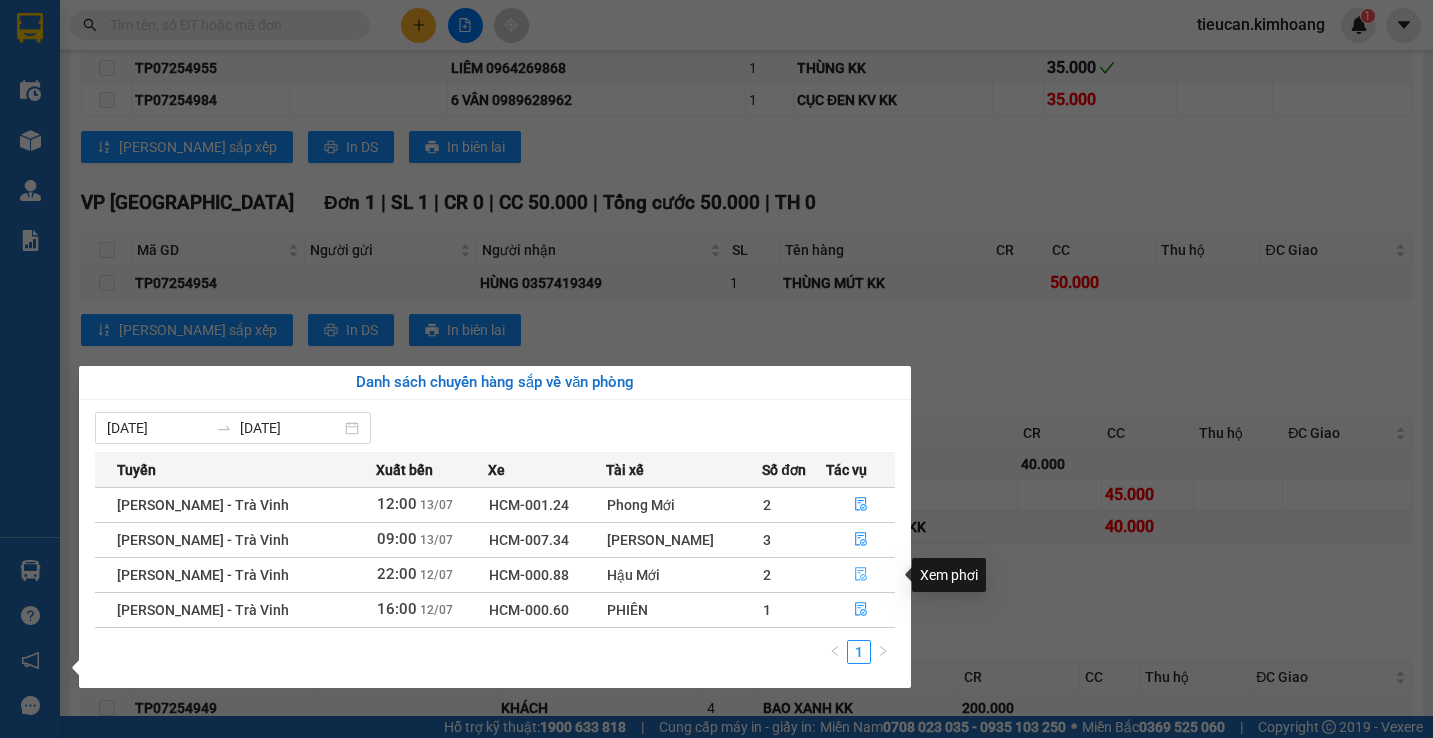 click at bounding box center (860, 575) 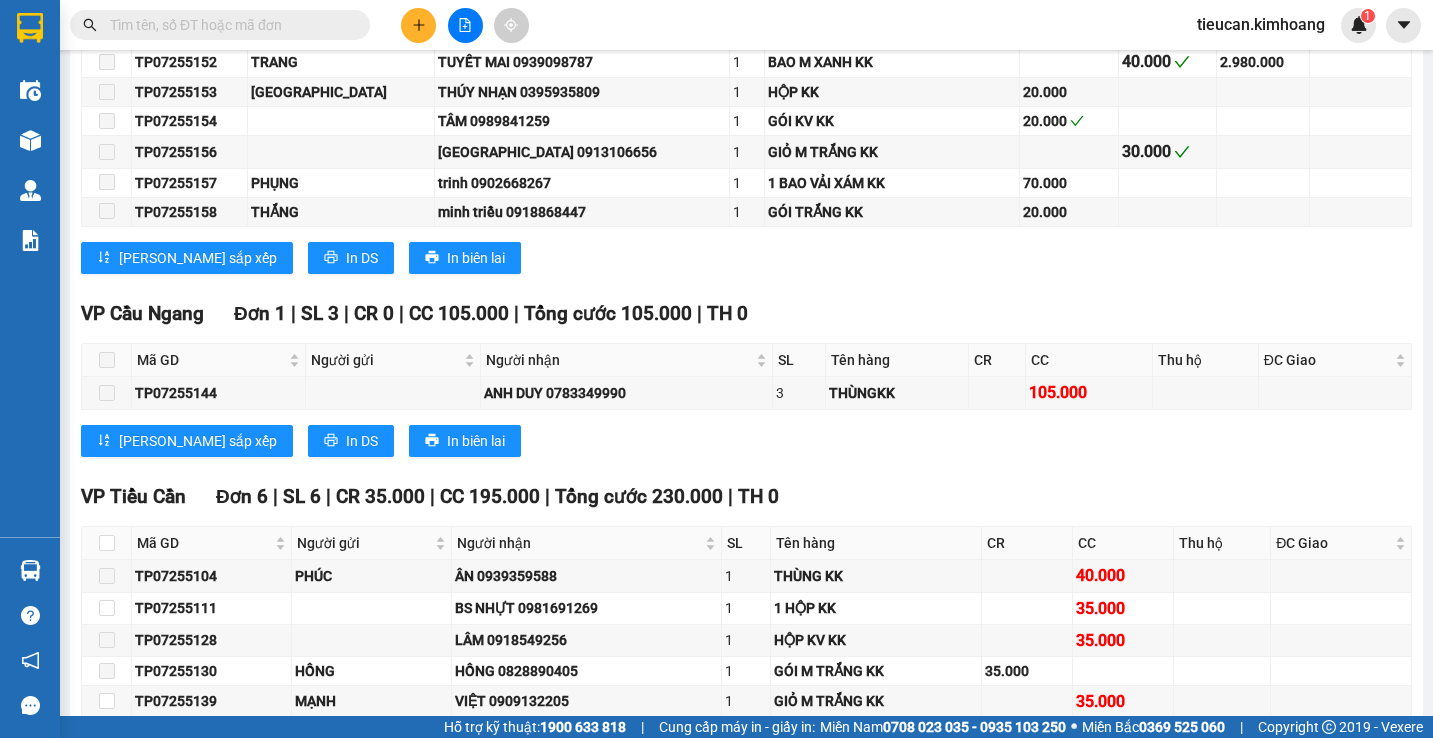scroll, scrollTop: 1989, scrollLeft: 0, axis: vertical 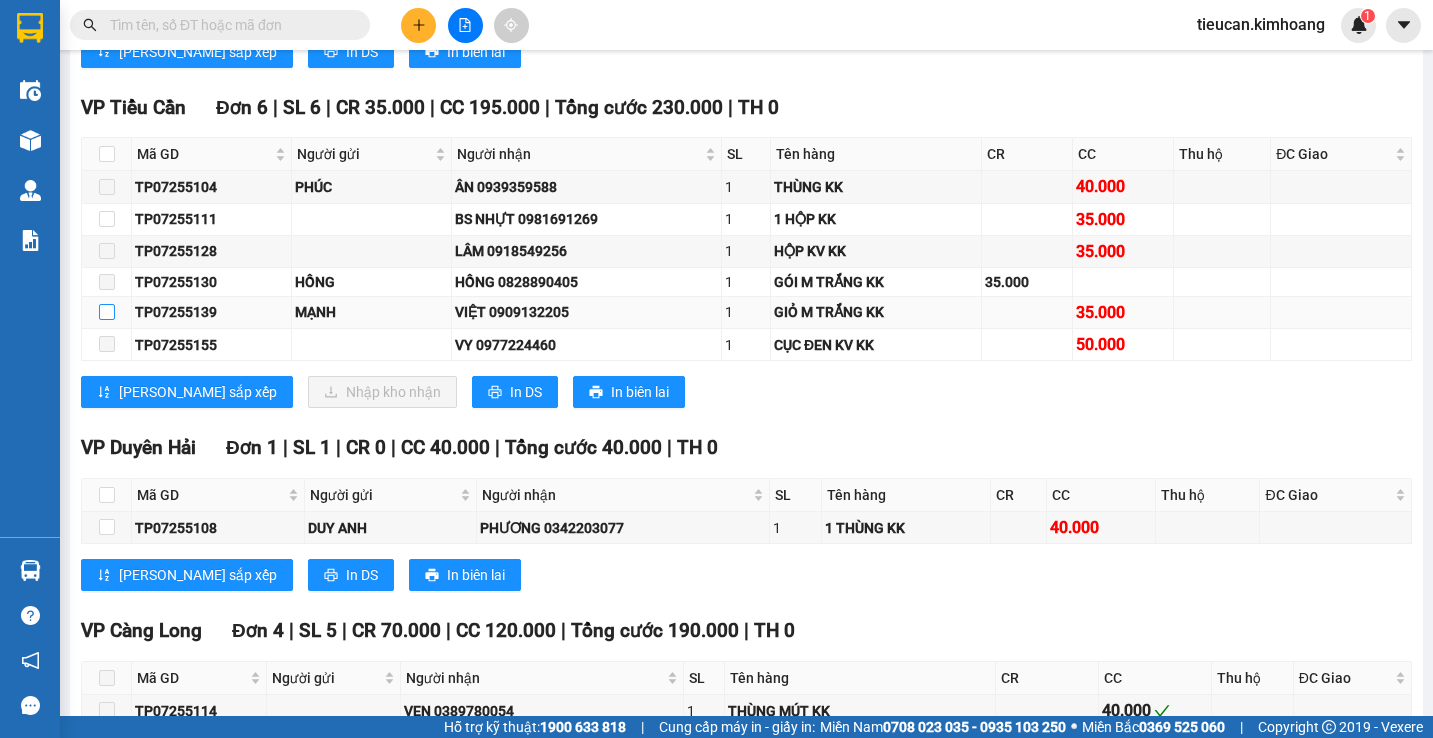 click at bounding box center (107, 312) 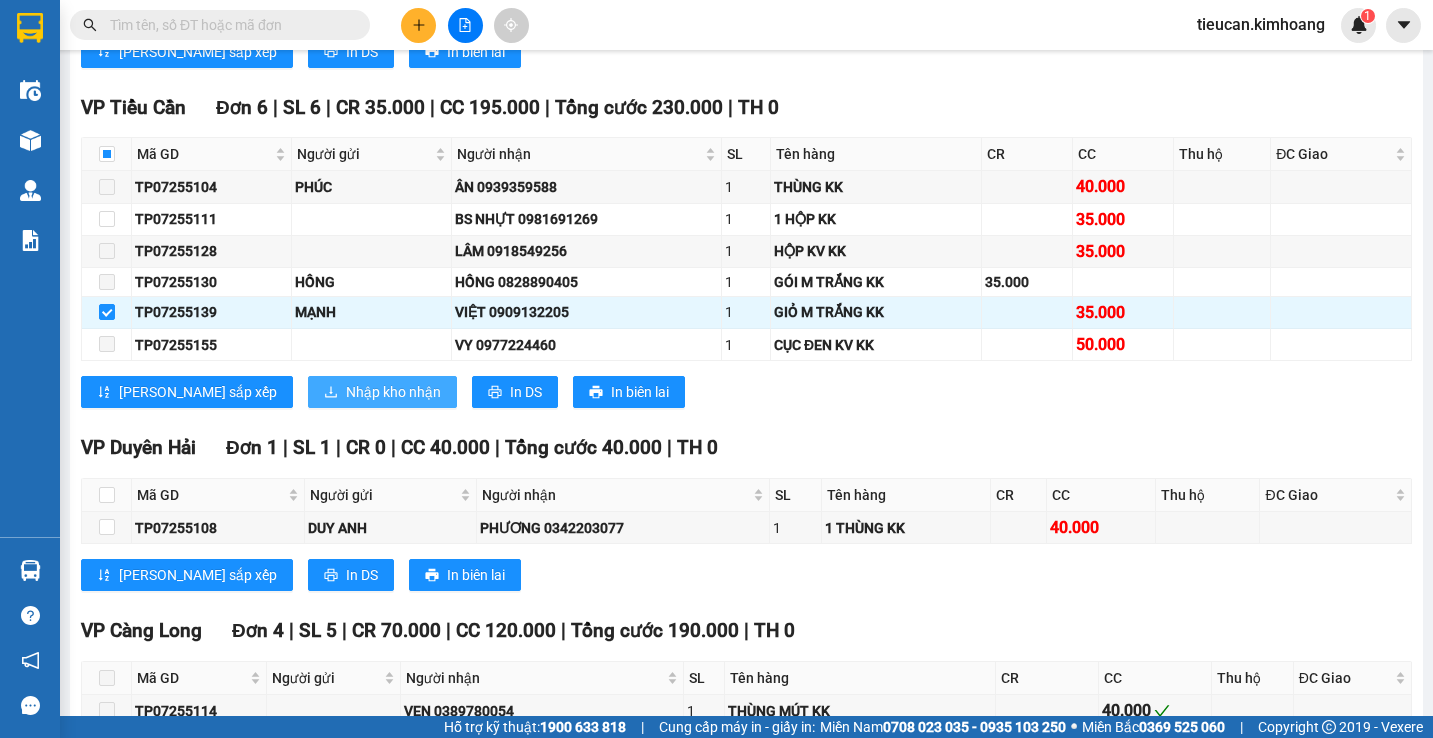 click on "Nhập kho nhận" at bounding box center [393, 392] 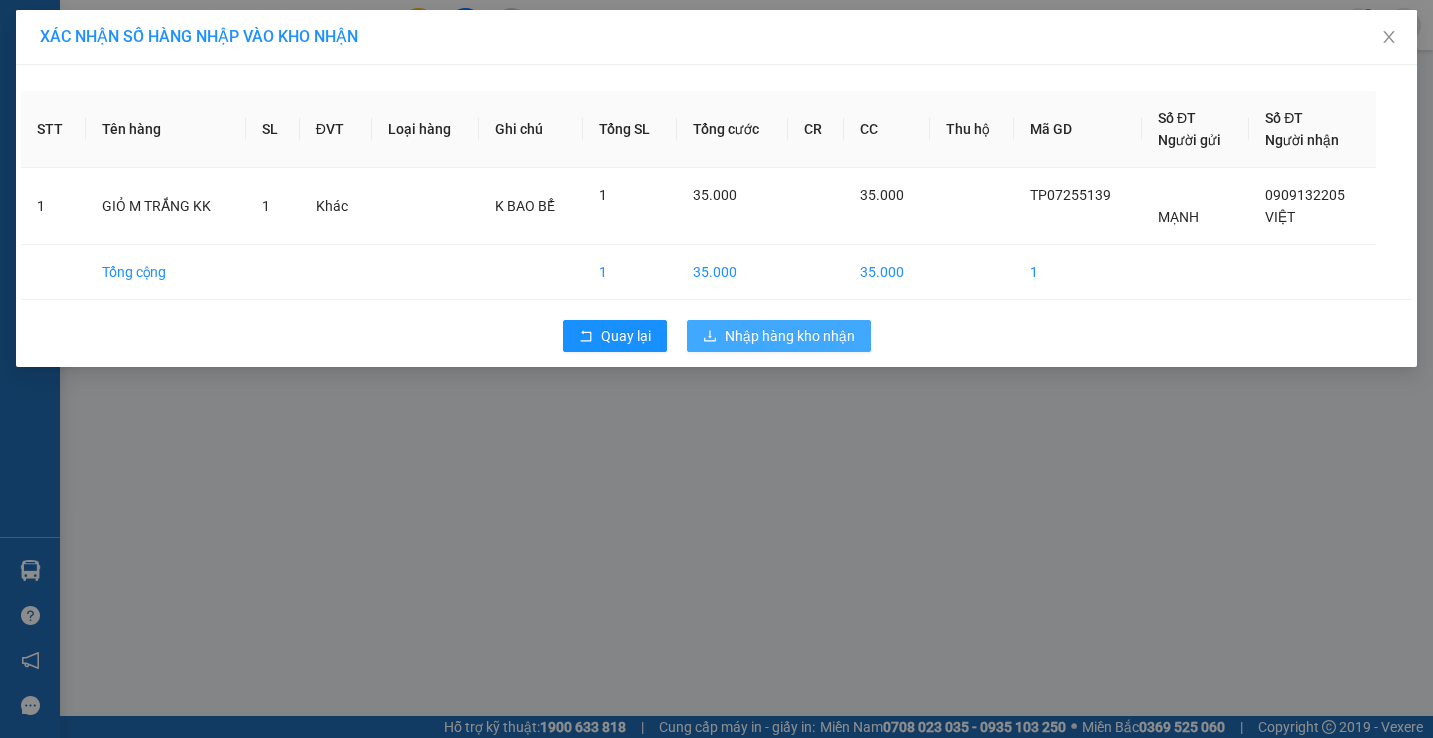 click on "Nhập hàng kho nhận" at bounding box center (790, 336) 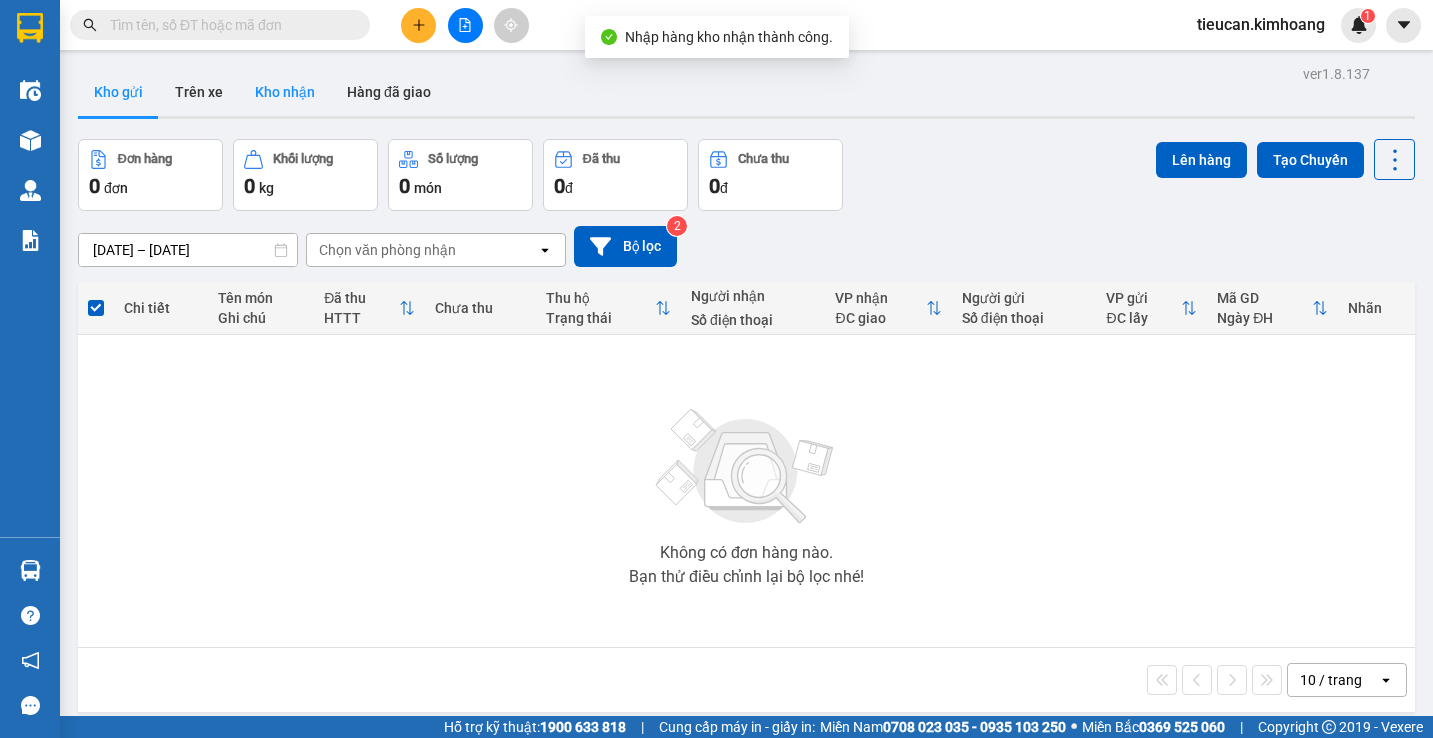 click on "Kho nhận" at bounding box center [285, 92] 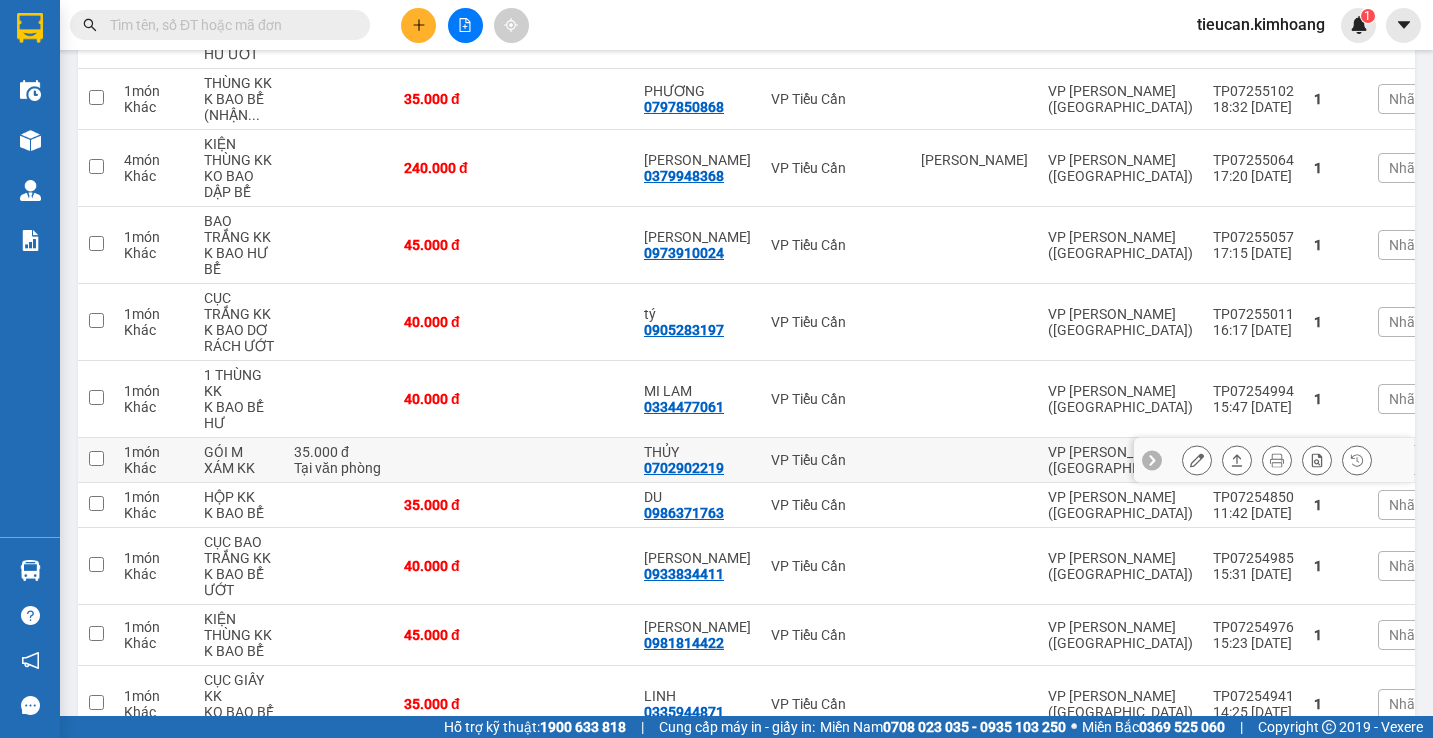 scroll, scrollTop: 700, scrollLeft: 0, axis: vertical 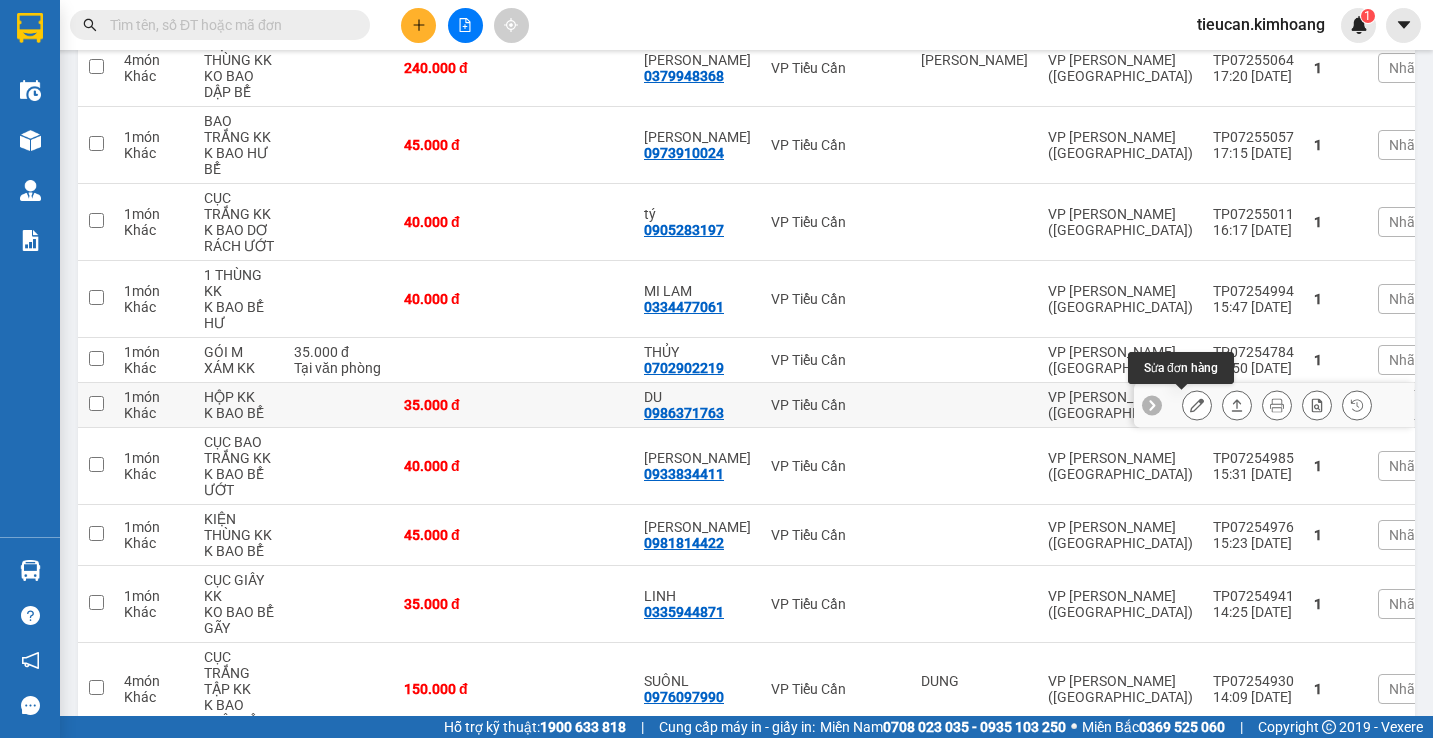 click at bounding box center [1197, 405] 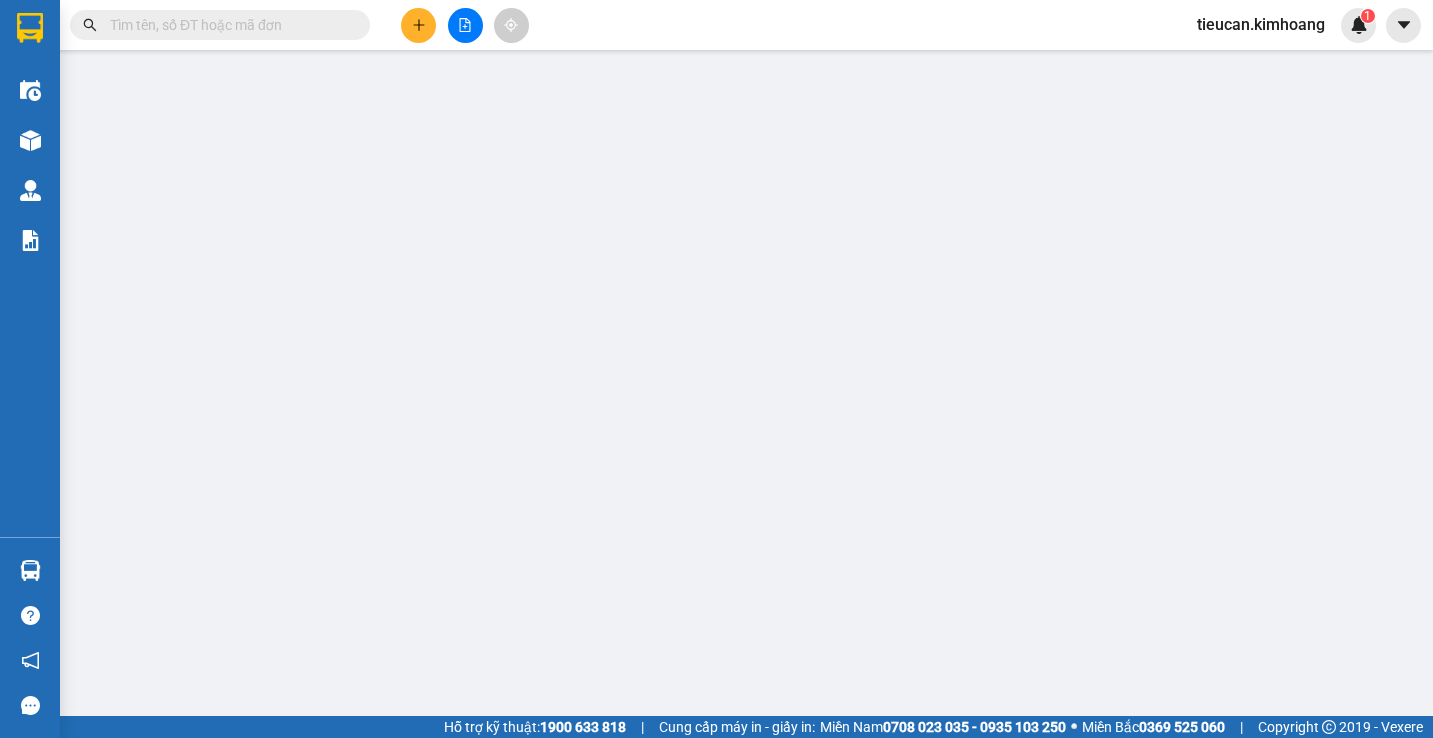 scroll, scrollTop: 0, scrollLeft: 0, axis: both 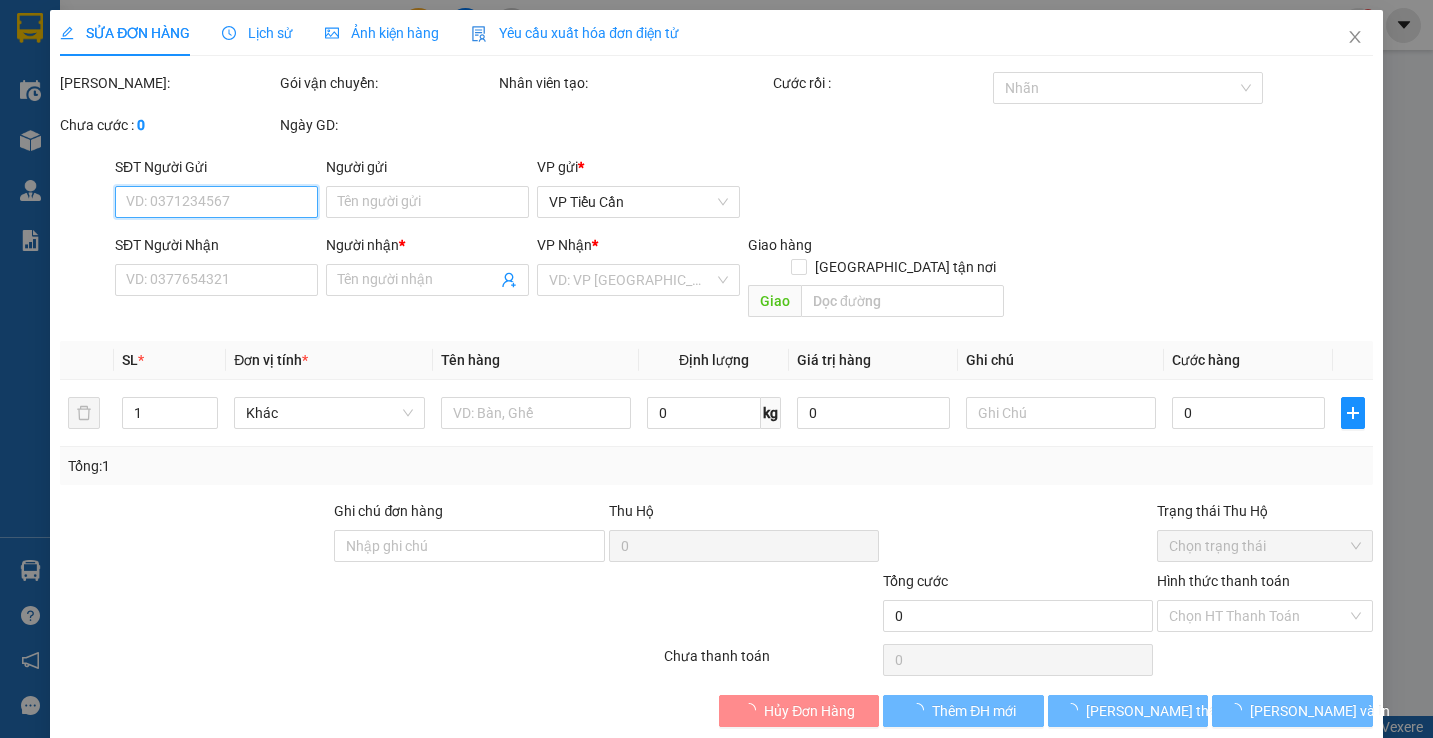 type on "0986371763" 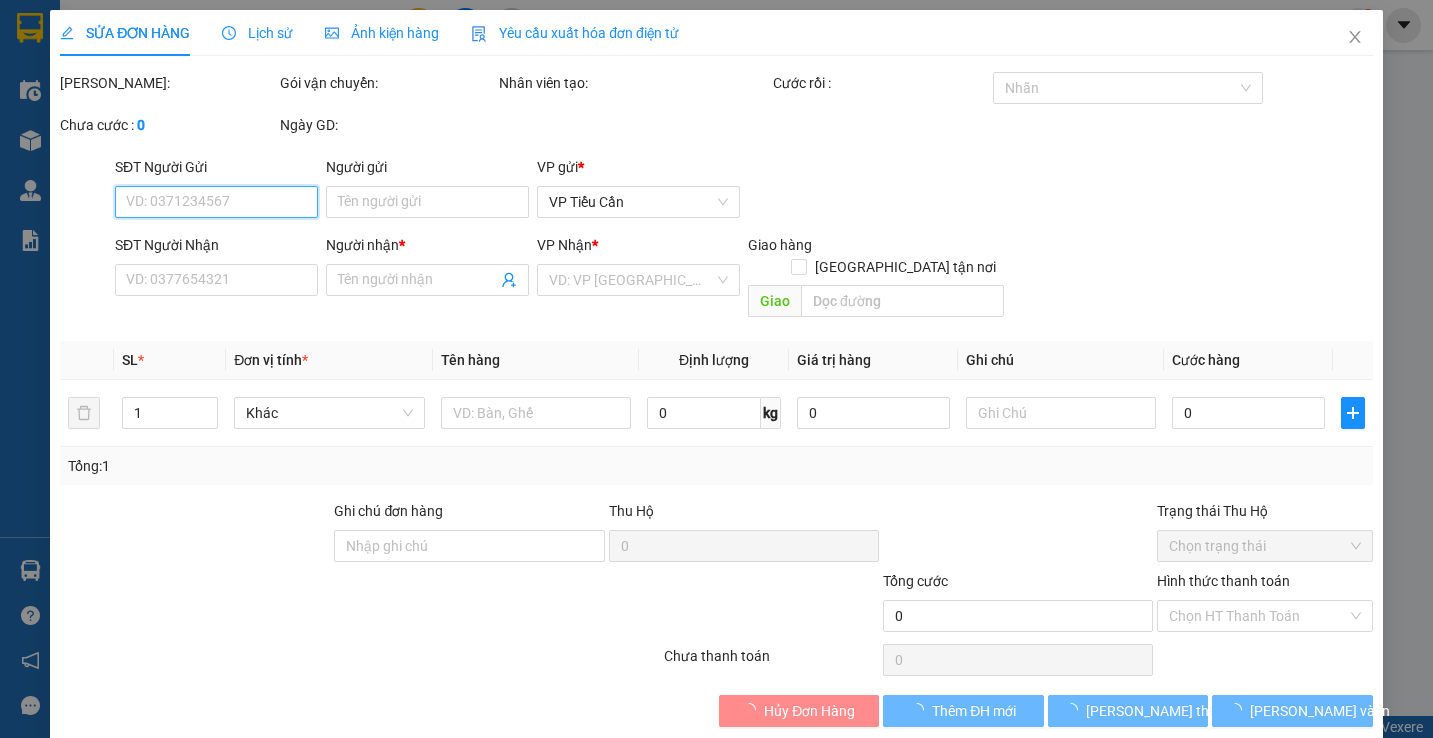 type on "DU" 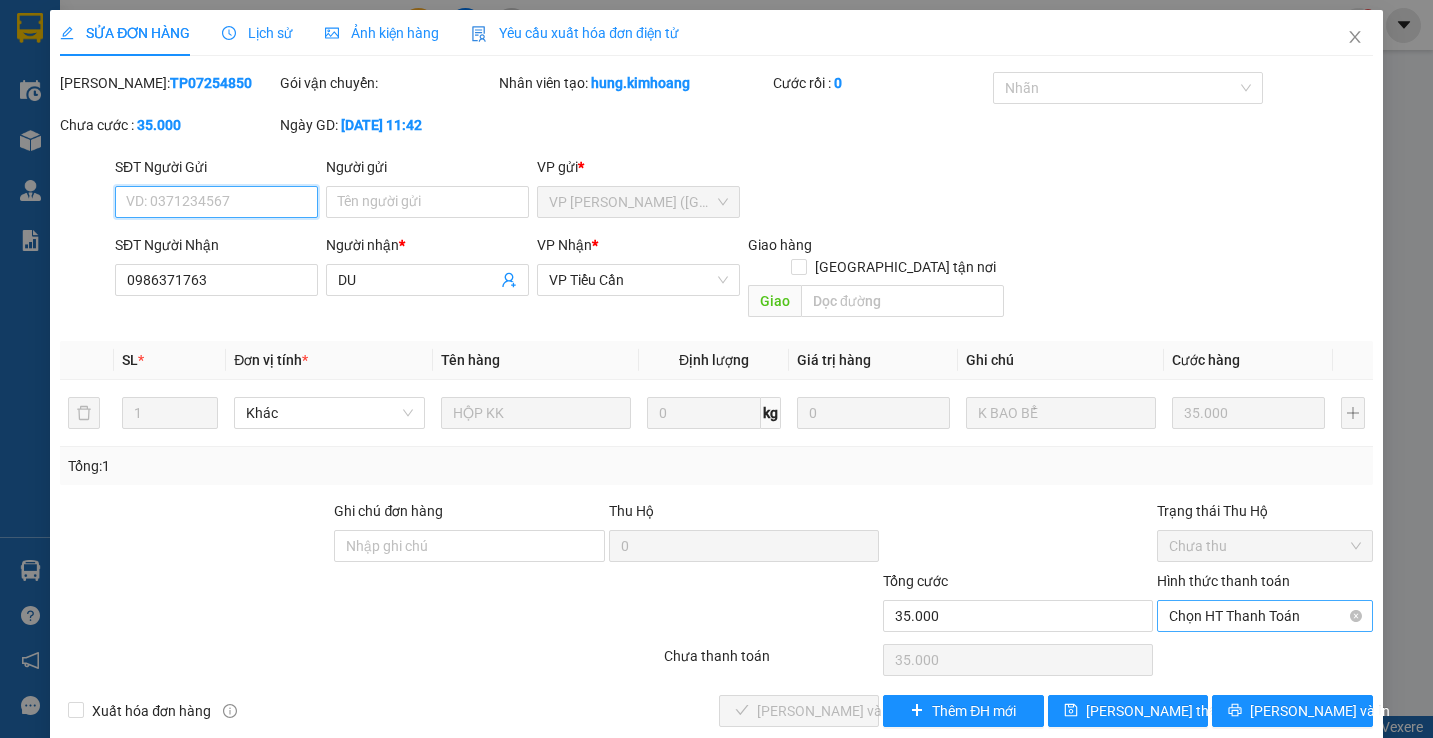 click on "Chọn HT Thanh Toán" at bounding box center (1264, 616) 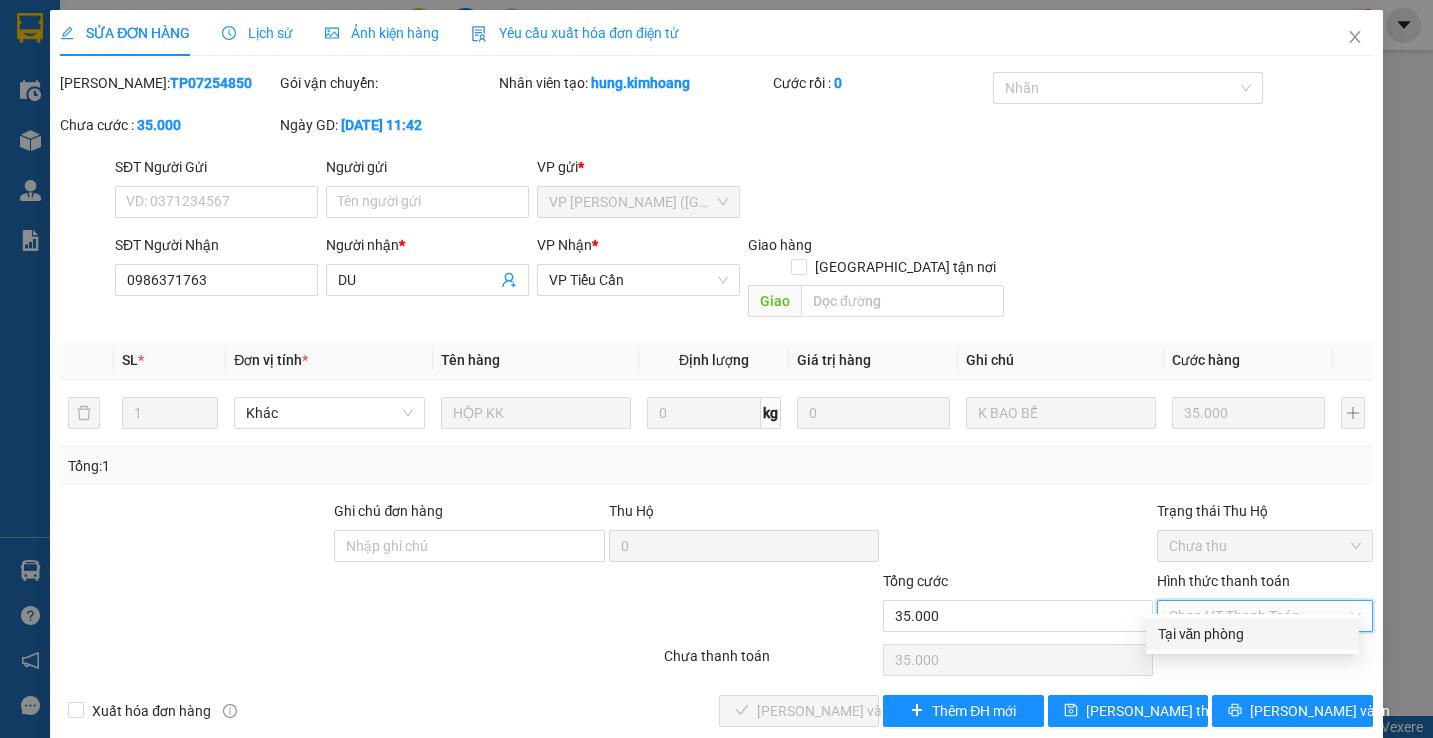 click on "Tại văn phòng" at bounding box center [1252, 634] 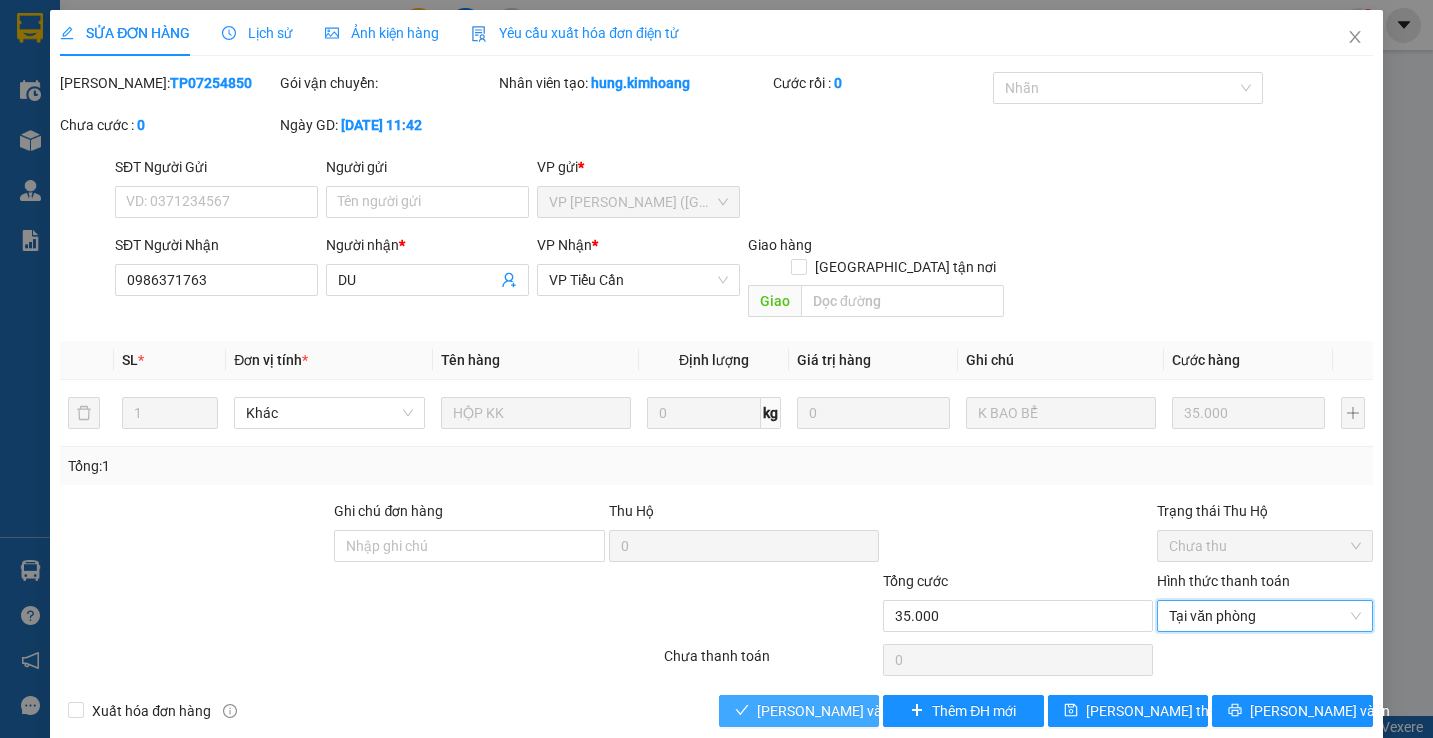 click on "[PERSON_NAME] và Giao hàng" at bounding box center [853, 711] 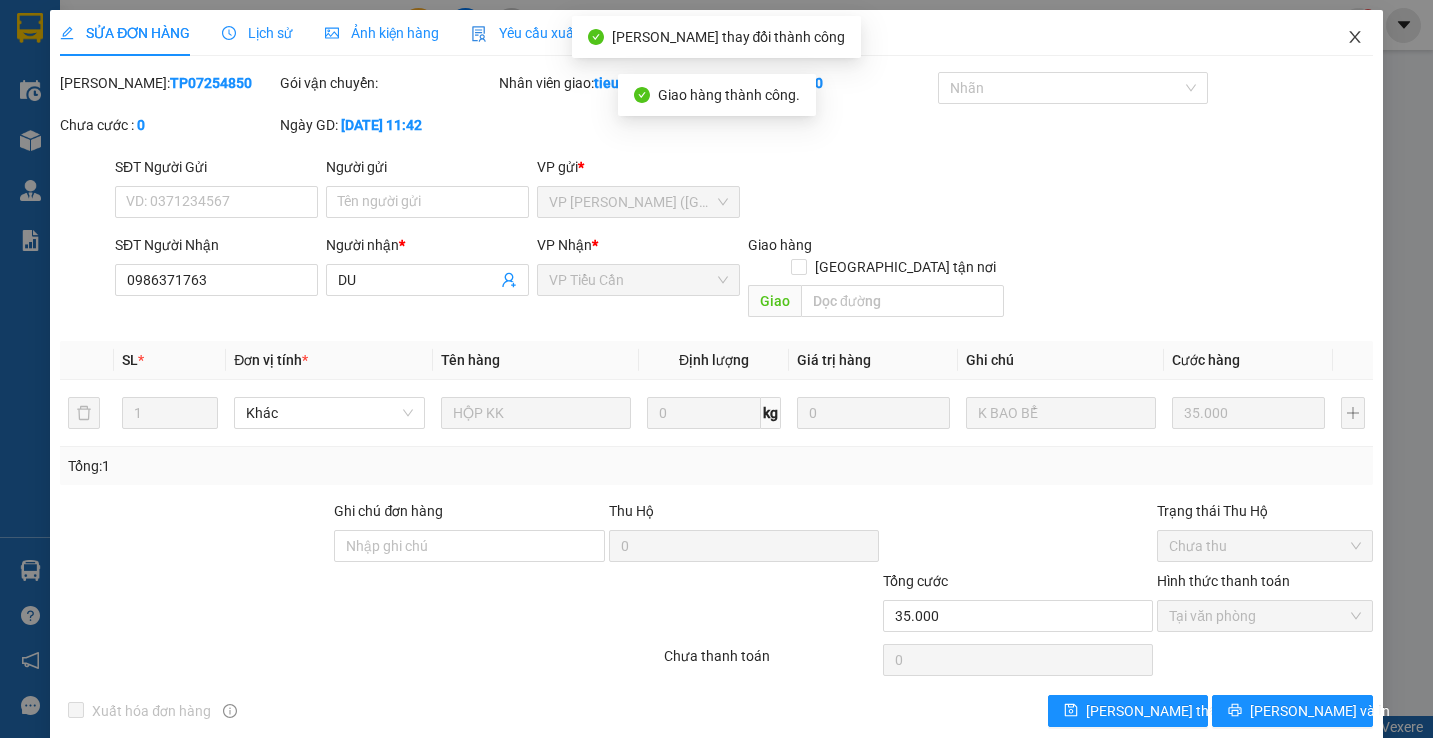 click 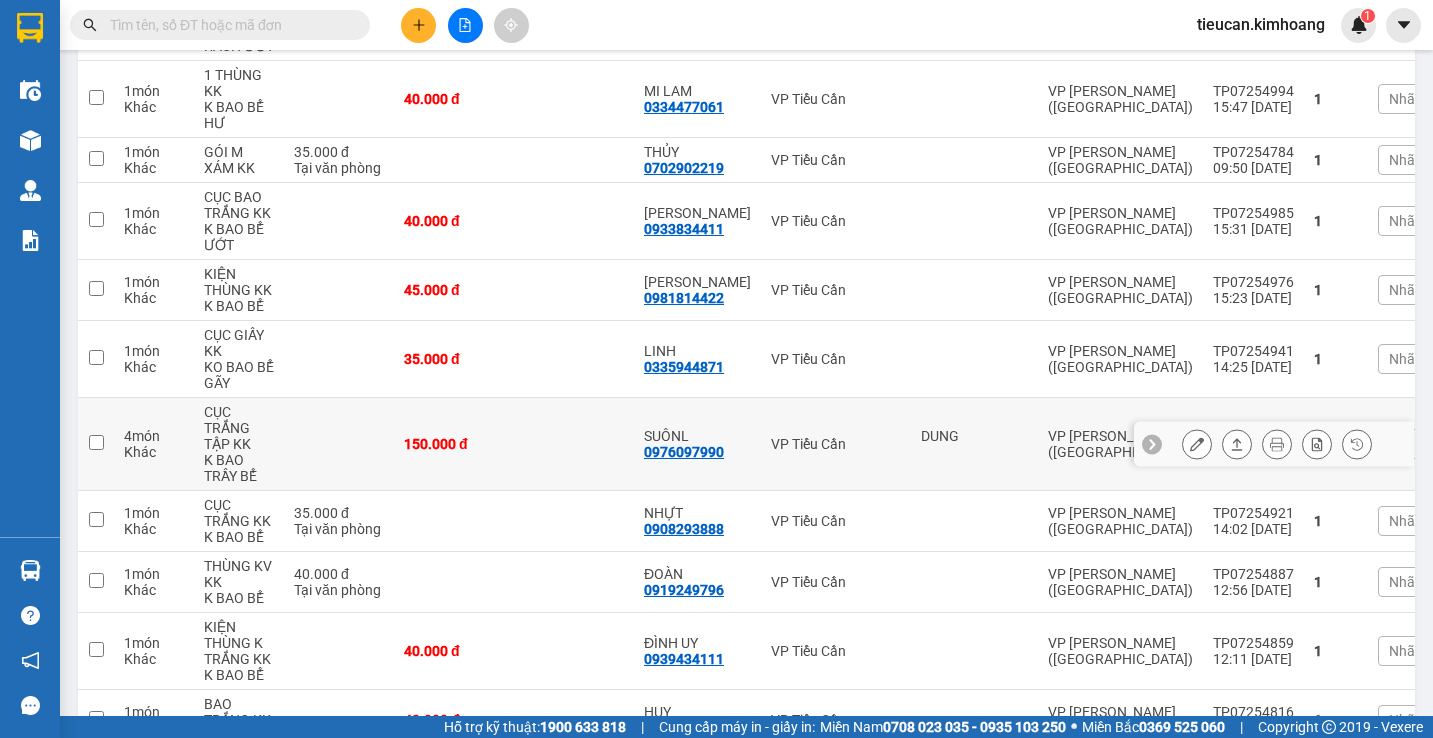 scroll, scrollTop: 1000, scrollLeft: 0, axis: vertical 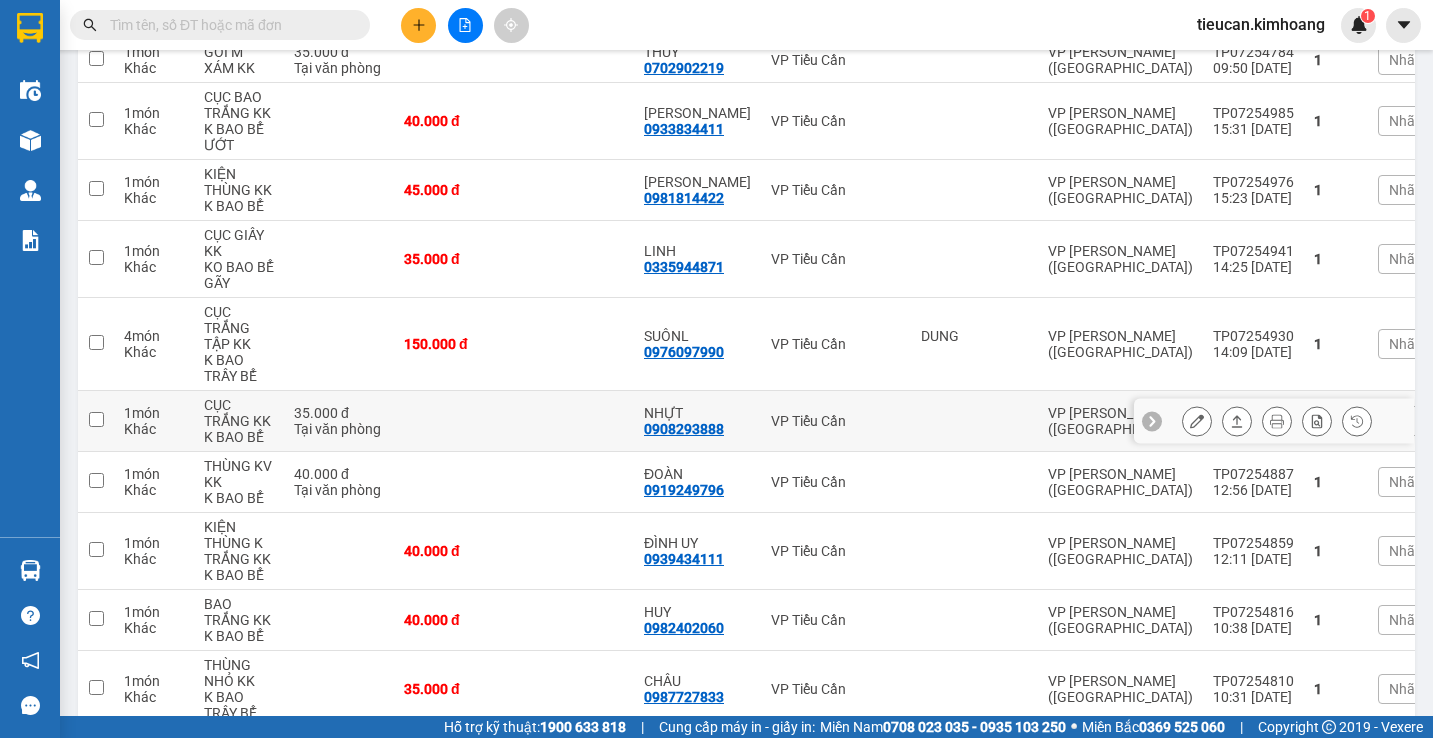 click at bounding box center [1274, 421] 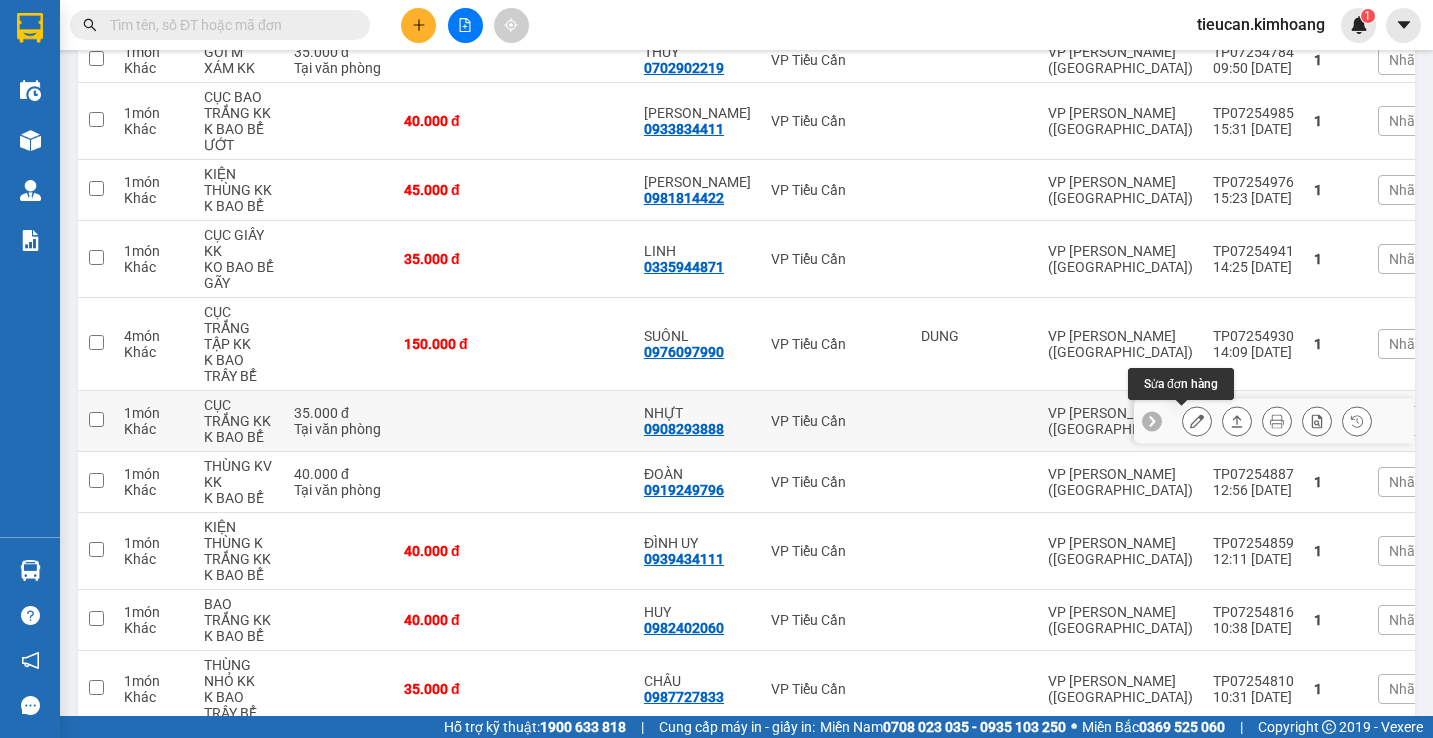 click at bounding box center [1197, 421] 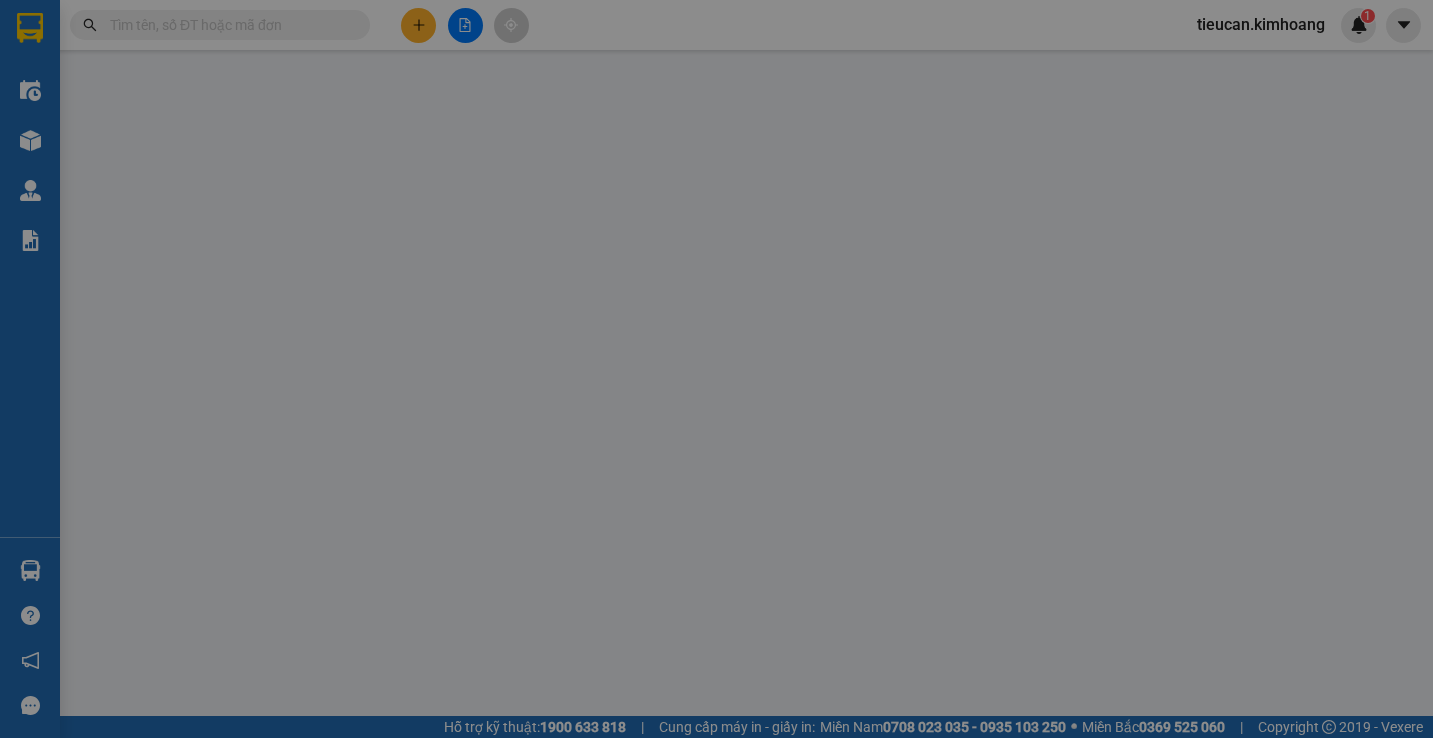 type on "0908293888" 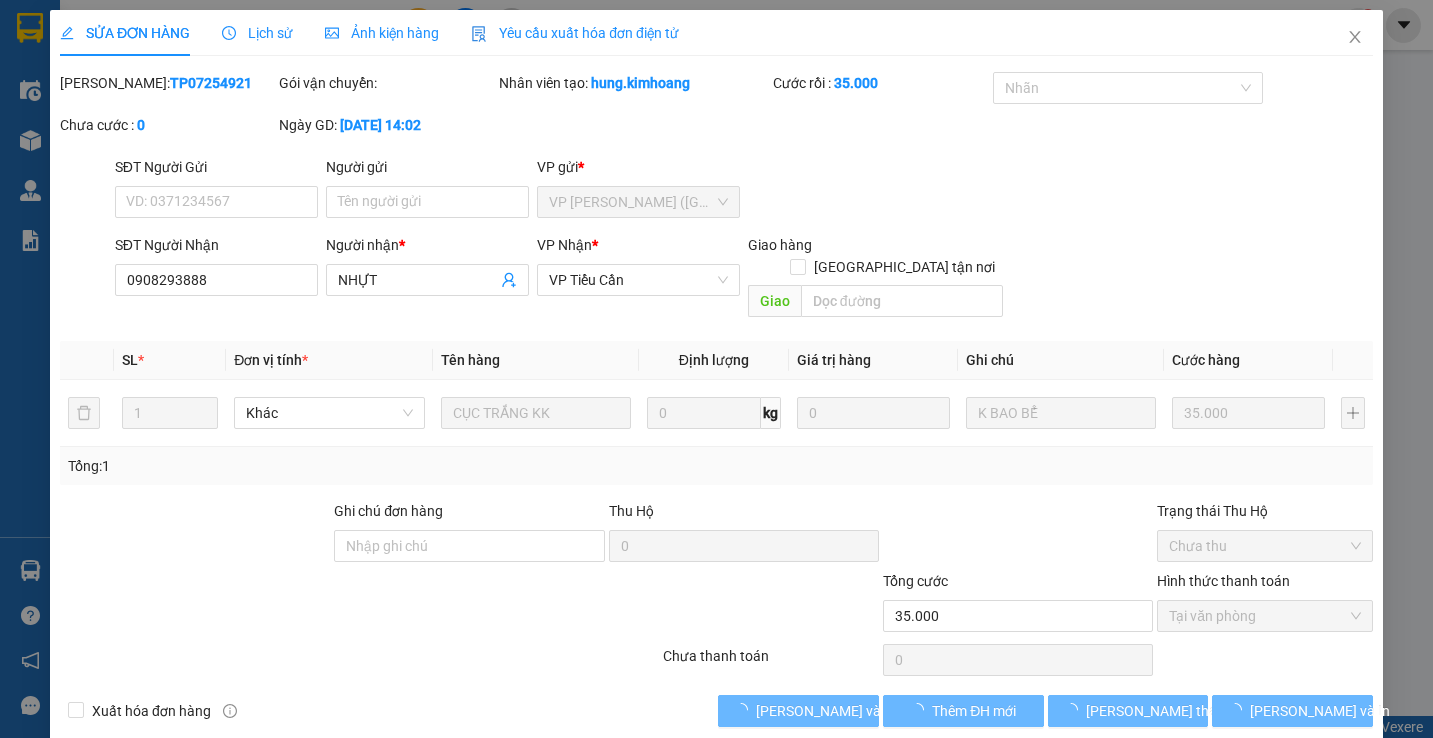 scroll, scrollTop: 0, scrollLeft: 0, axis: both 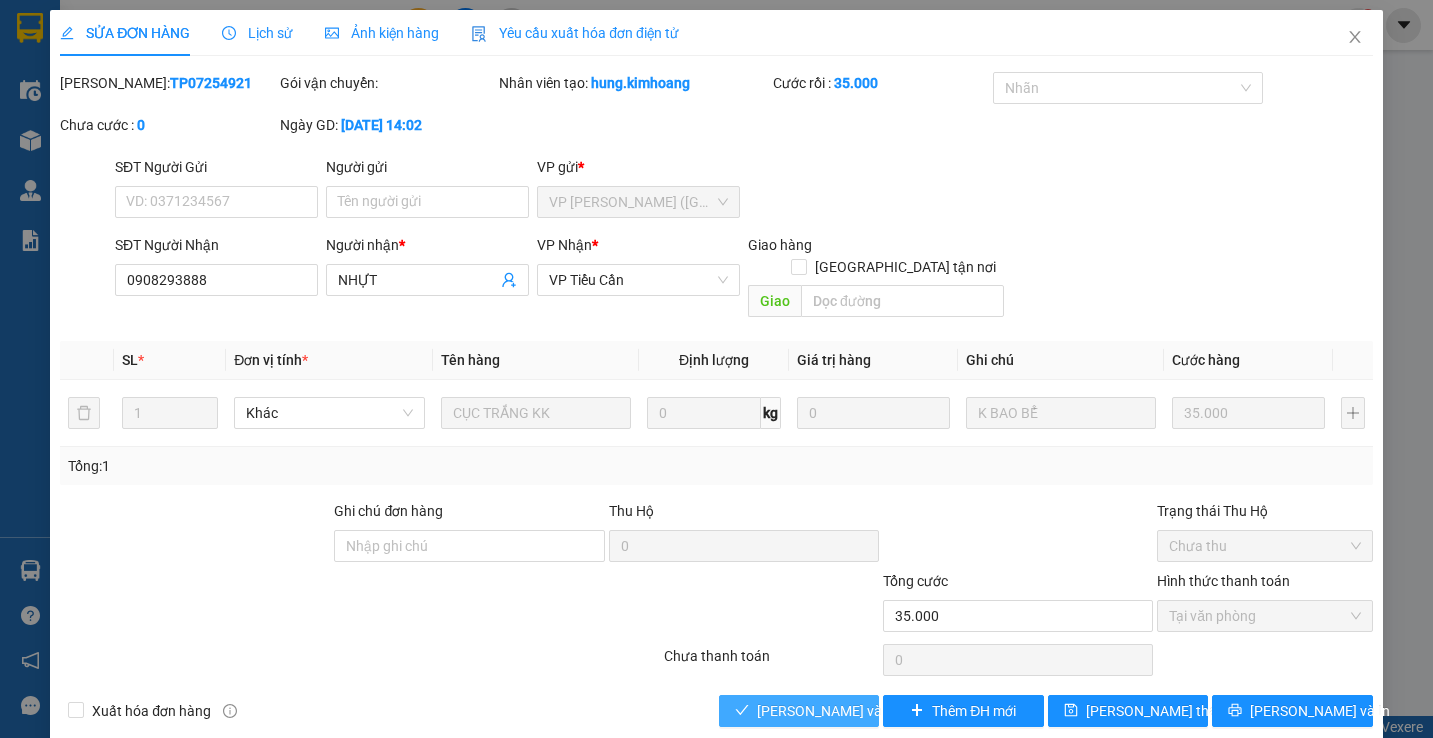 click on "[PERSON_NAME] và Giao hàng" at bounding box center (853, 711) 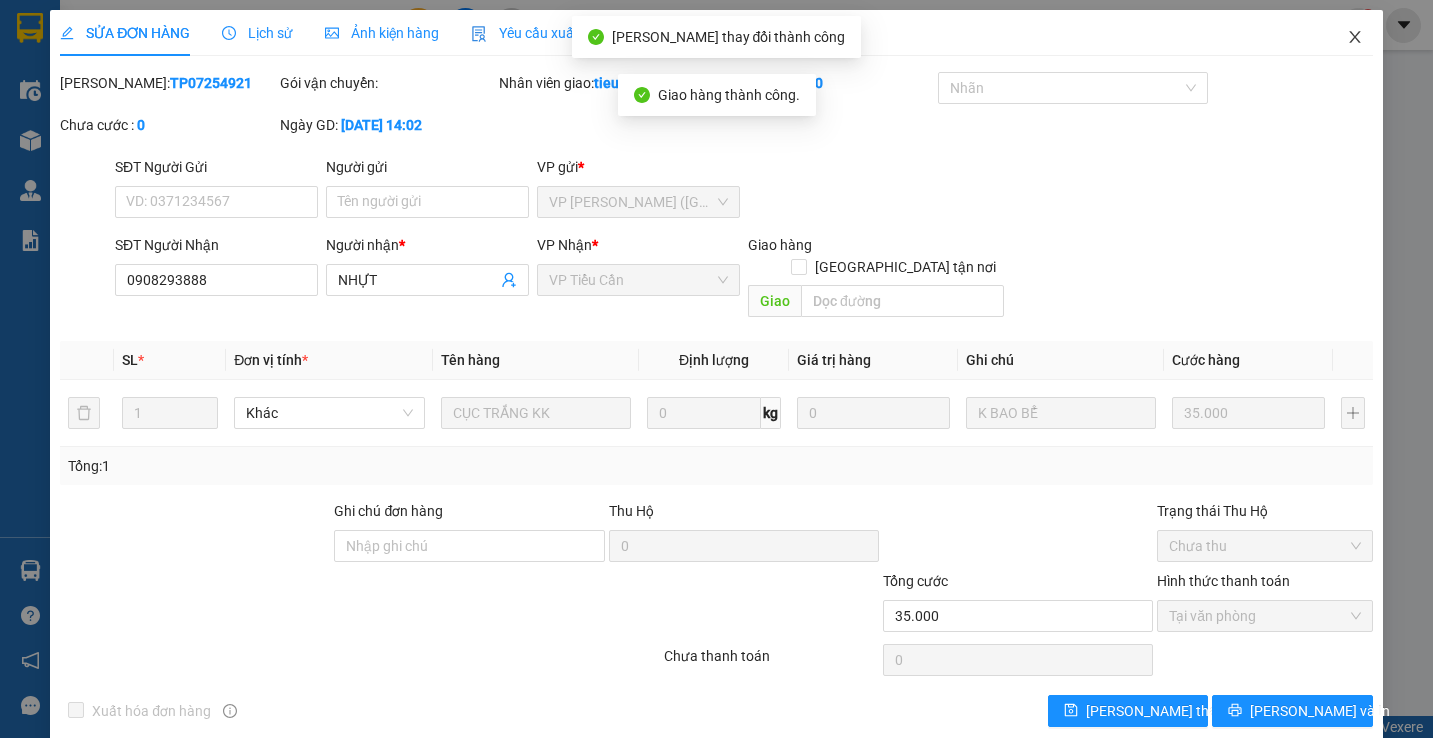 click at bounding box center (1355, 38) 